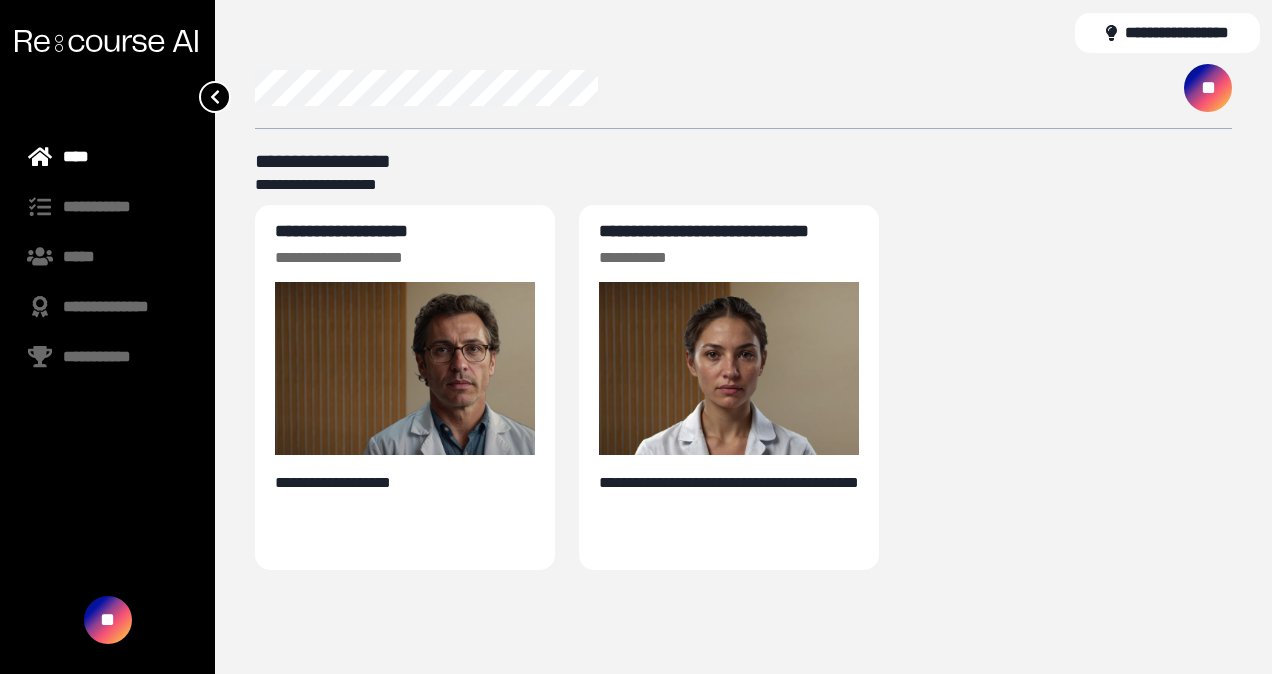 scroll, scrollTop: 0, scrollLeft: 0, axis: both 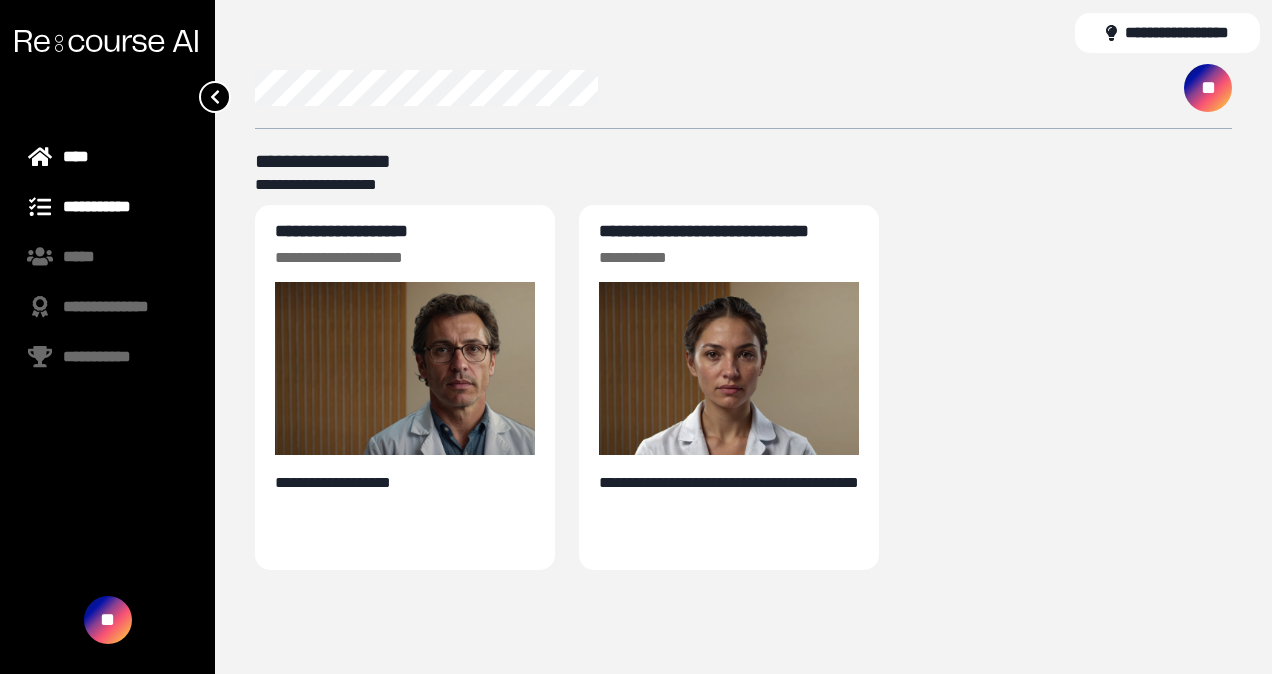 click on "**********" at bounding box center (107, 207) 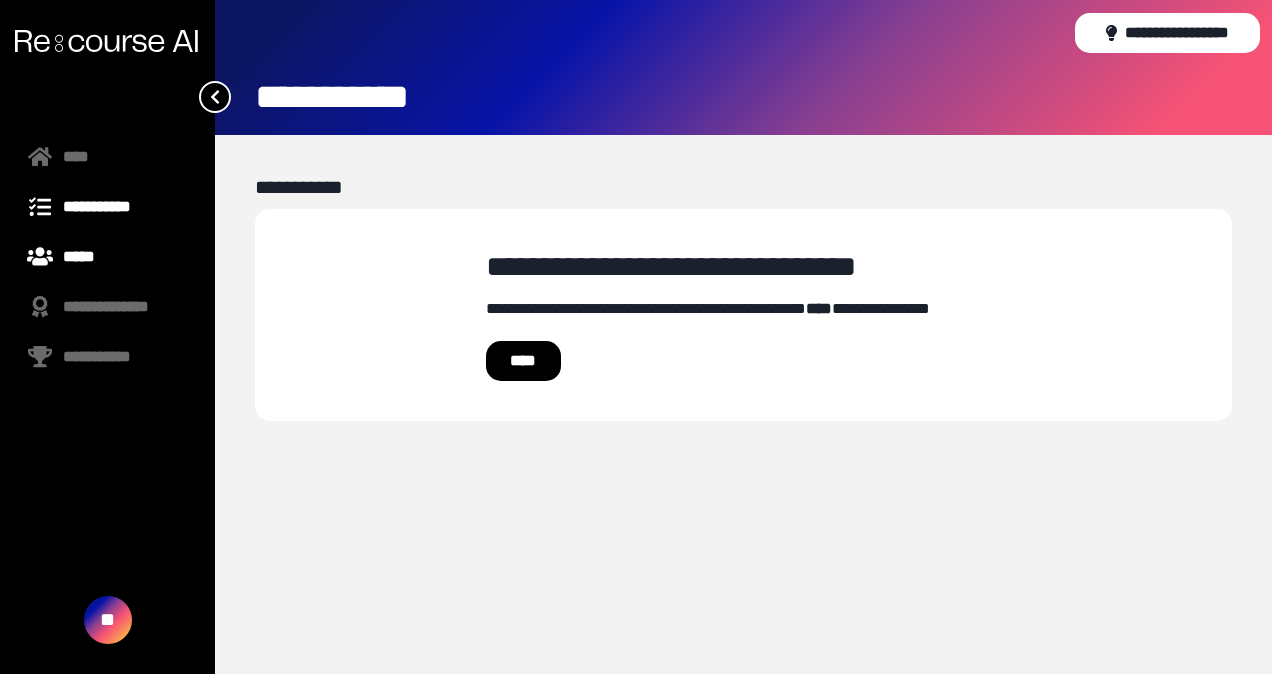 click on "*****" at bounding box center (107, 257) 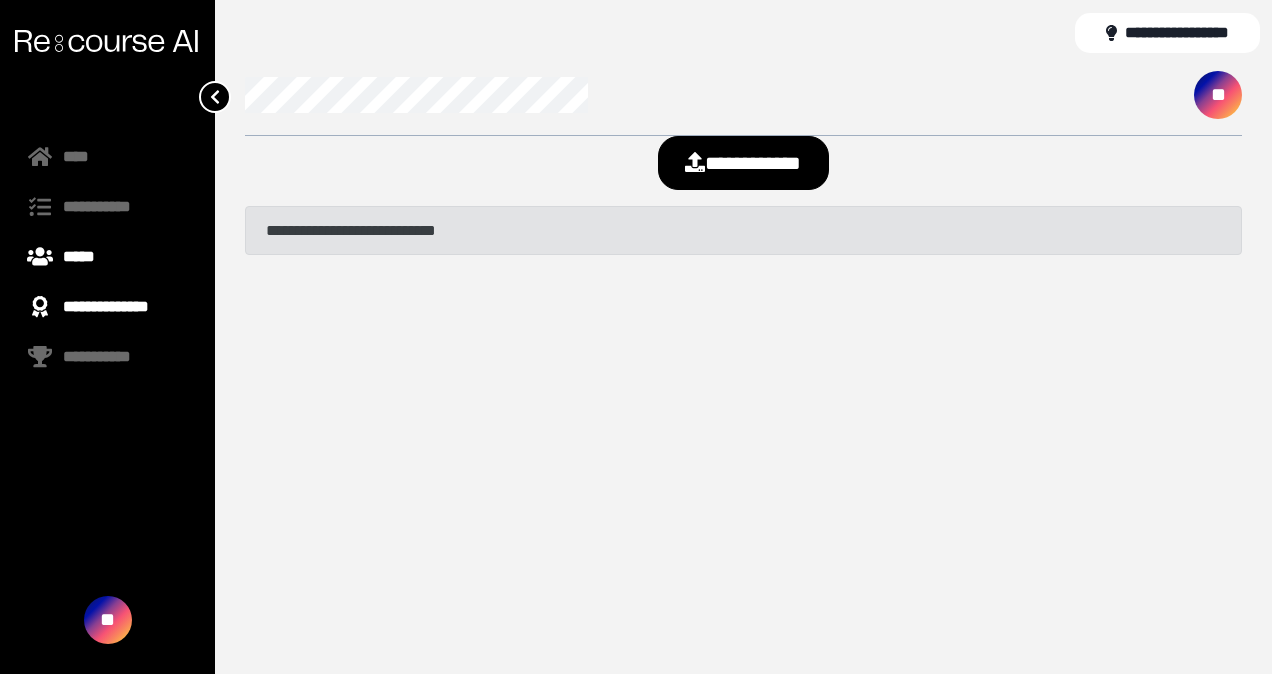 click on "**********" at bounding box center [107, 307] 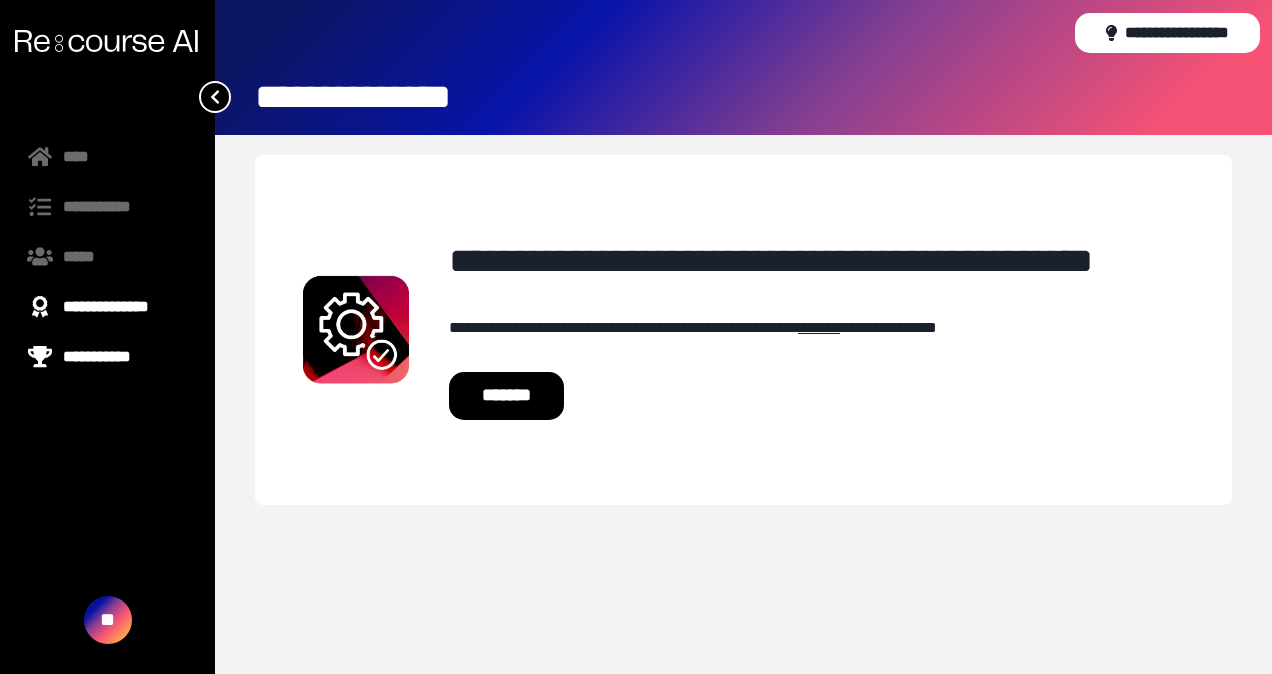 click on "**********" at bounding box center (107, 357) 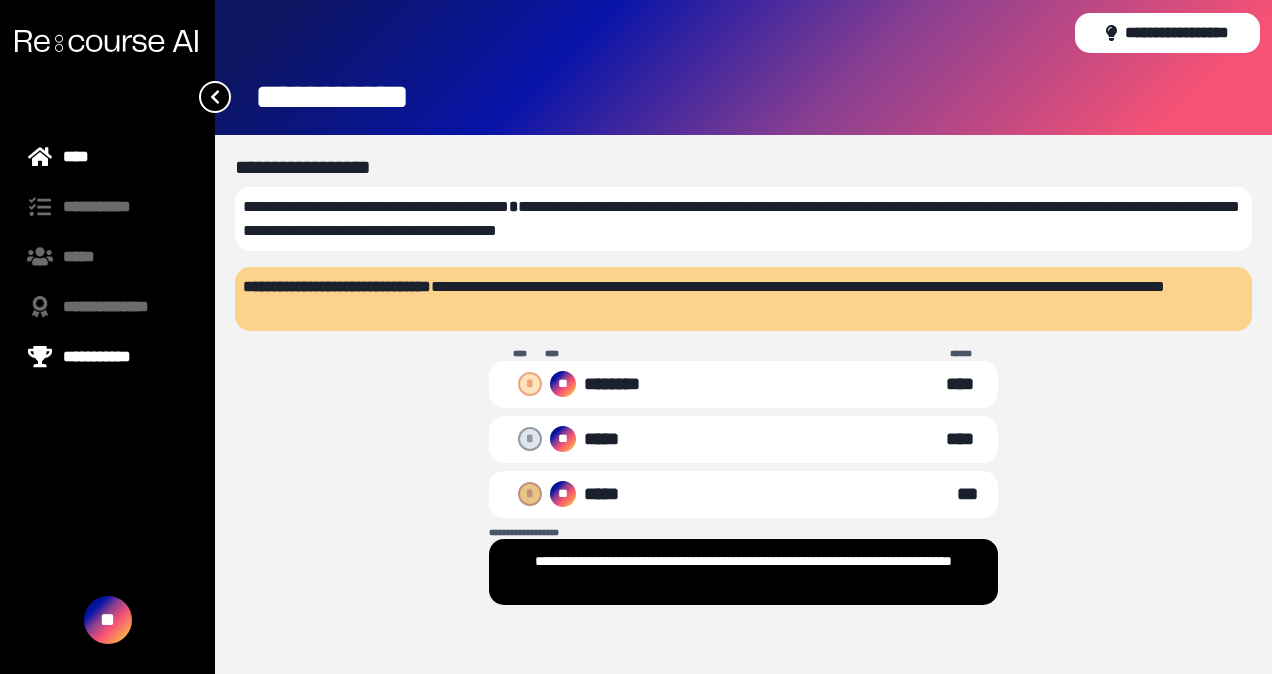 click on "****" at bounding box center [107, 157] 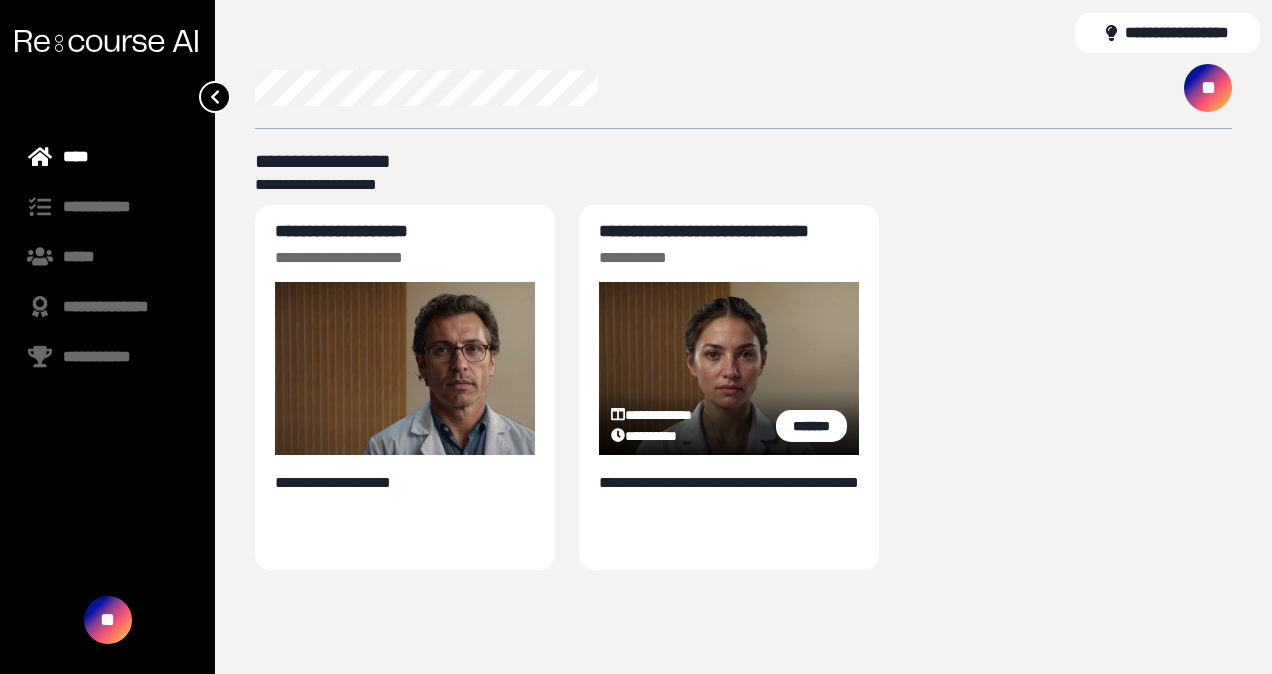 click on "**********" at bounding box center (704, 231) 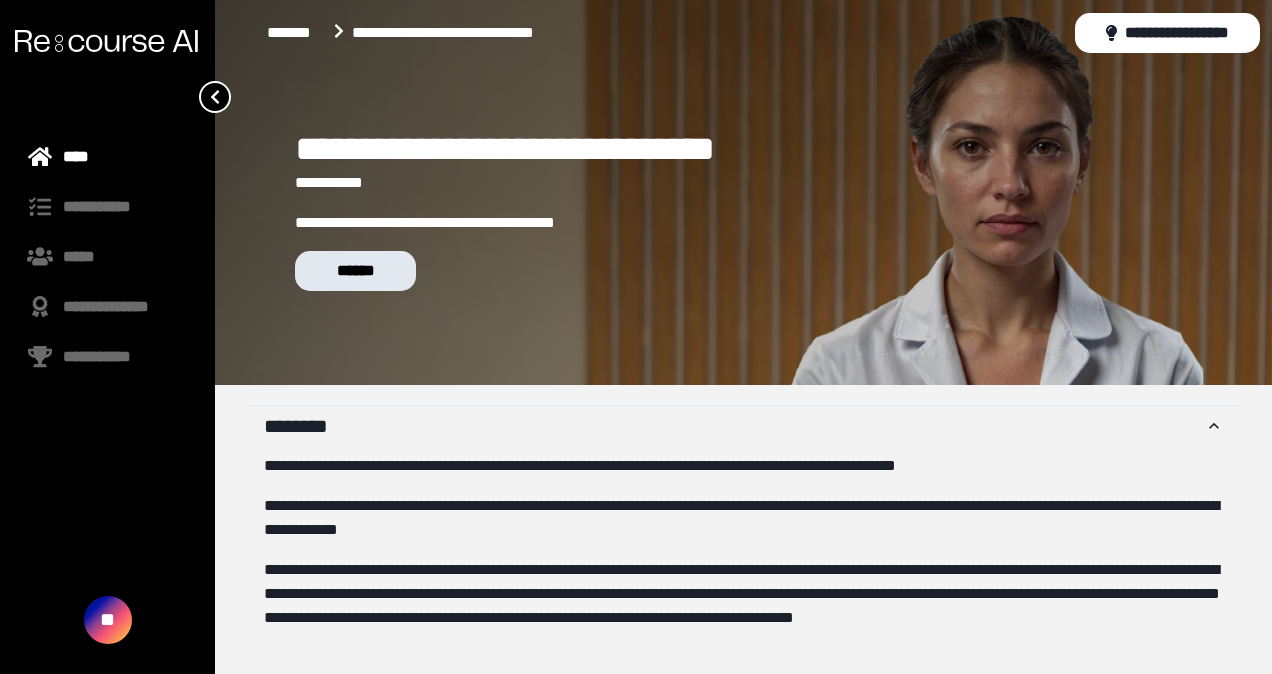 click on "******" at bounding box center [355, 271] 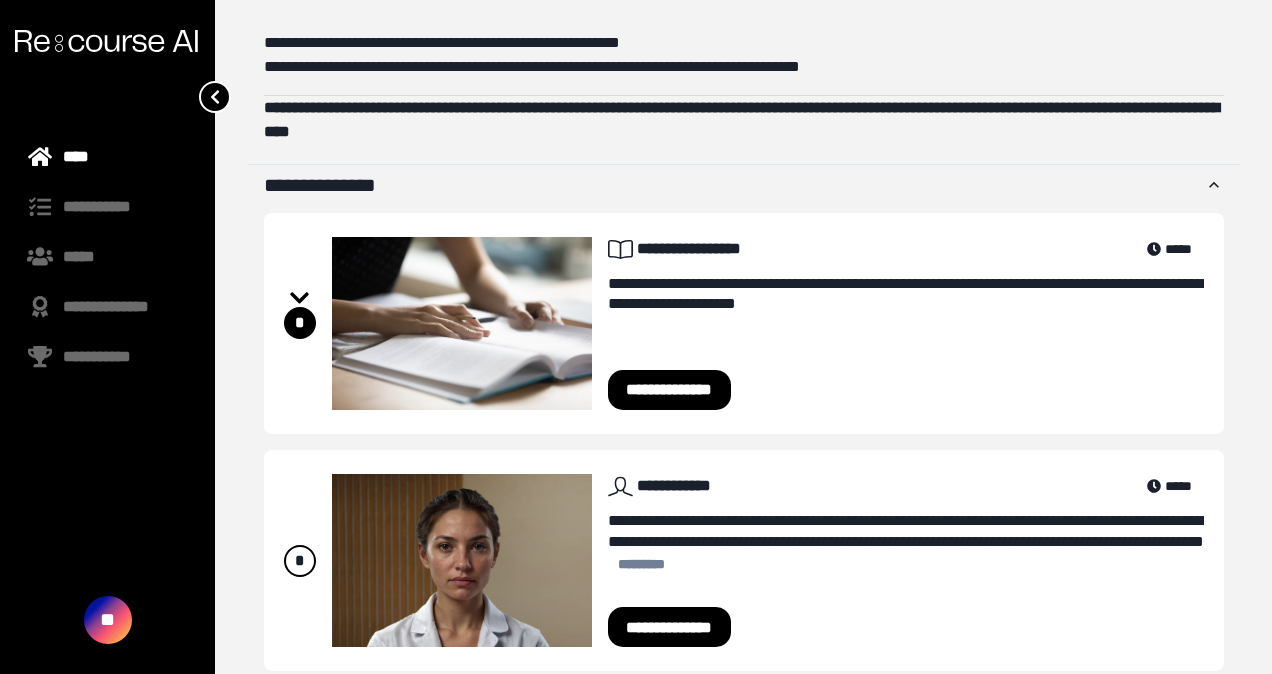 scroll, scrollTop: 692, scrollLeft: 0, axis: vertical 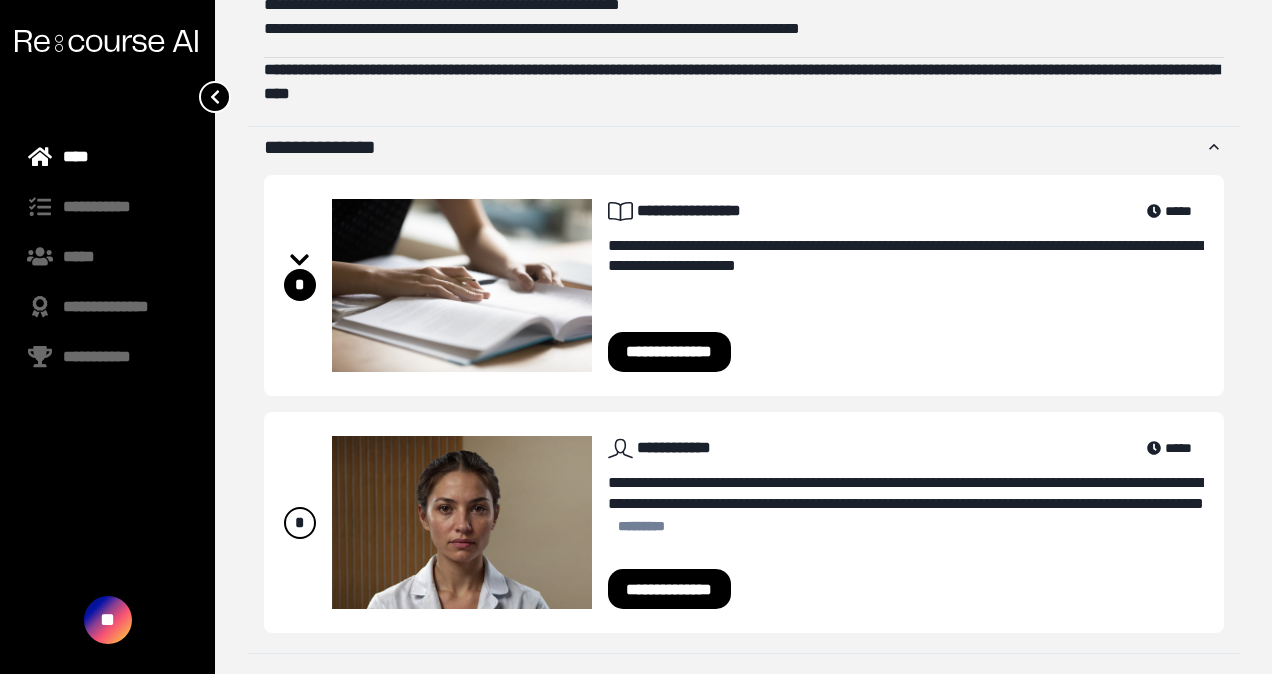 click on "**********" at bounding box center (670, 352) 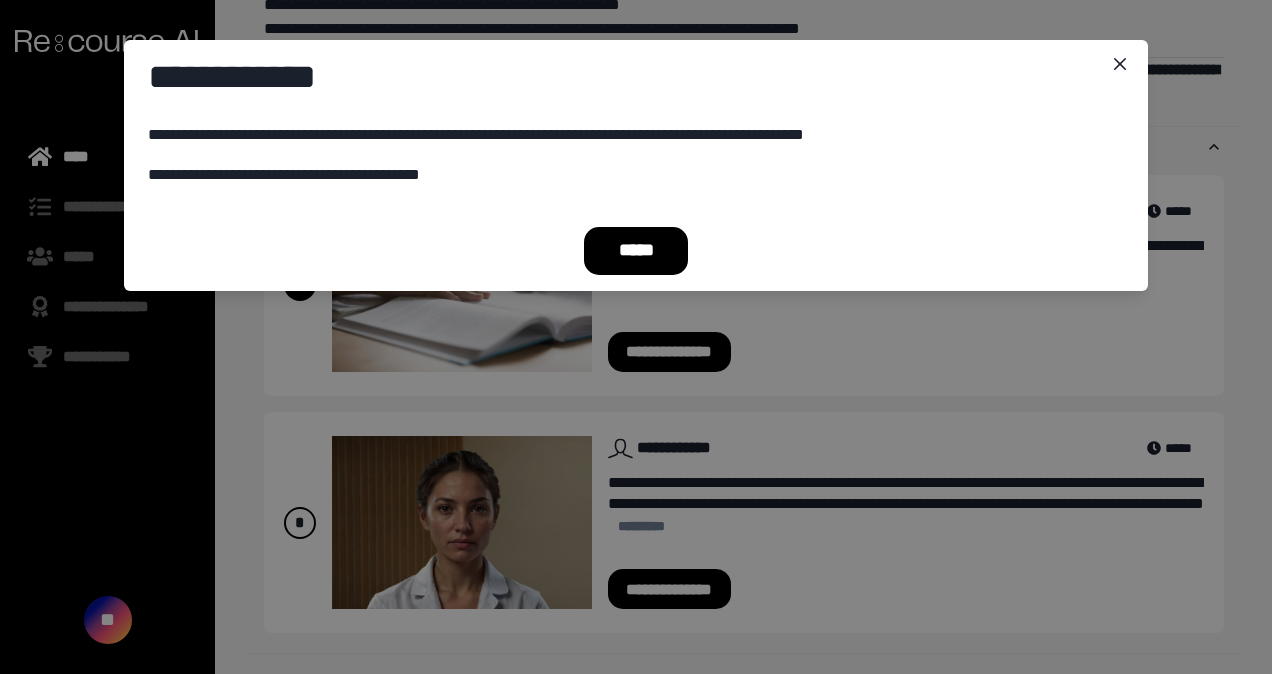 click on "*****" at bounding box center [636, 251] 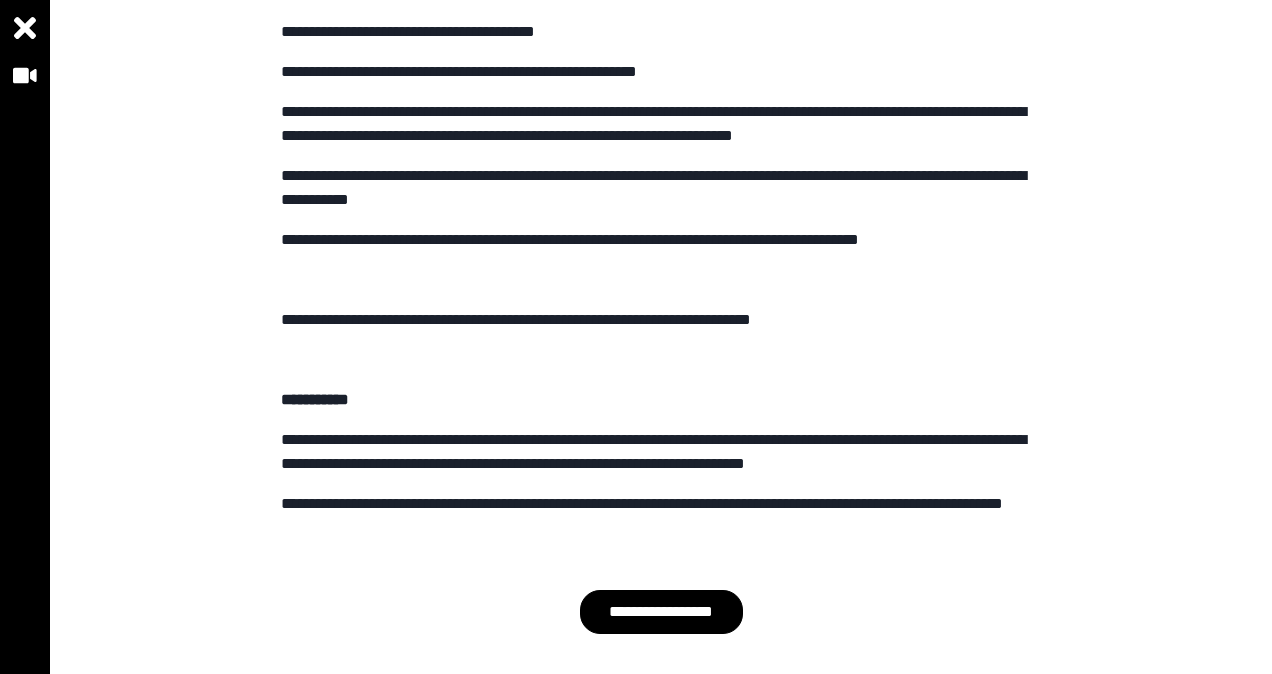 scroll, scrollTop: 666, scrollLeft: 0, axis: vertical 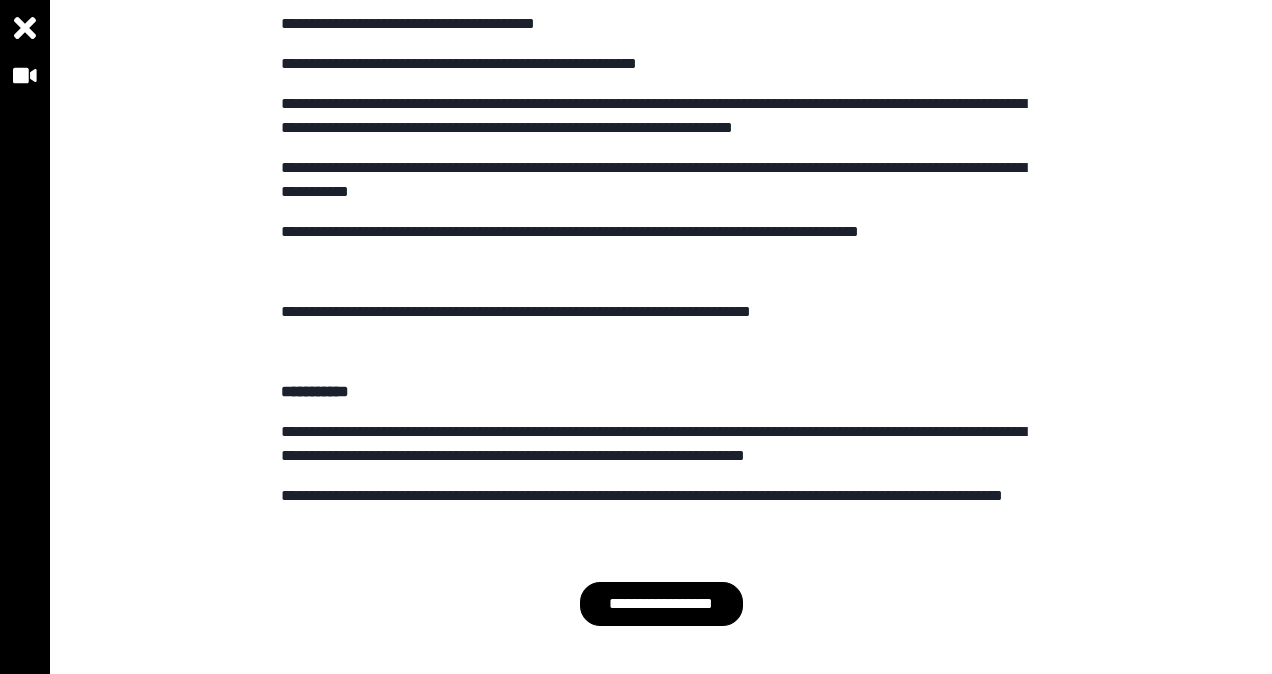 click on "**********" at bounding box center [661, 604] 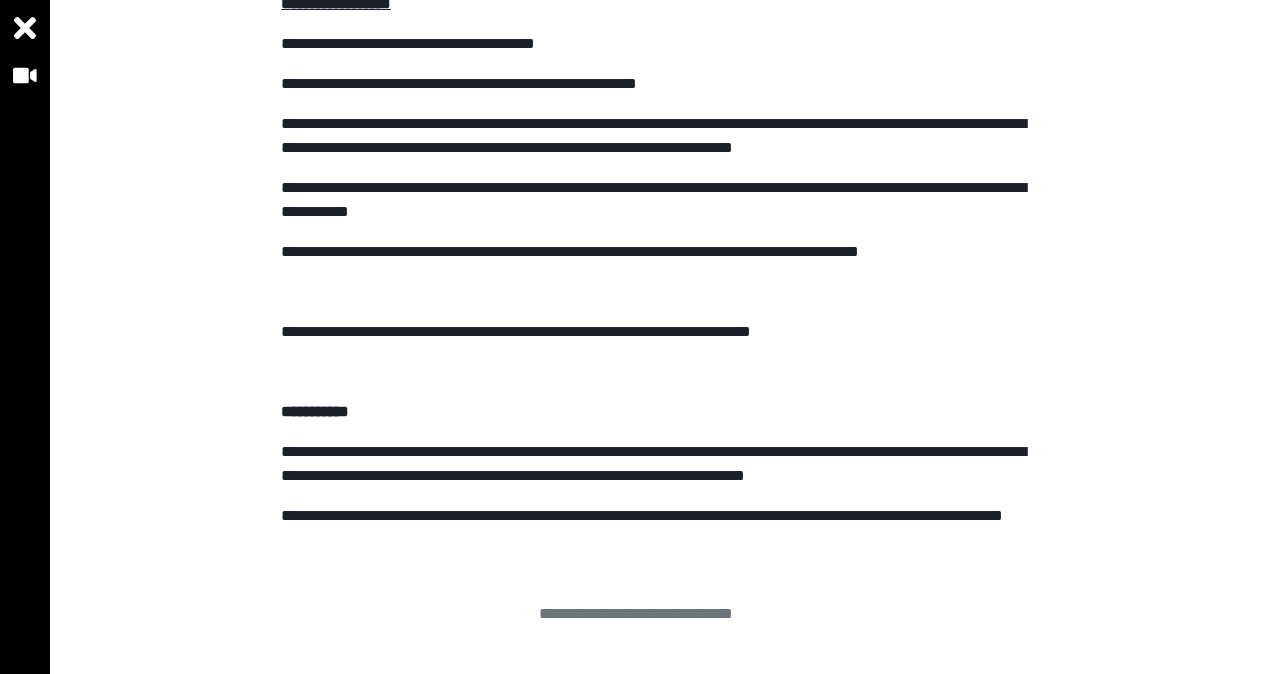 scroll, scrollTop: 645, scrollLeft: 0, axis: vertical 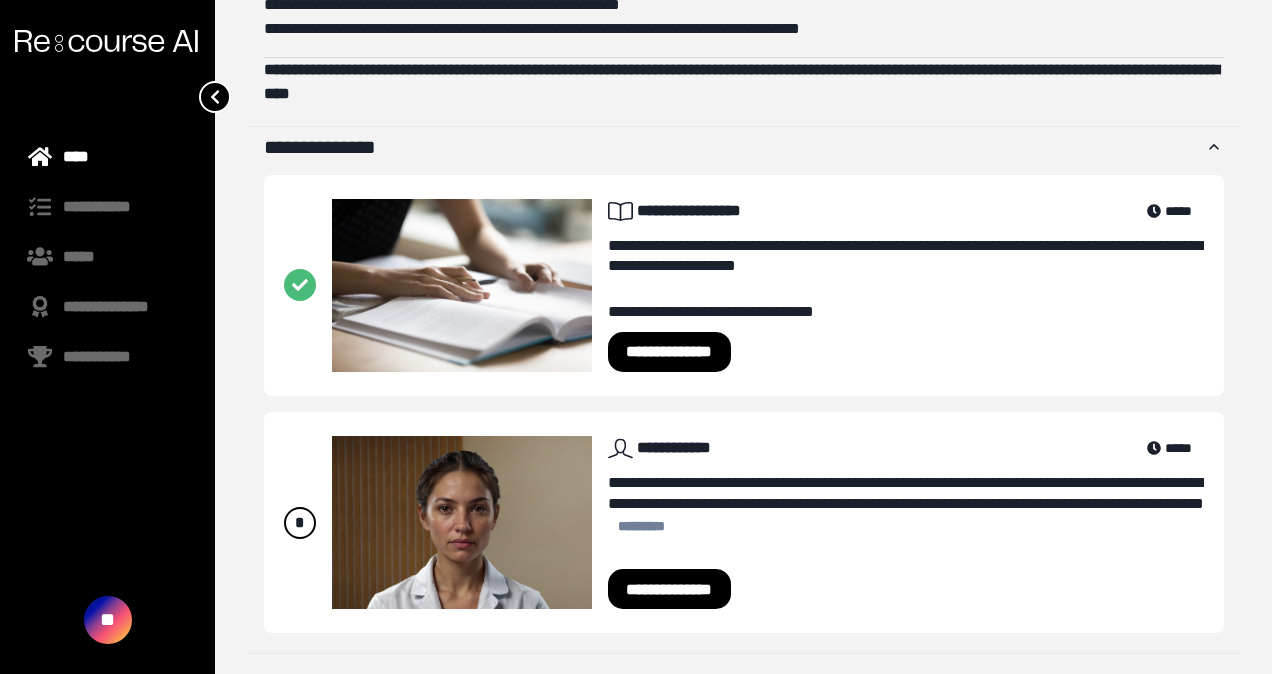 click on "**********" at bounding box center (670, 589) 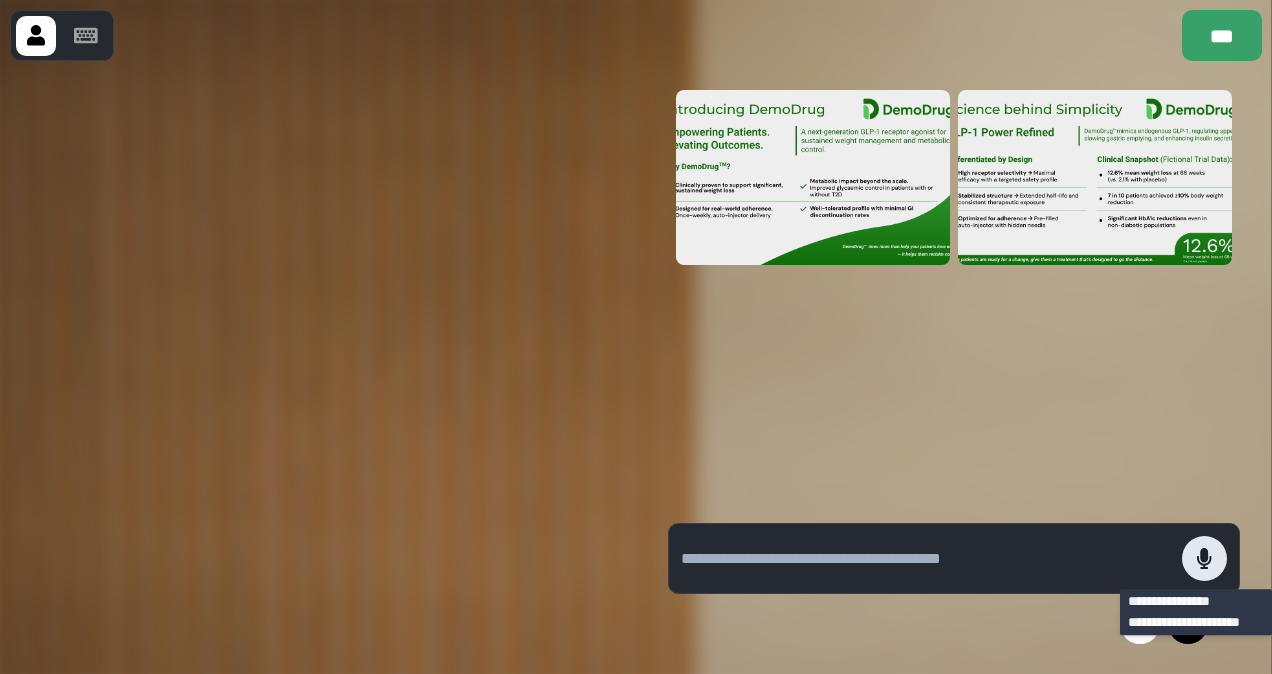 click 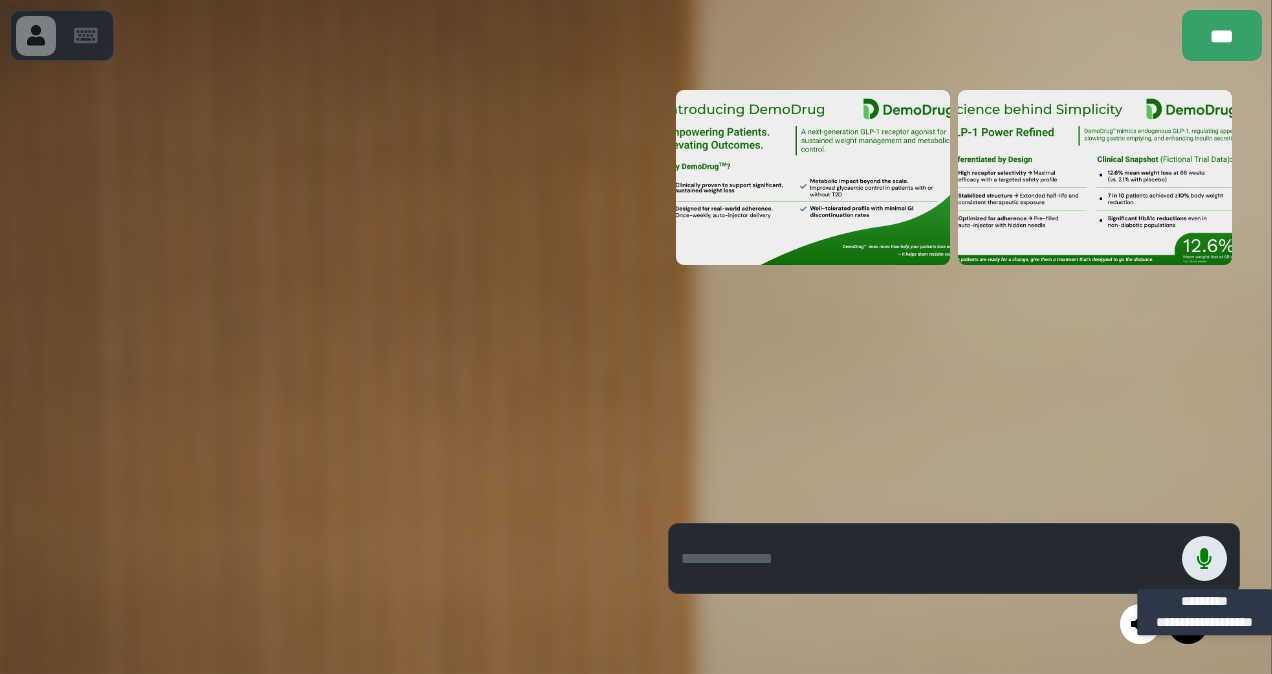 click 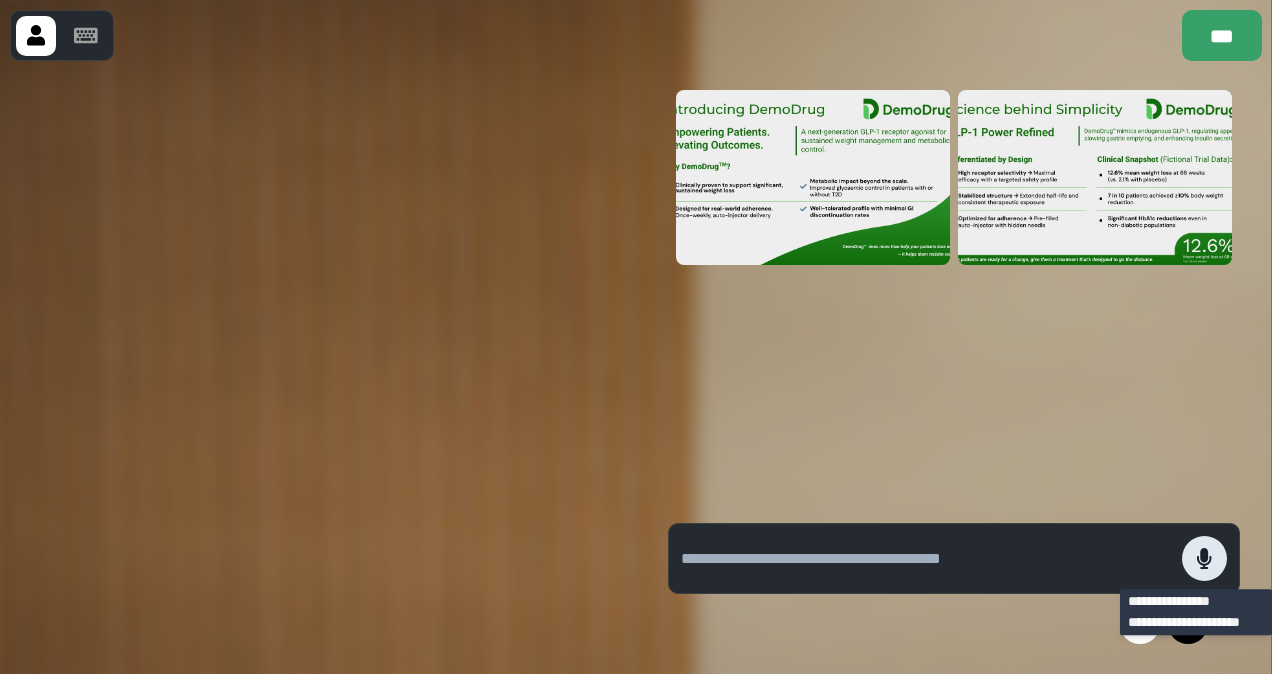 click 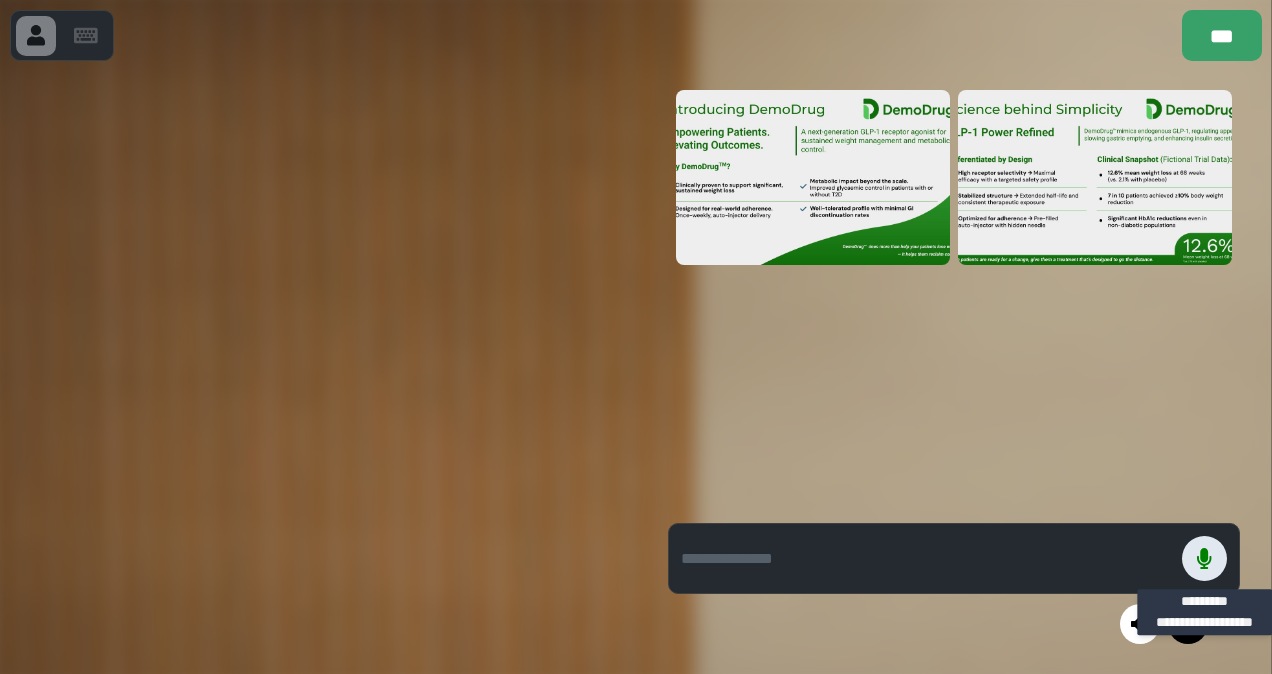 click 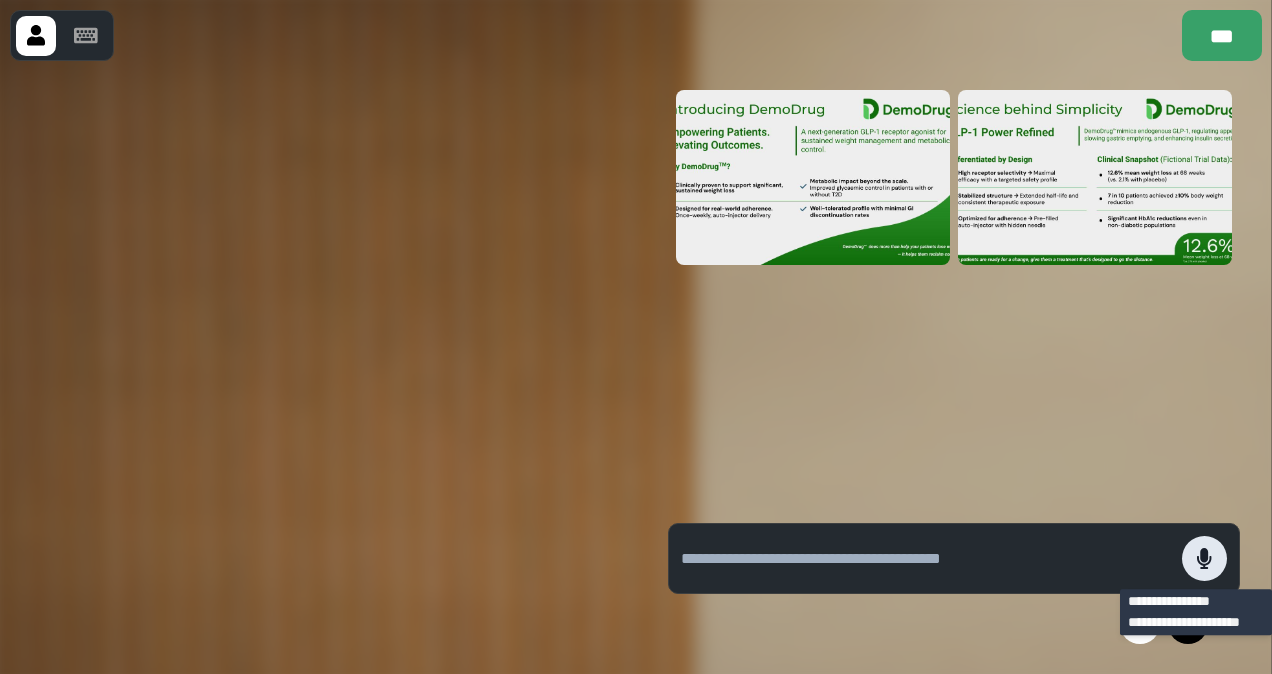 click 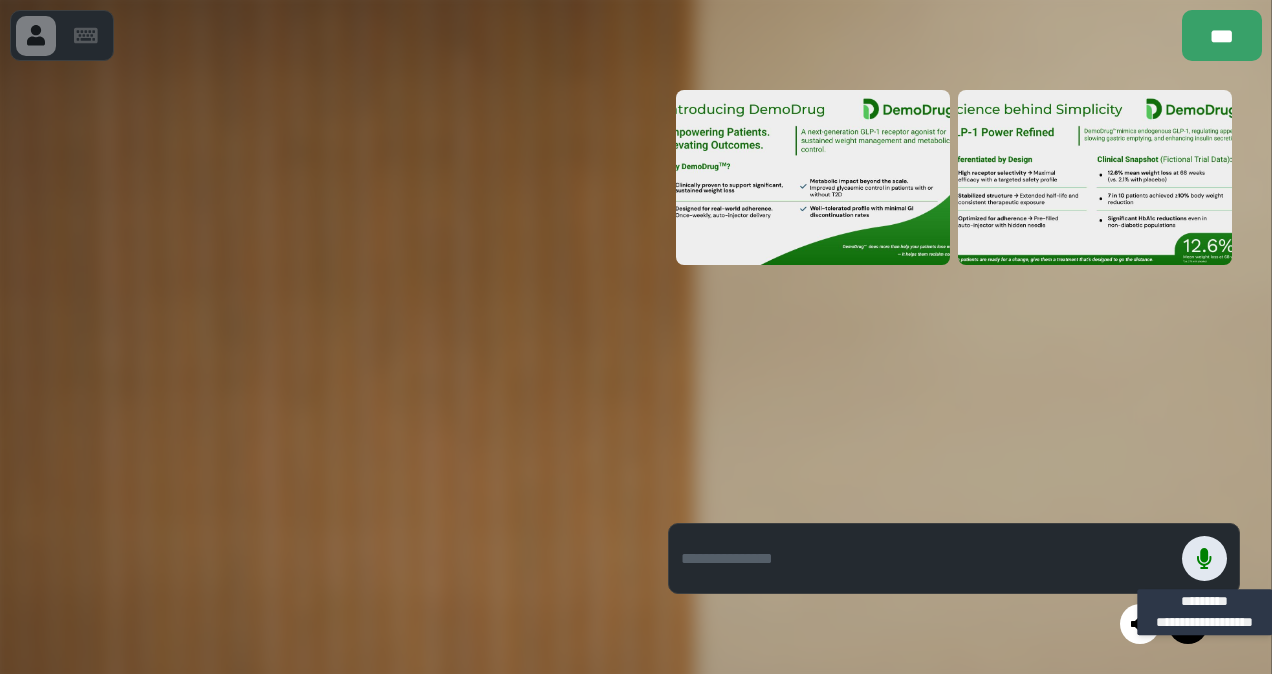click 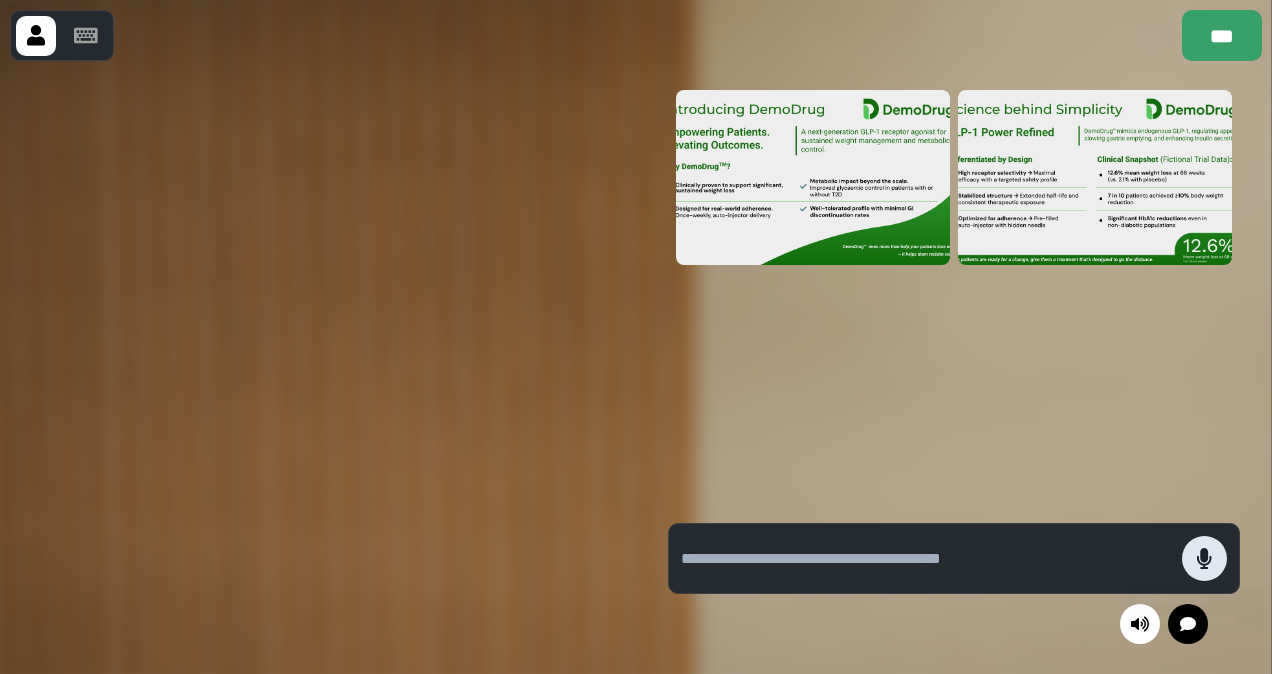 click 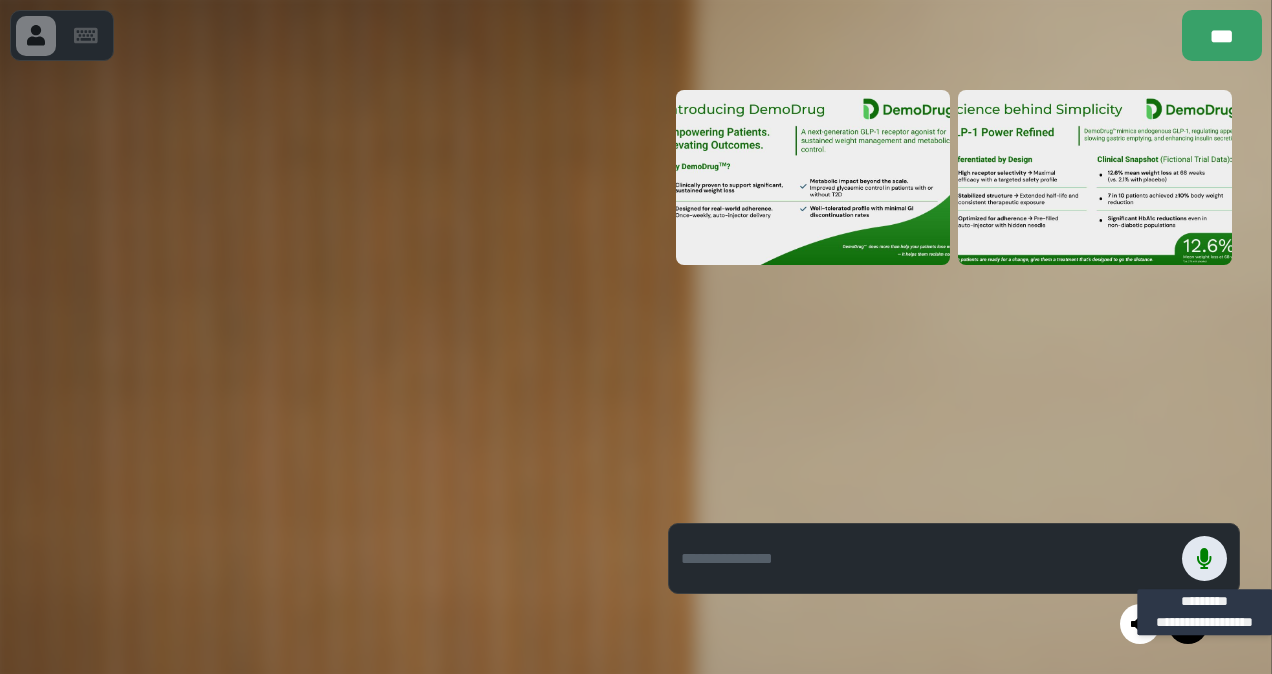 click 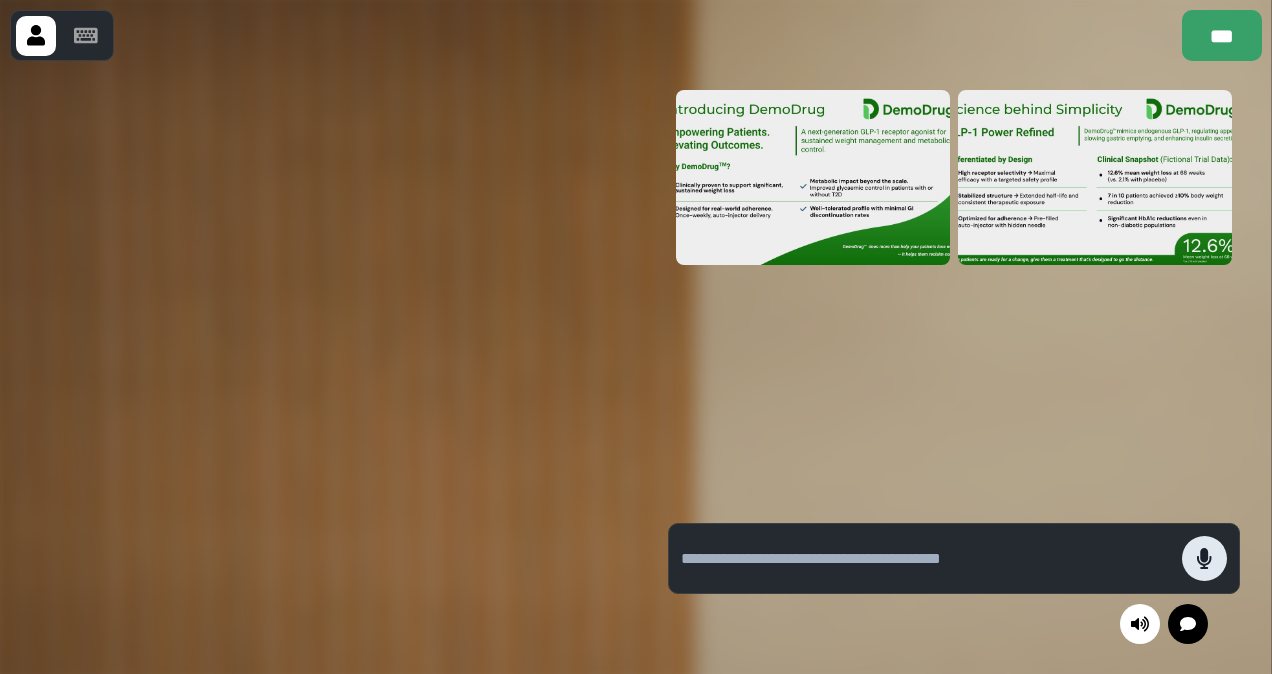 click 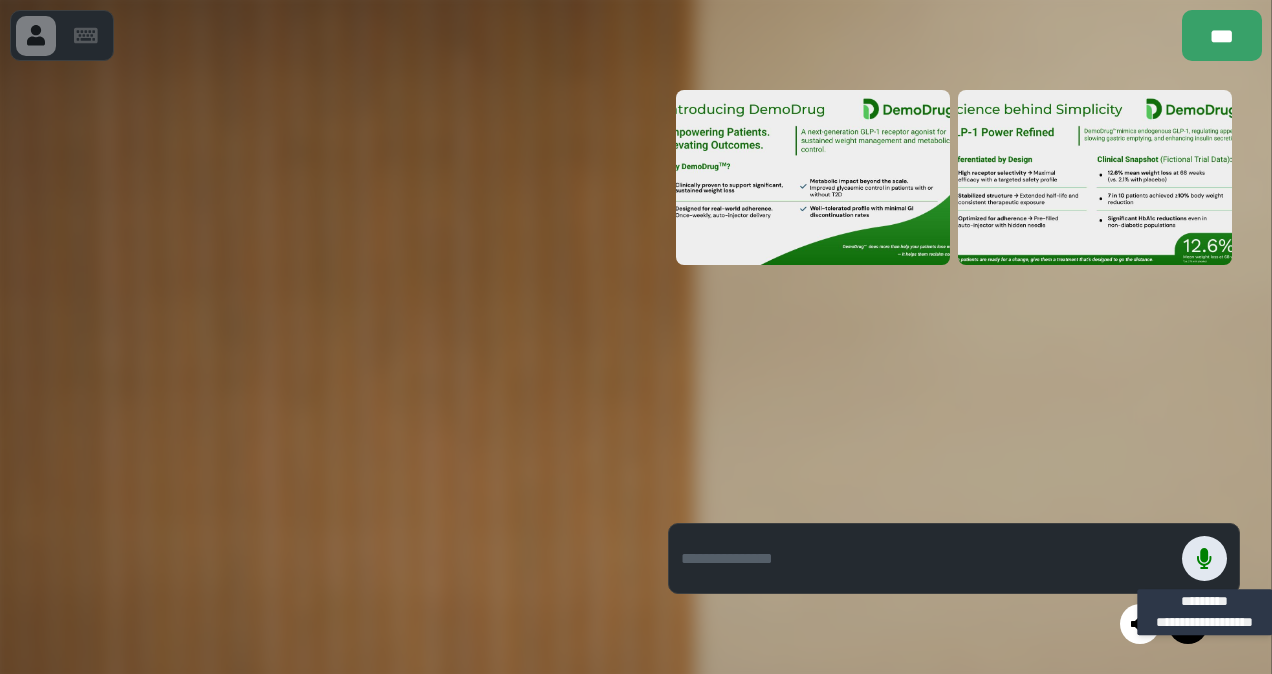 click 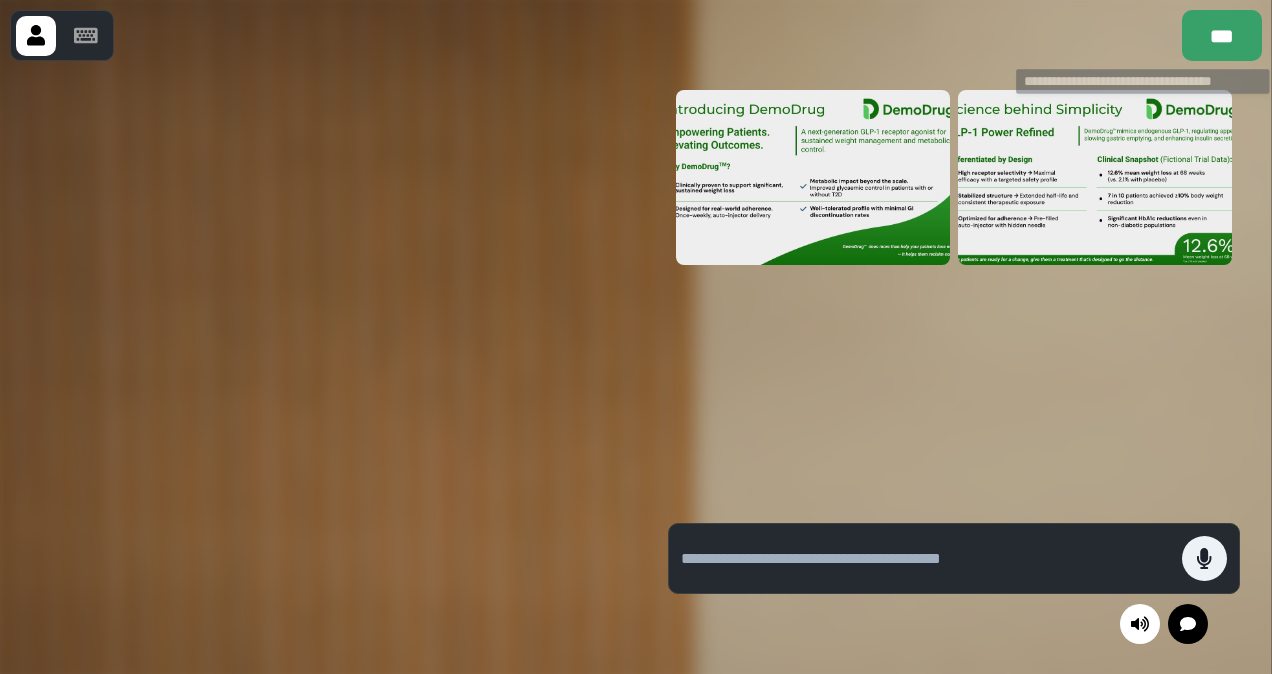 drag, startPoint x: 1240, startPoint y: 7, endPoint x: 1231, endPoint y: 22, distance: 17.492855 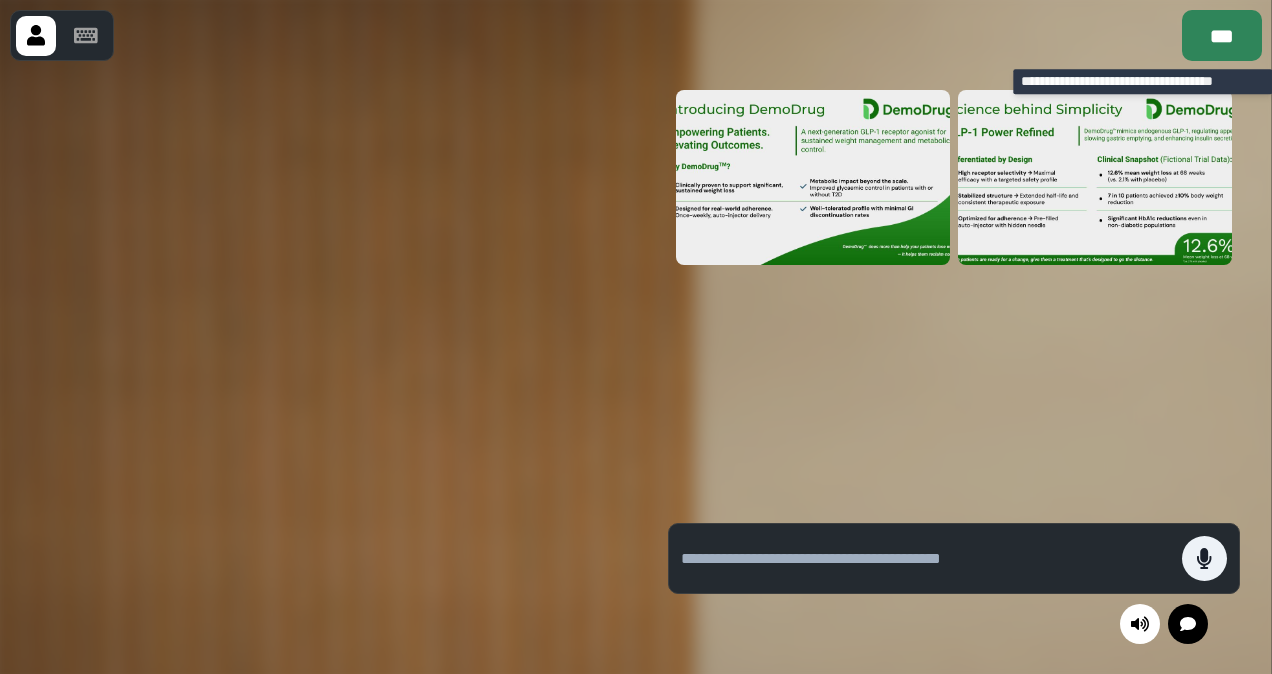 click on "***" at bounding box center (1222, 35) 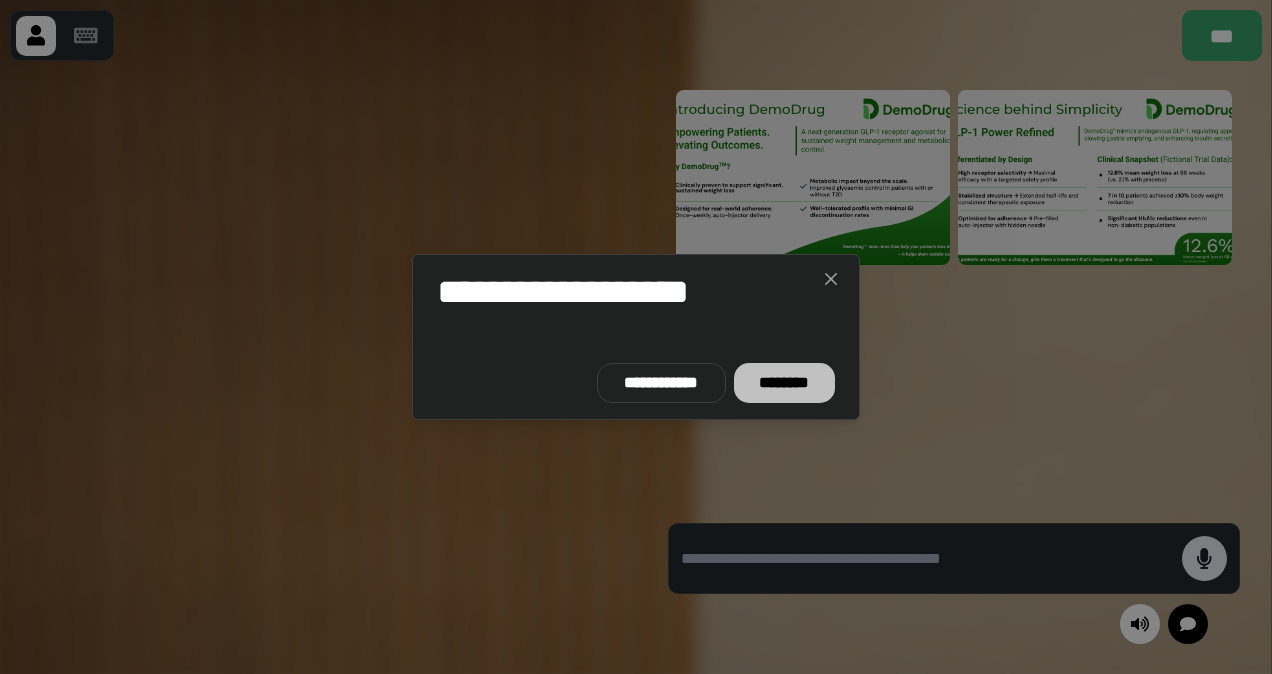 click on "********" at bounding box center (784, 383) 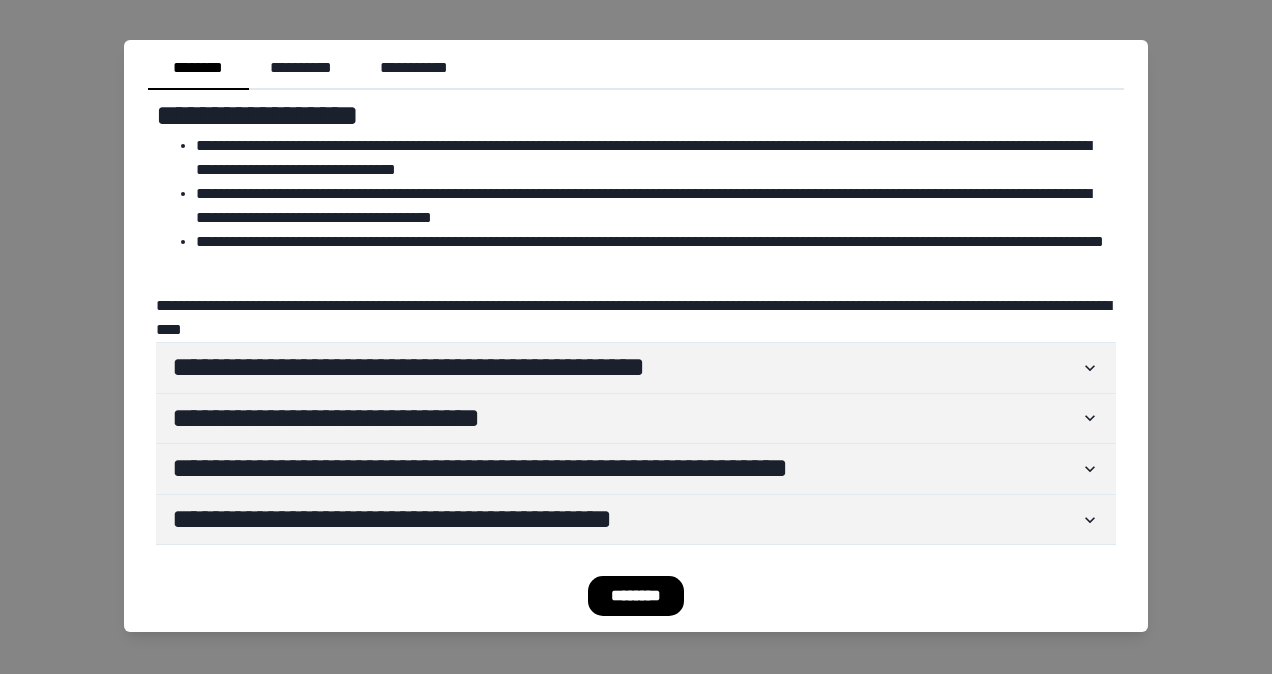 click on "********" at bounding box center (636, 596) 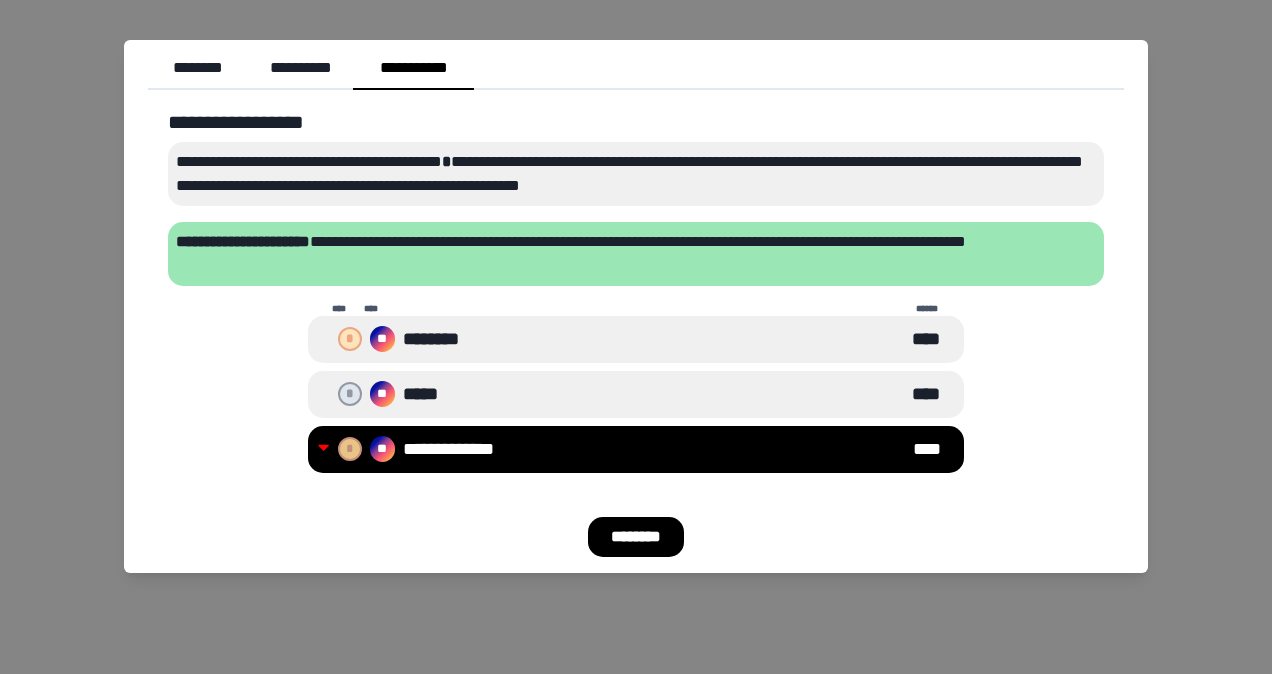 click on "********" at bounding box center [636, 537] 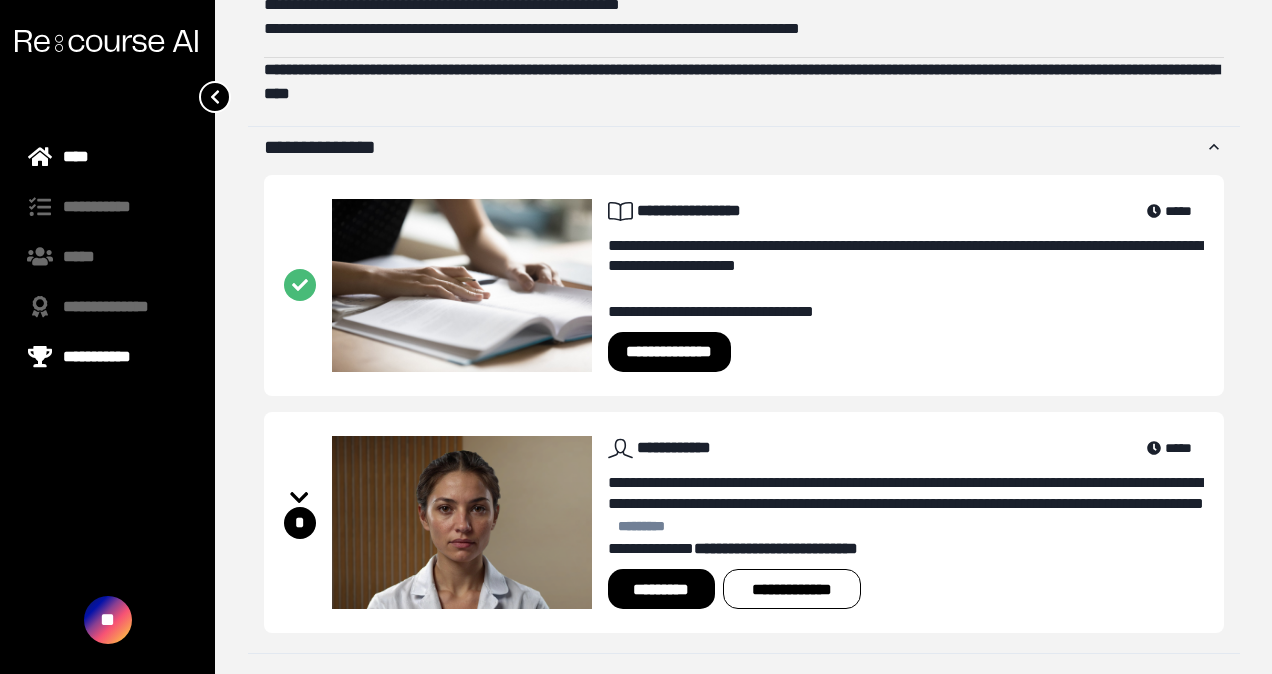 click on "**********" at bounding box center (107, 357) 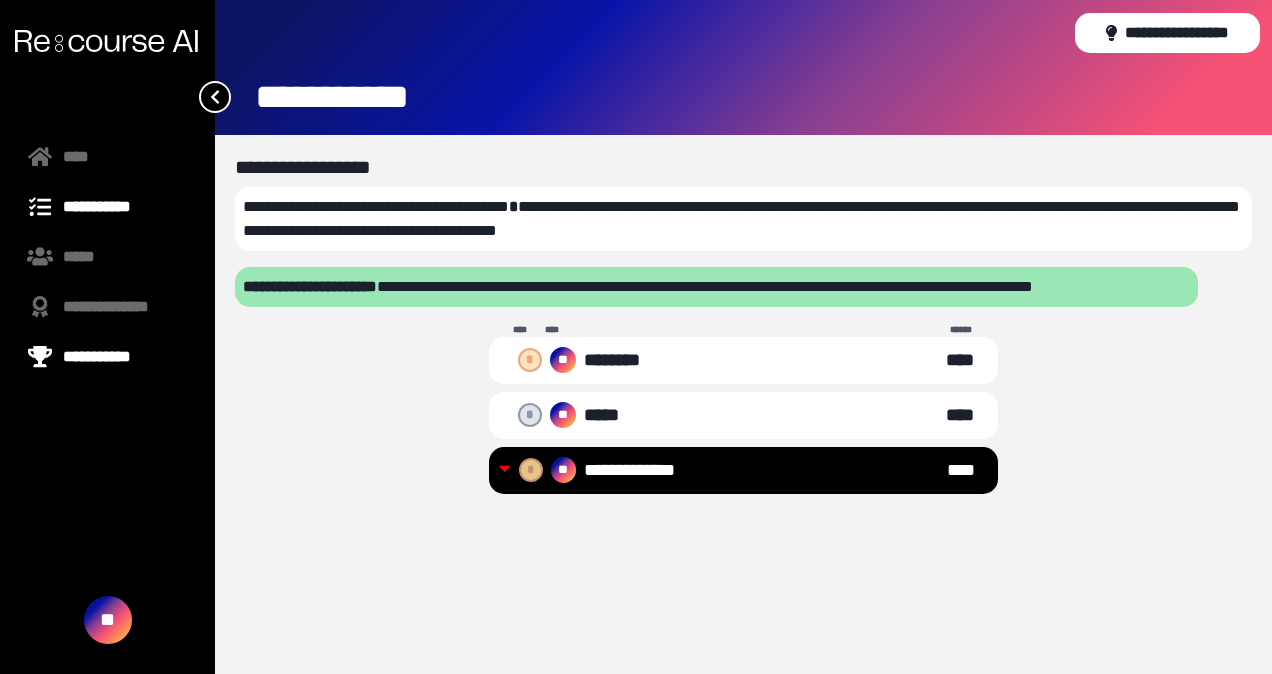 click on "**********" at bounding box center [107, 207] 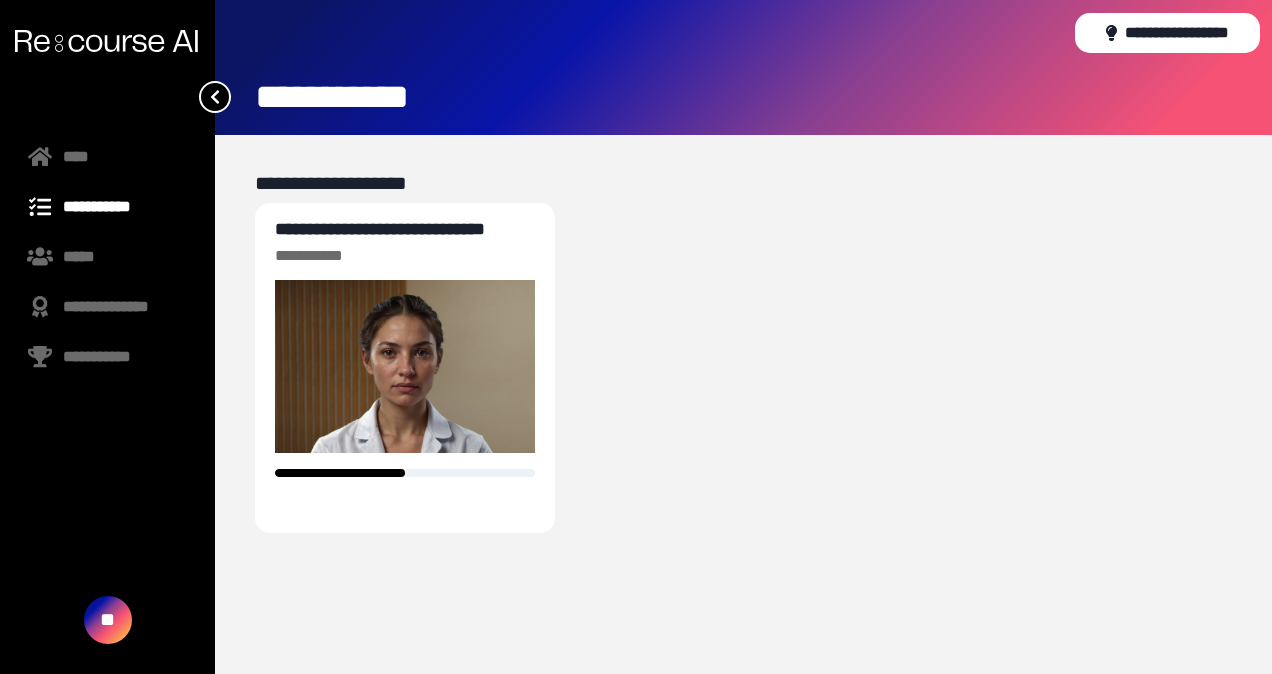 click at bounding box center (215, 97) 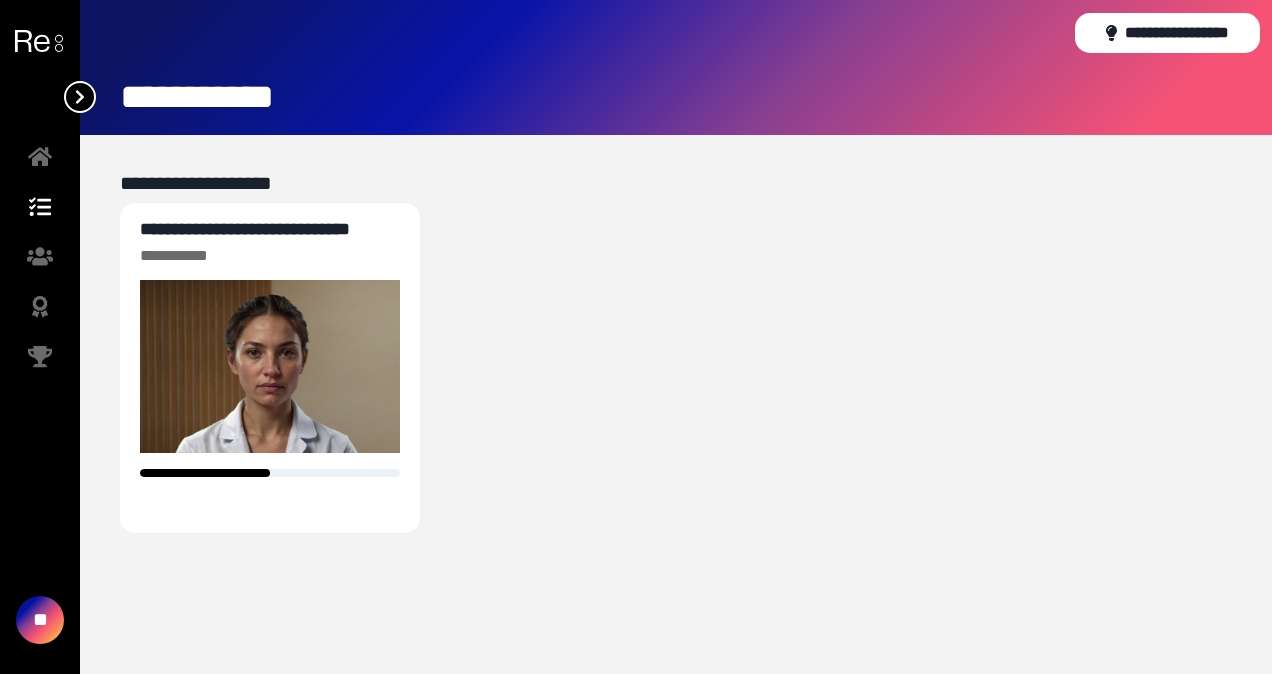click 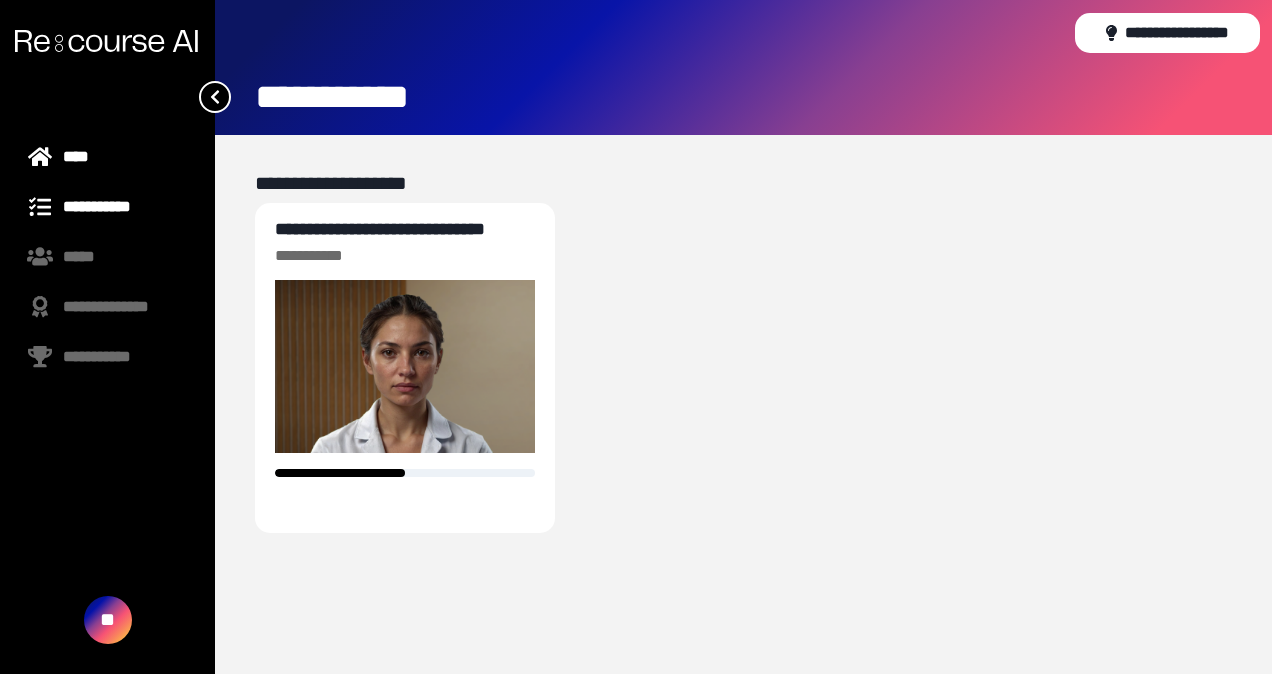 click on "****" at bounding box center (107, 157) 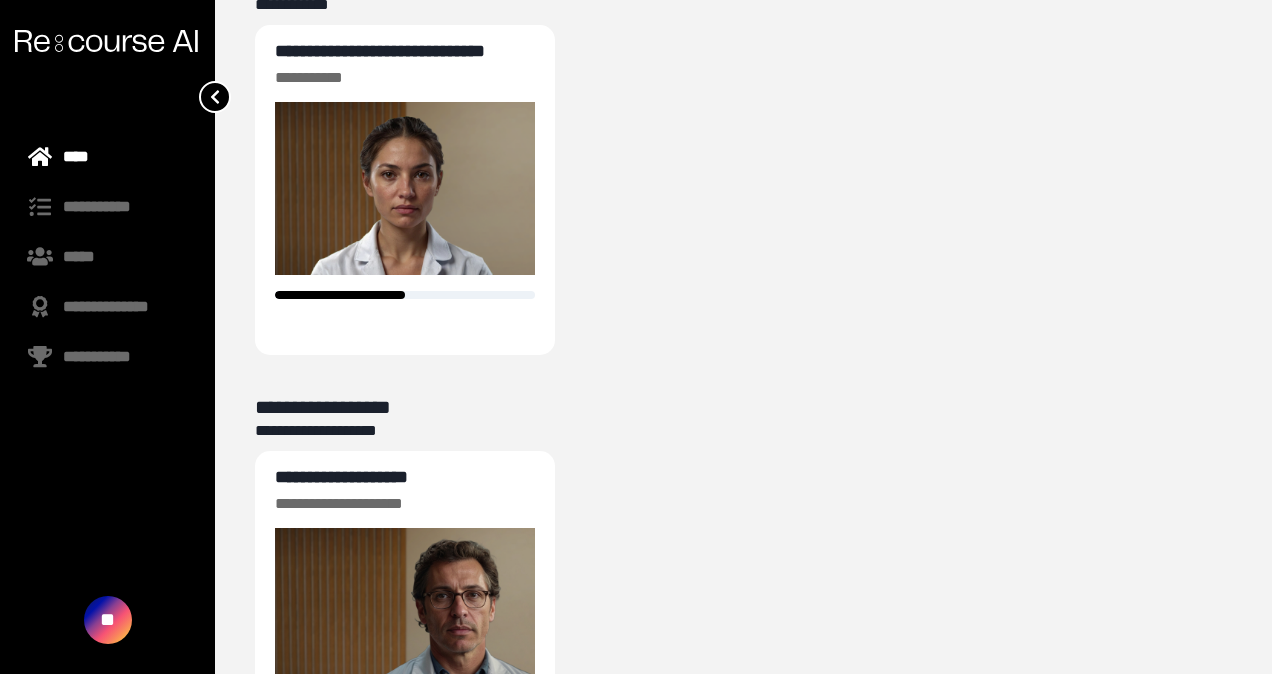 scroll, scrollTop: 342, scrollLeft: 0, axis: vertical 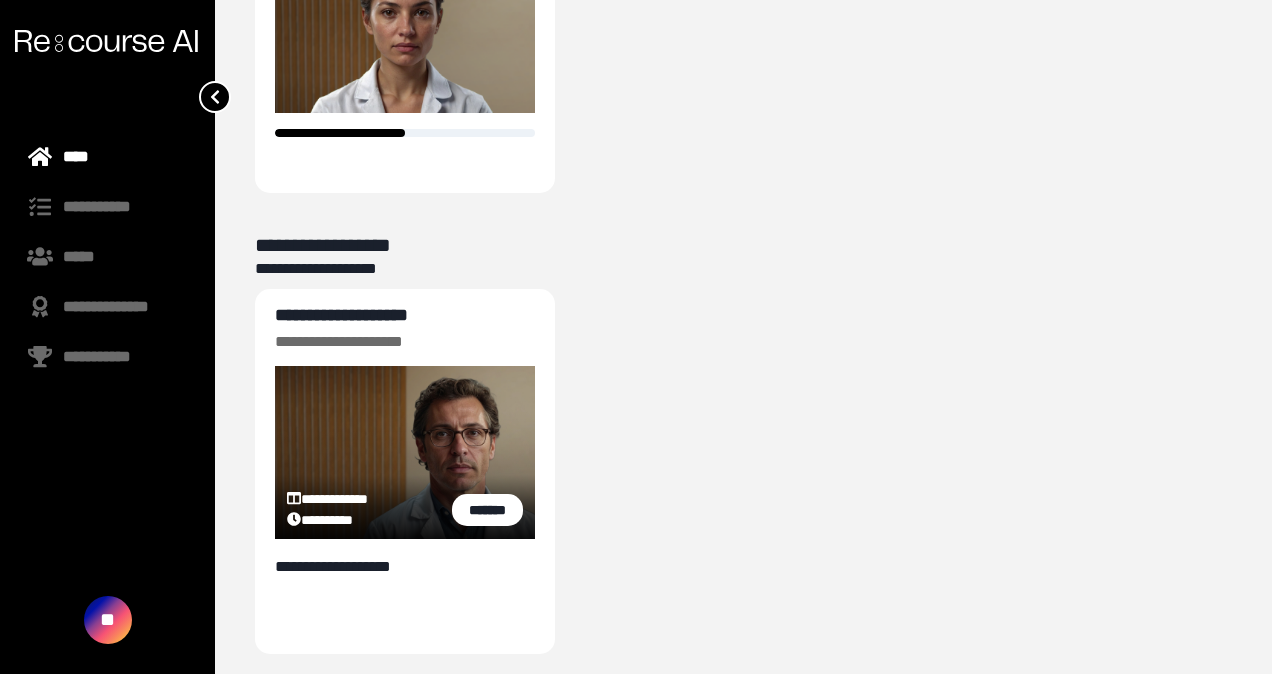 click on "**********" at bounding box center [341, 315] 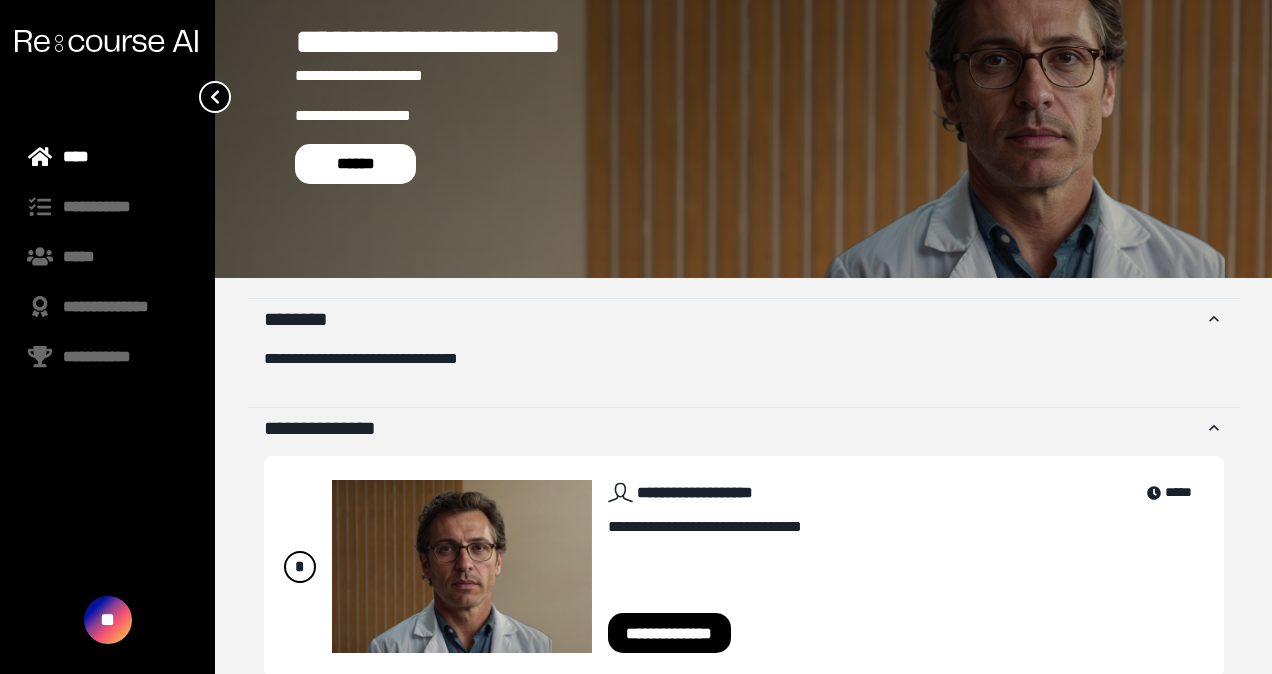 scroll, scrollTop: 150, scrollLeft: 0, axis: vertical 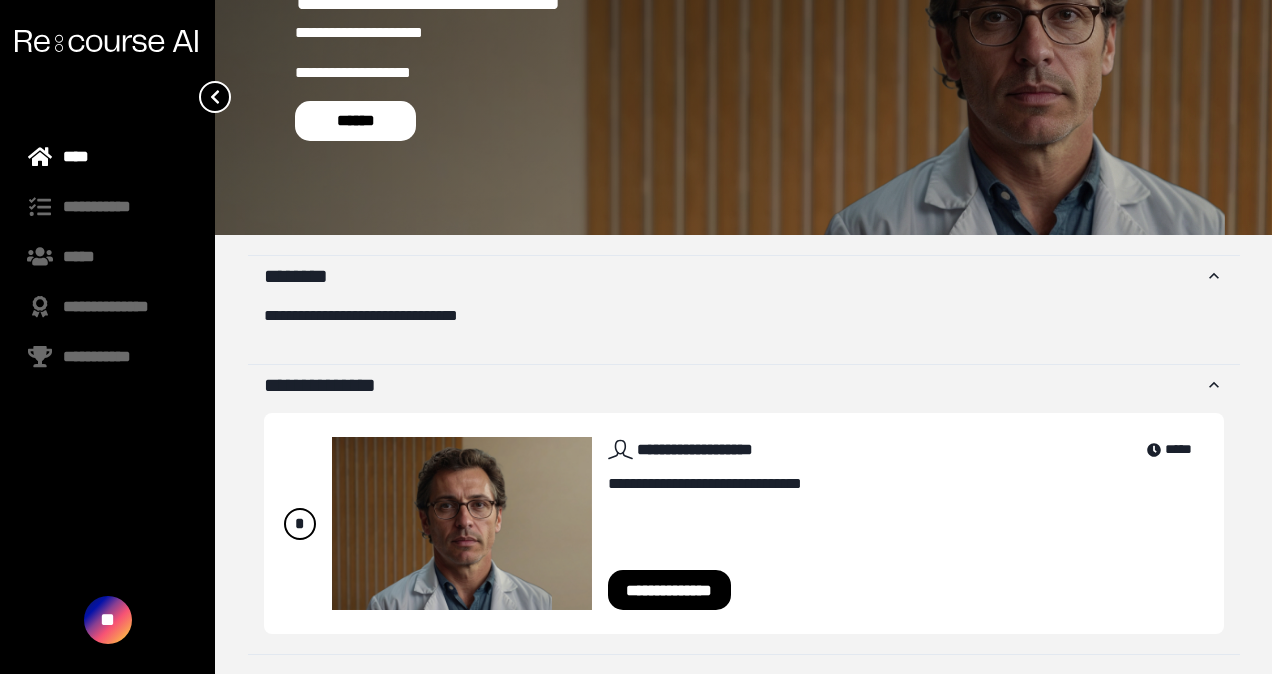 click on "**********" at bounding box center (670, 590) 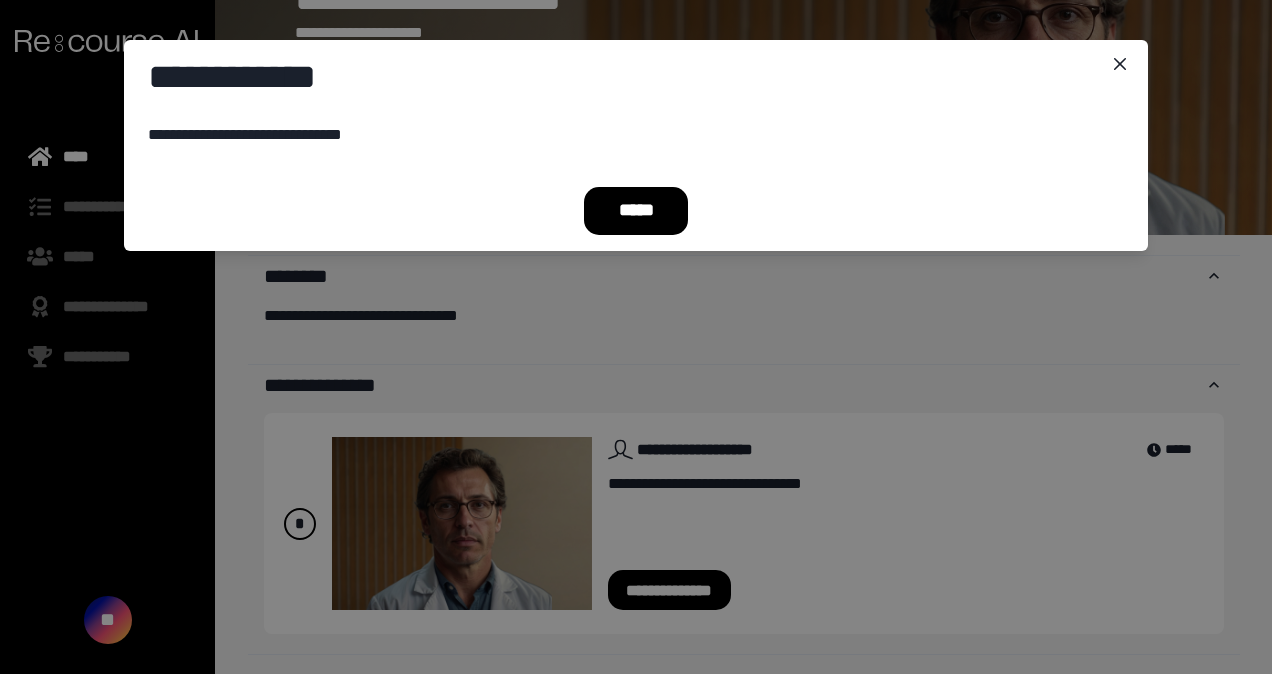 click on "*****" at bounding box center (636, 211) 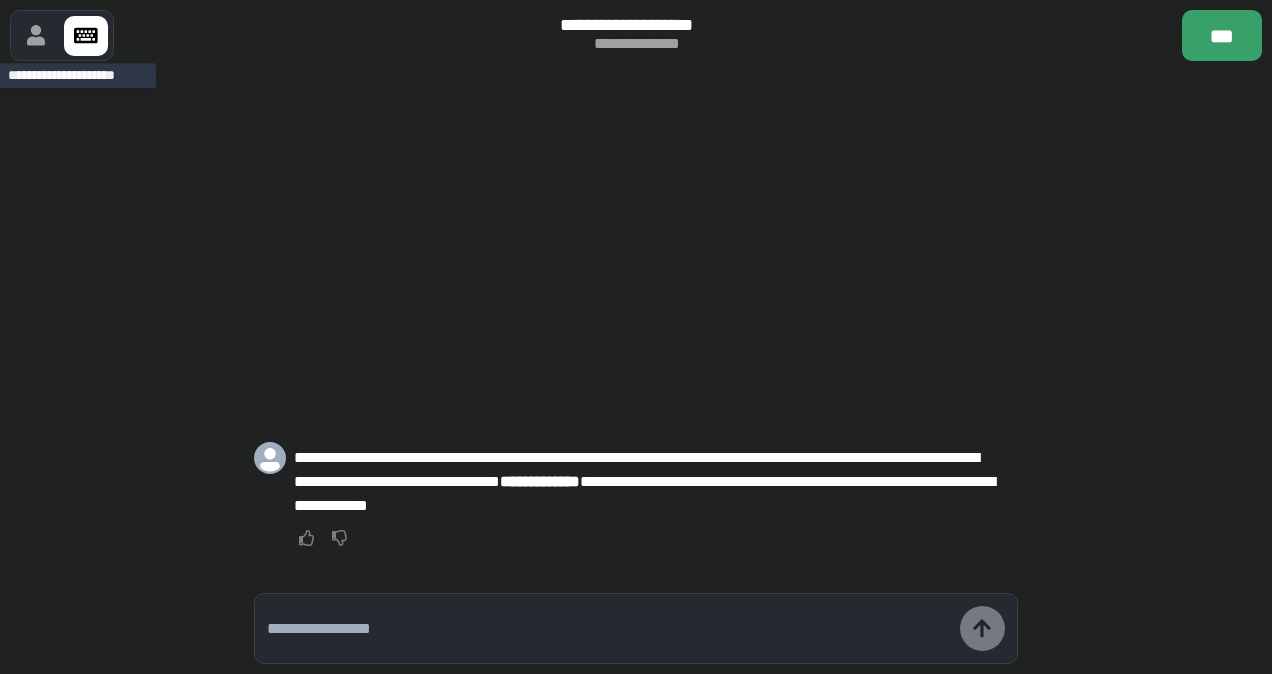 click 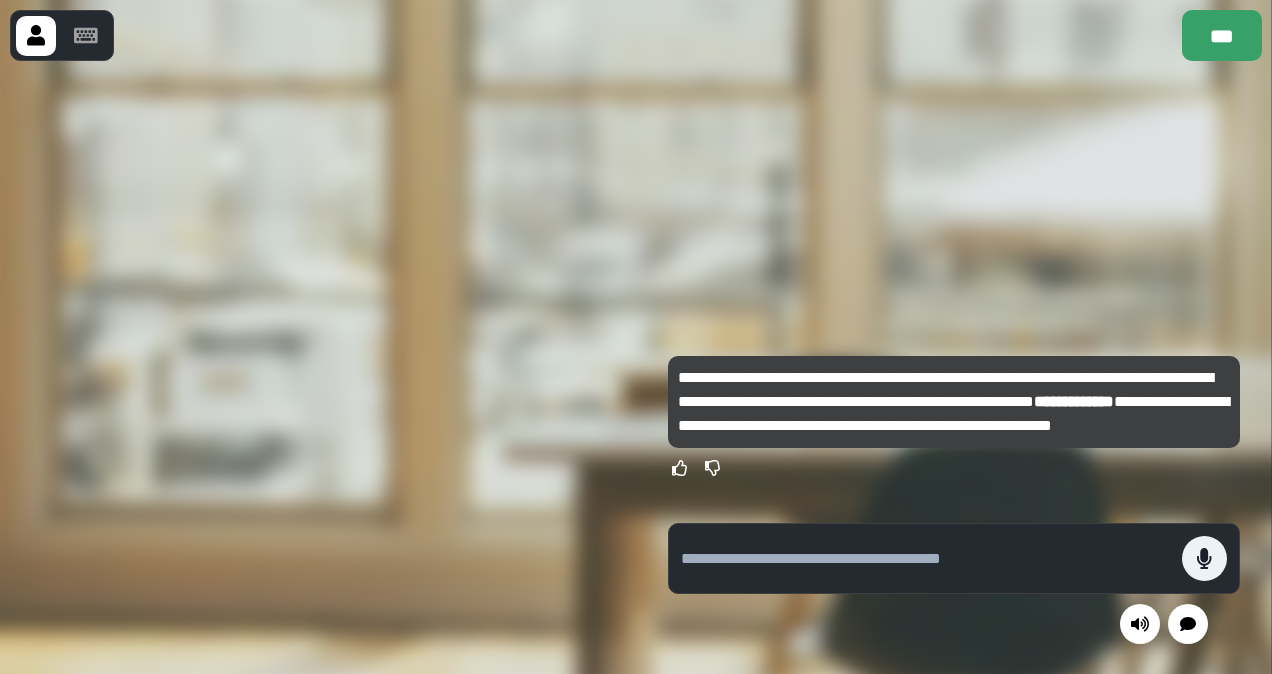 click at bounding box center (926, 559) 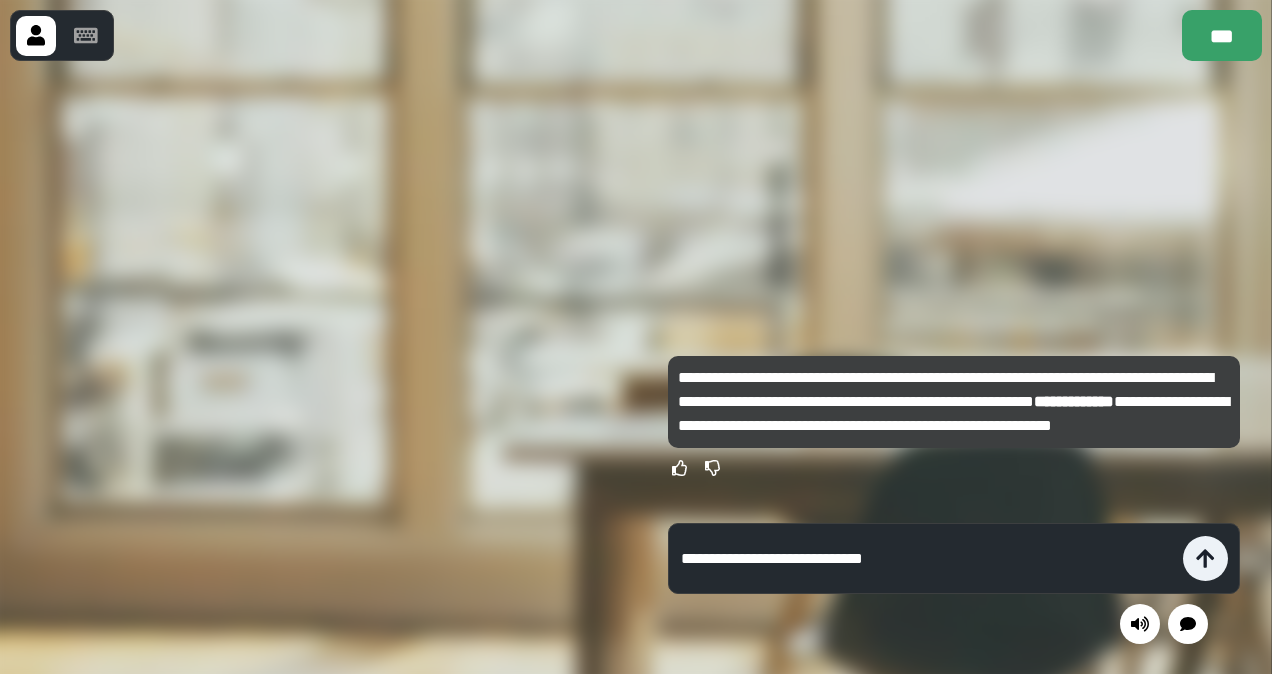 type on "**********" 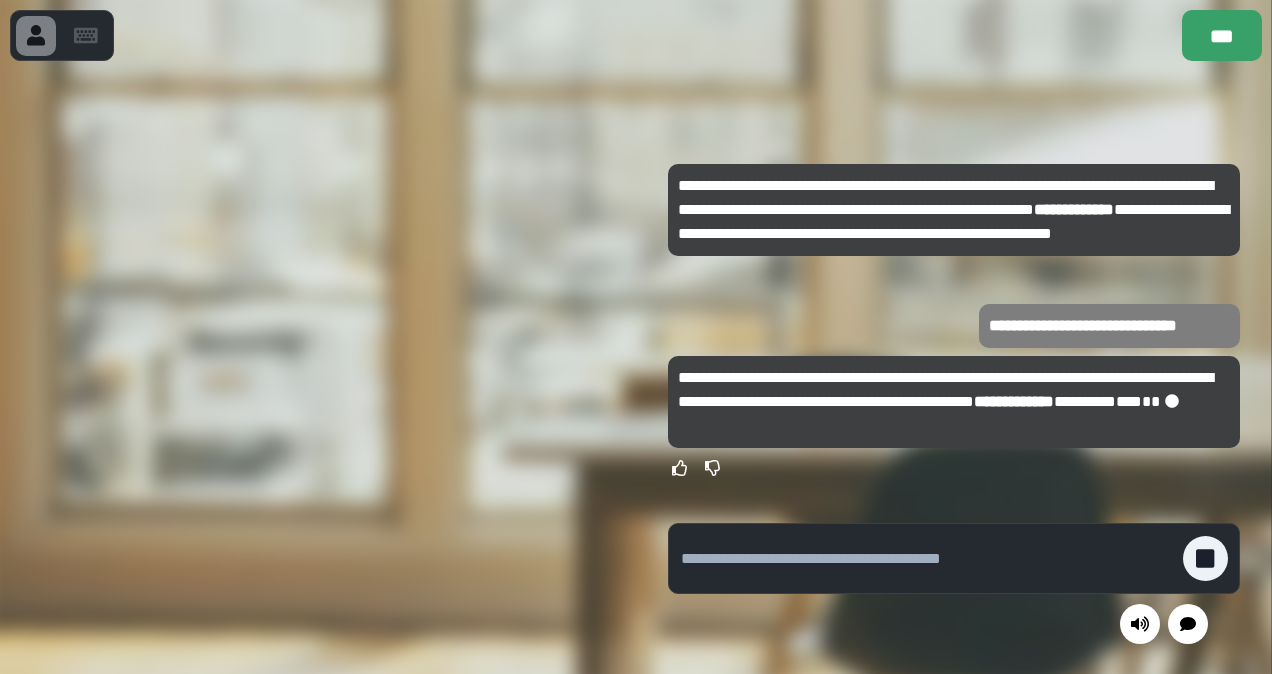 click at bounding box center [927, 559] 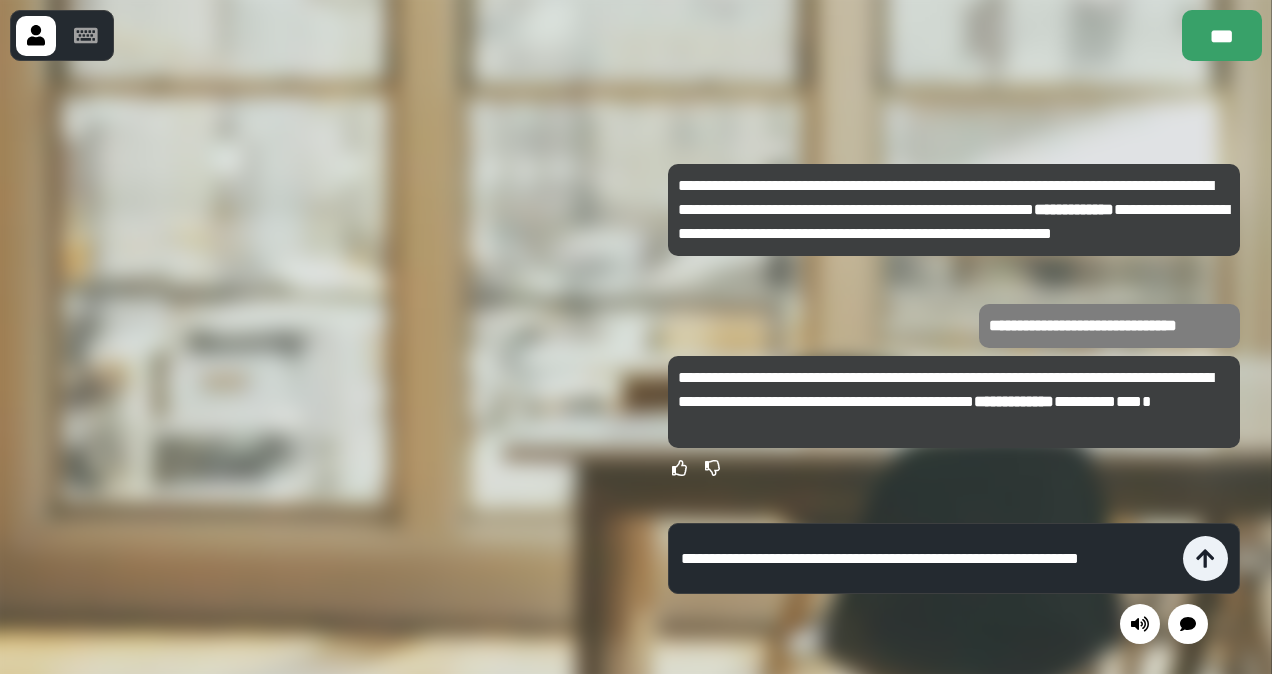 type on "**********" 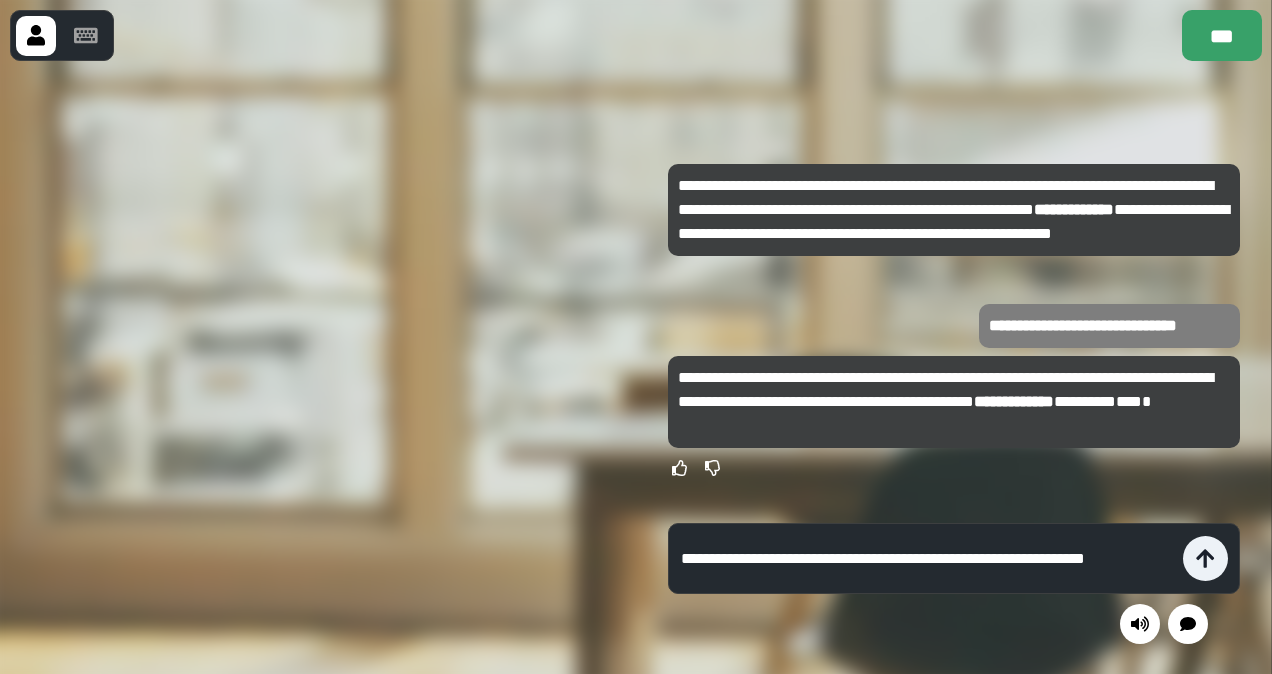type 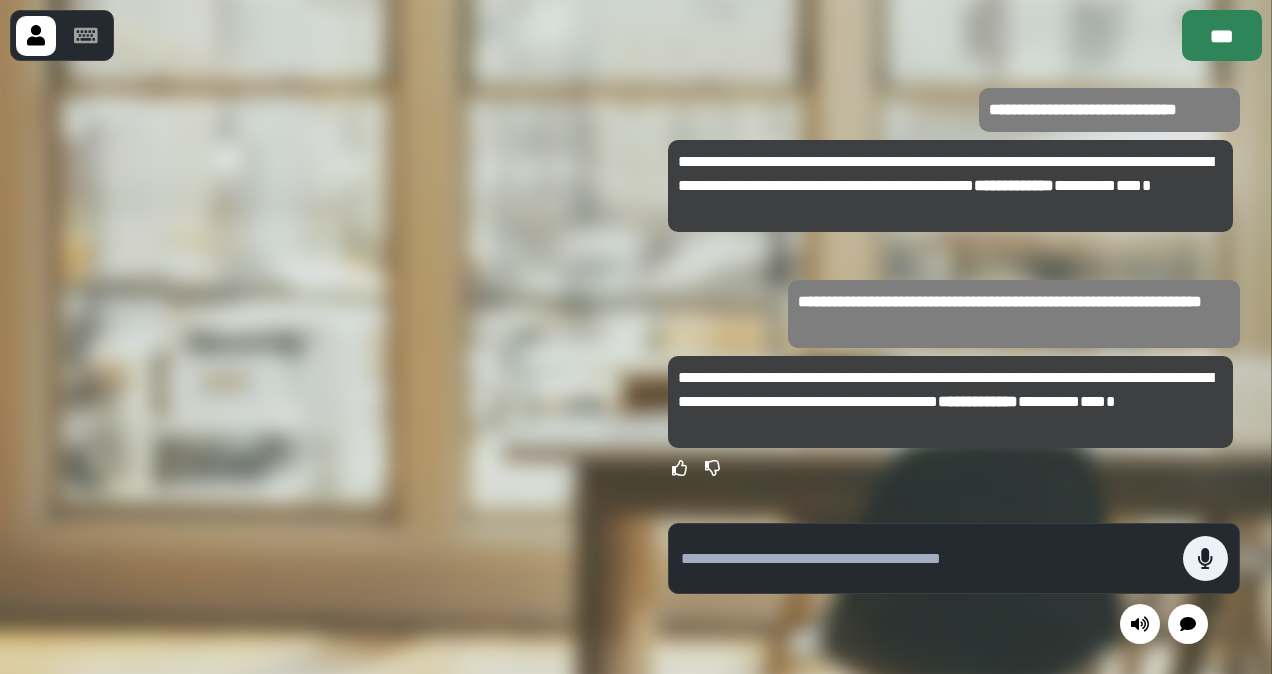 click on "***" at bounding box center (1222, 35) 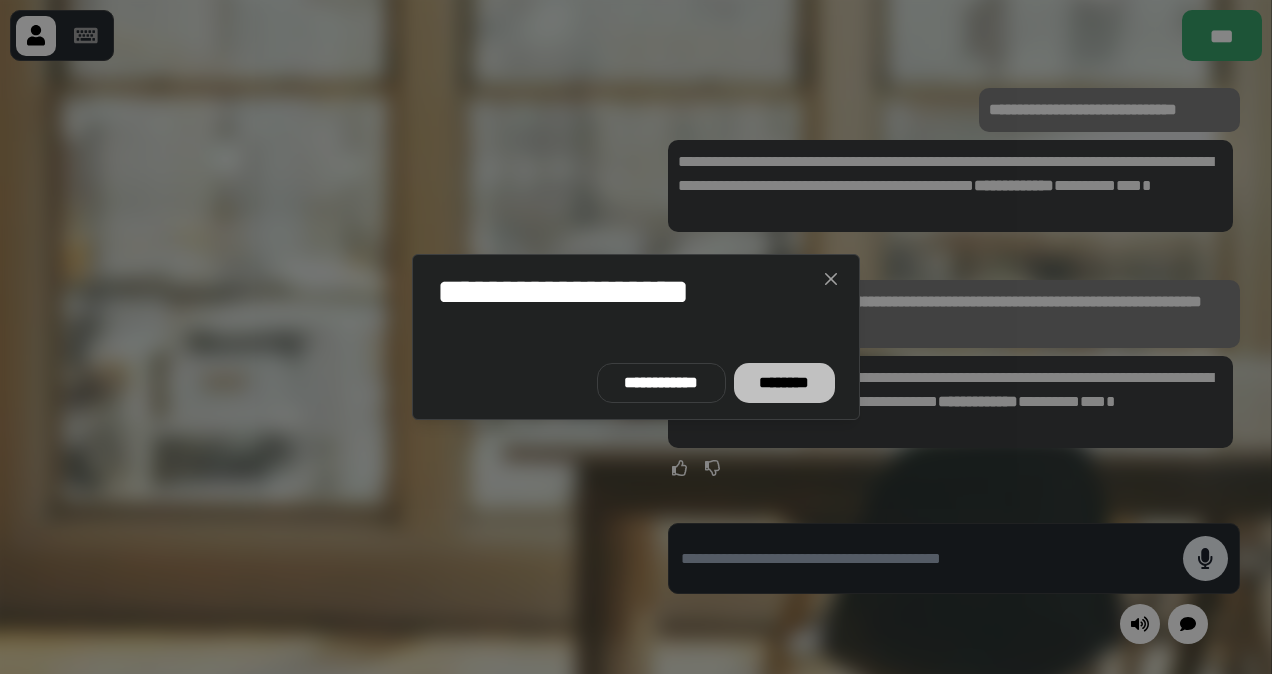 click on "********" at bounding box center [784, 383] 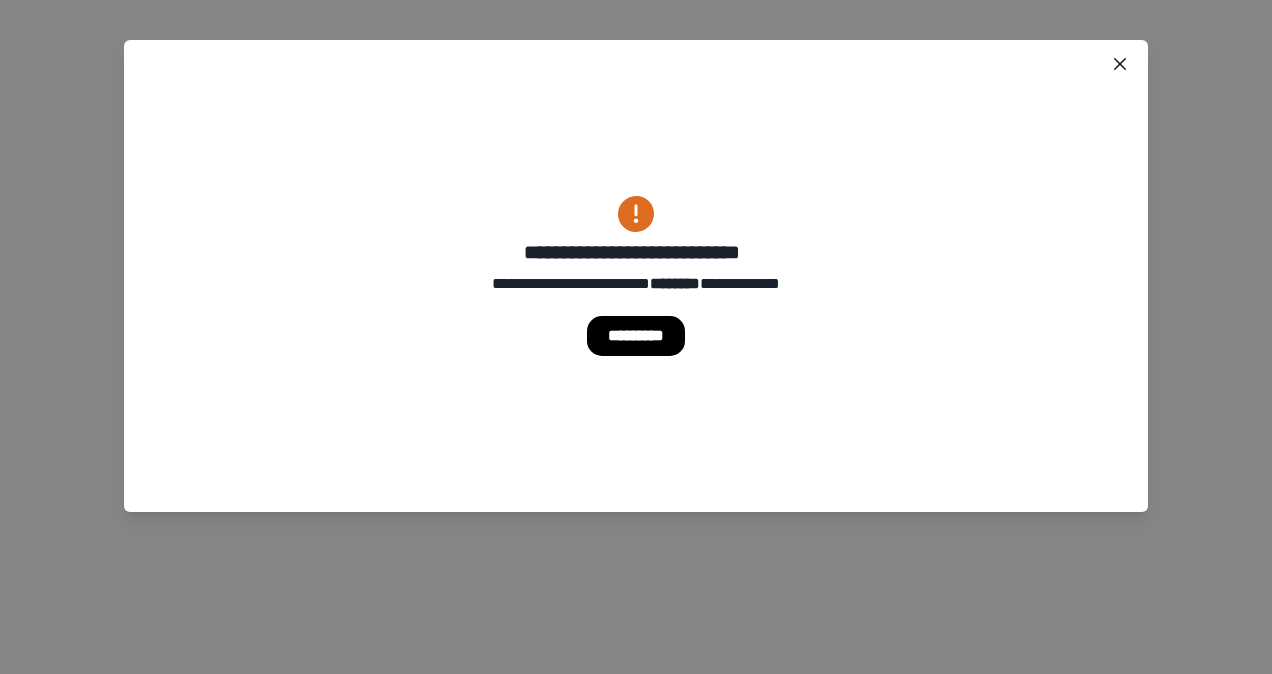 click on "**********" at bounding box center [636, 276] 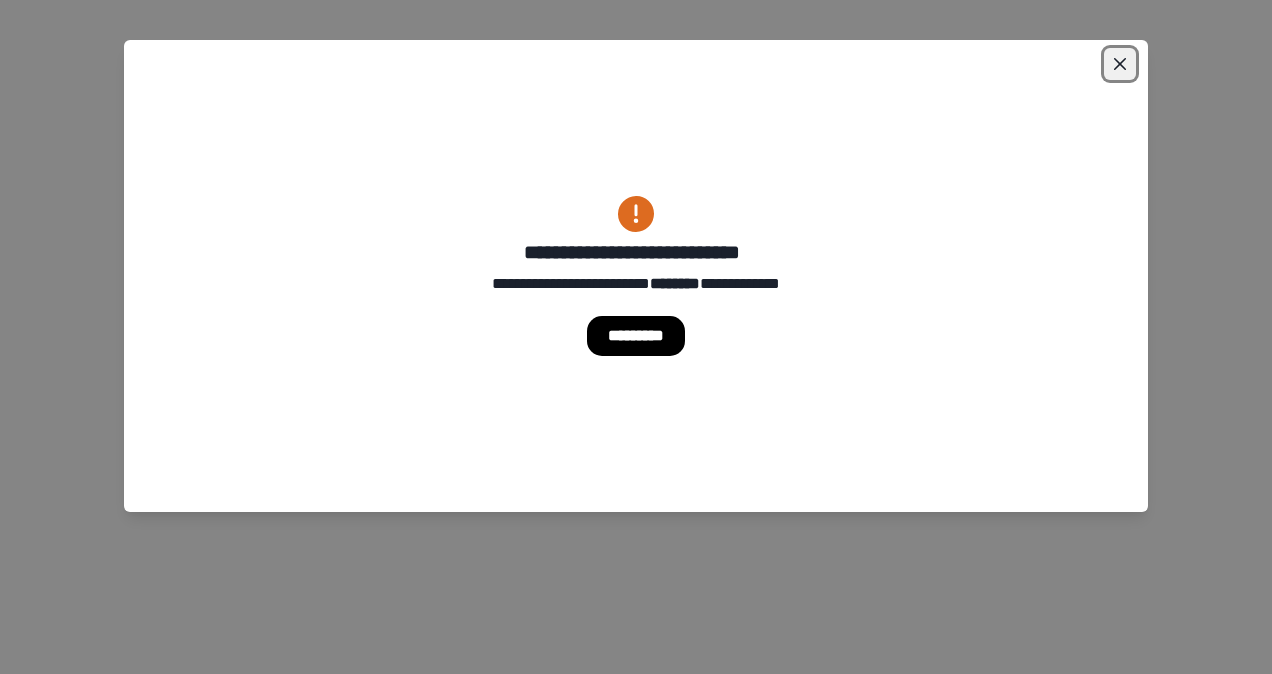 click at bounding box center (1120, 64) 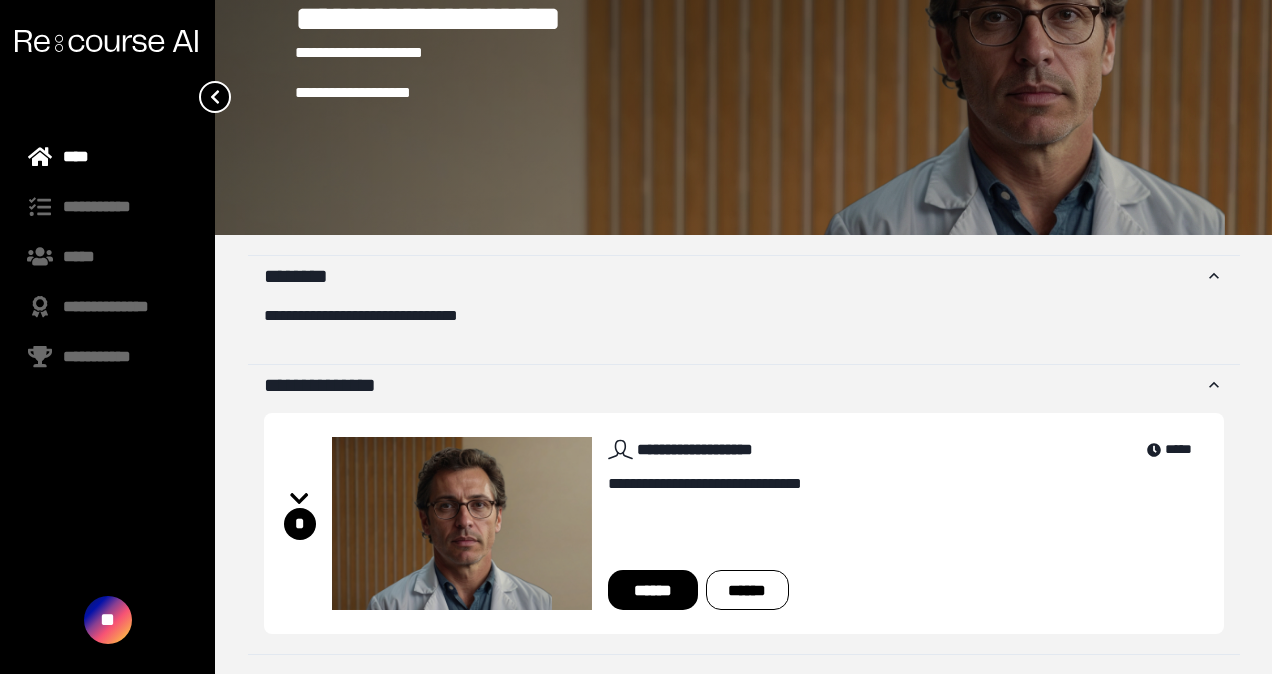 click on "******" at bounding box center [653, 590] 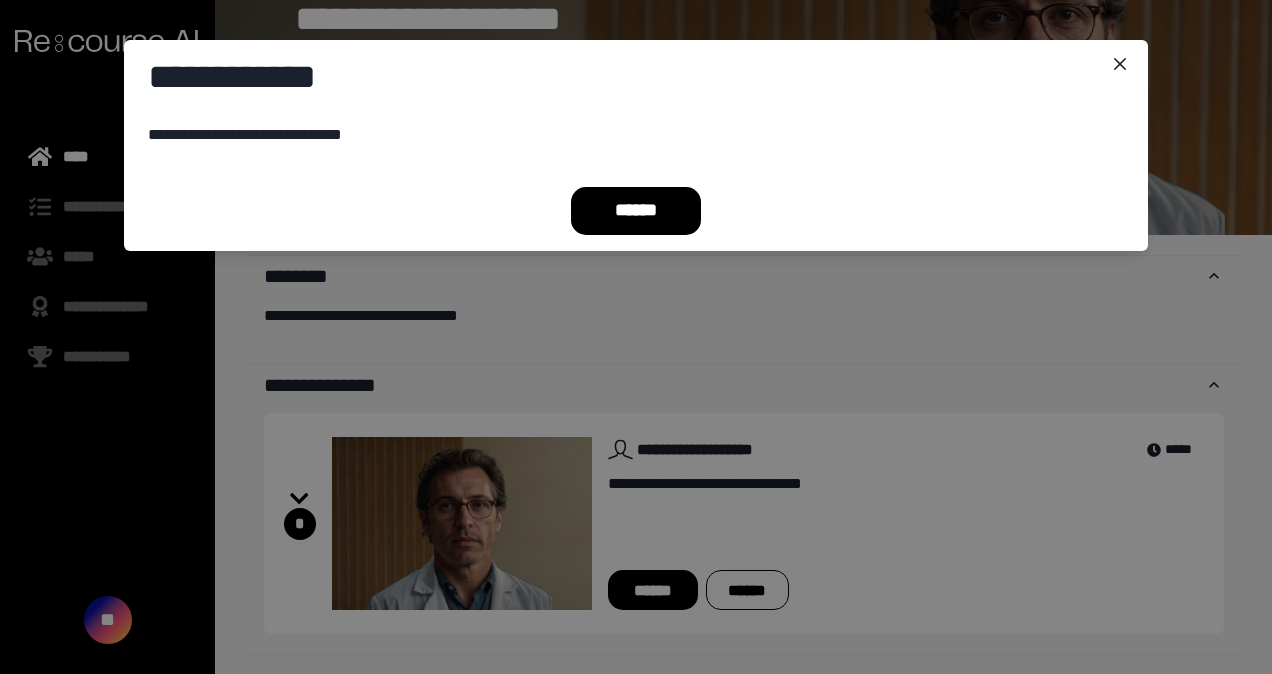 click on "******" at bounding box center [636, 211] 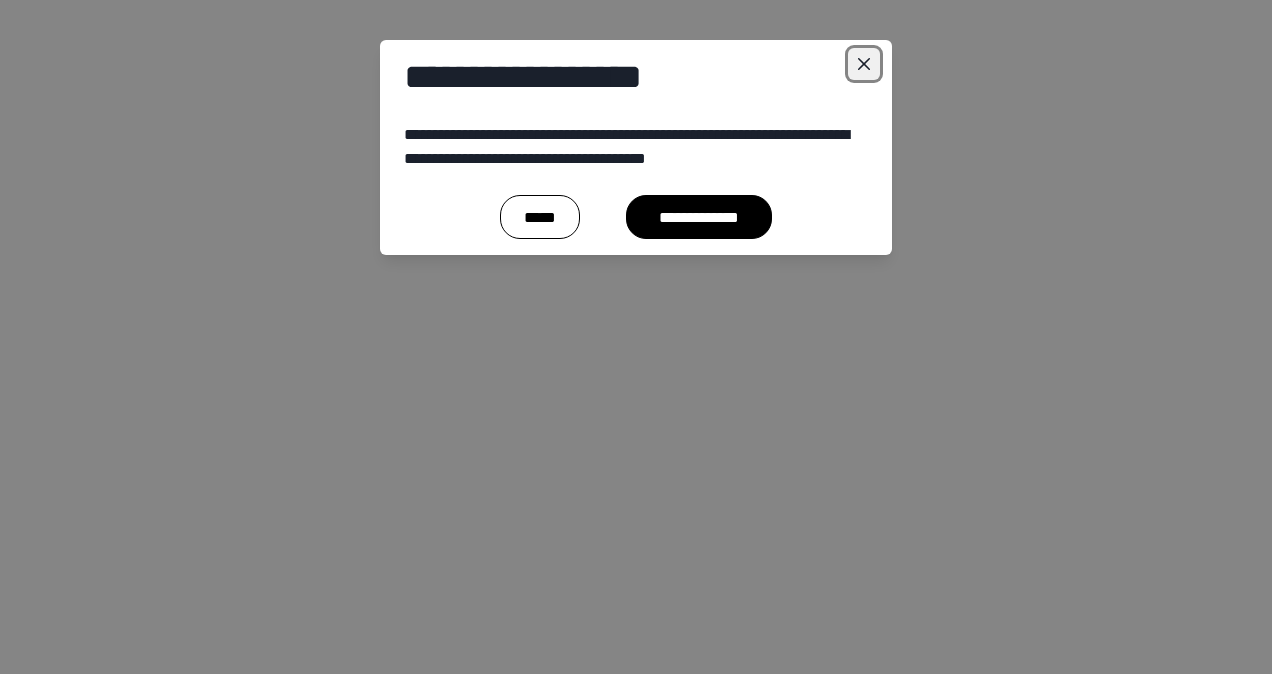 click 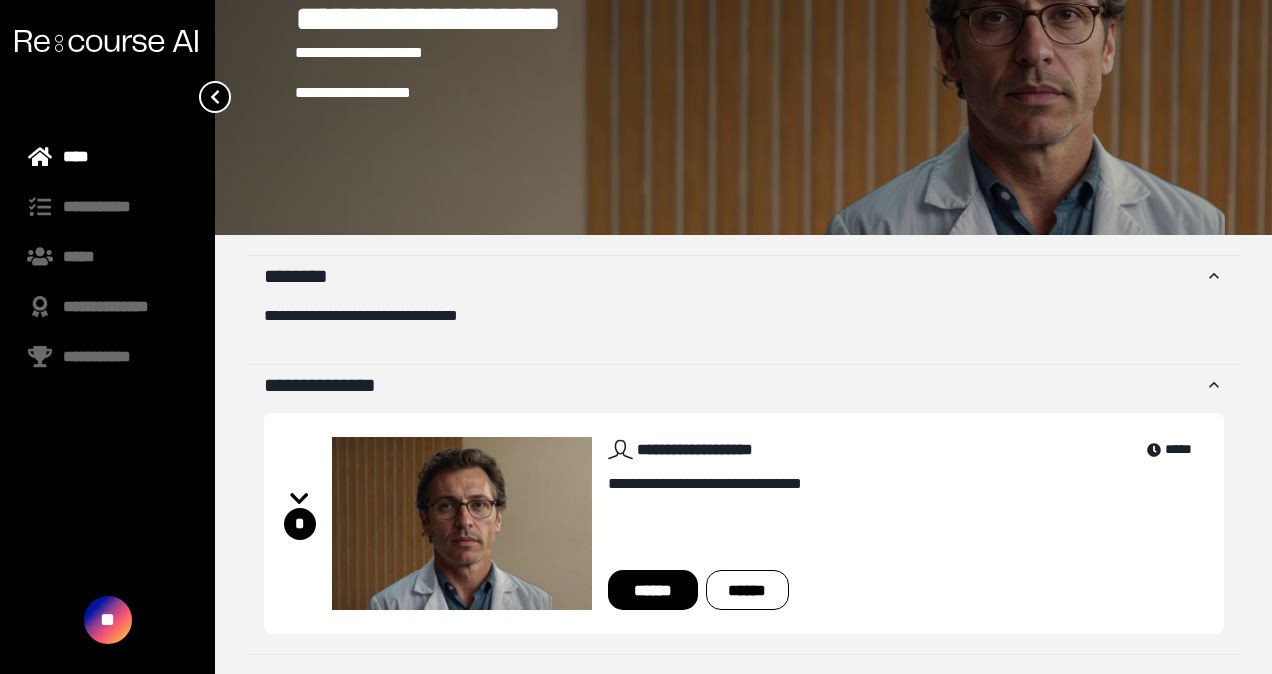 click on "******" at bounding box center [653, 590] 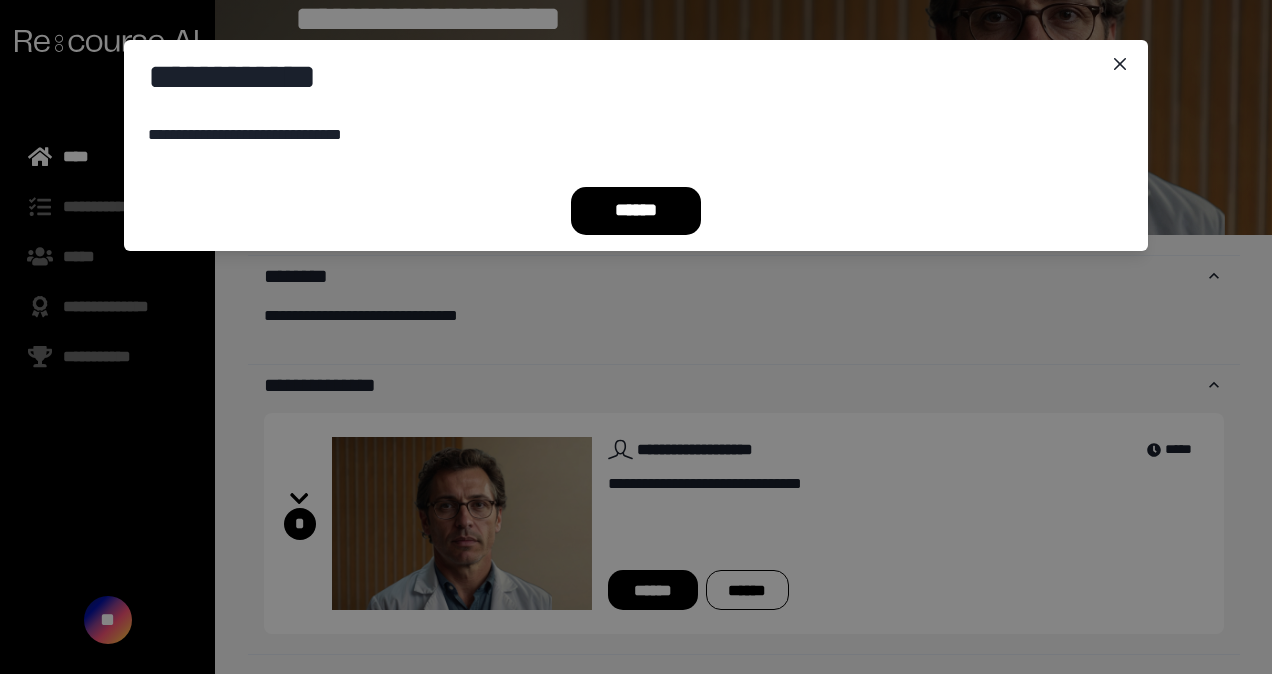 click on "******" at bounding box center (636, 211) 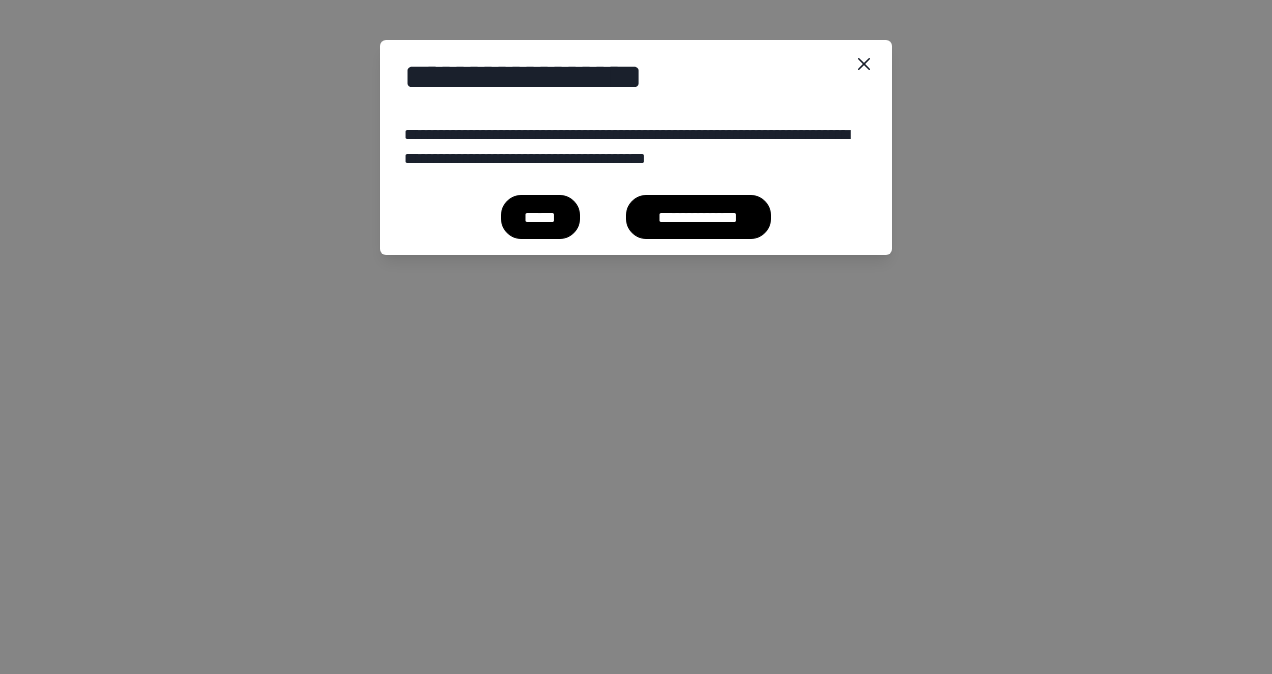 click on "*****" at bounding box center [540, 217] 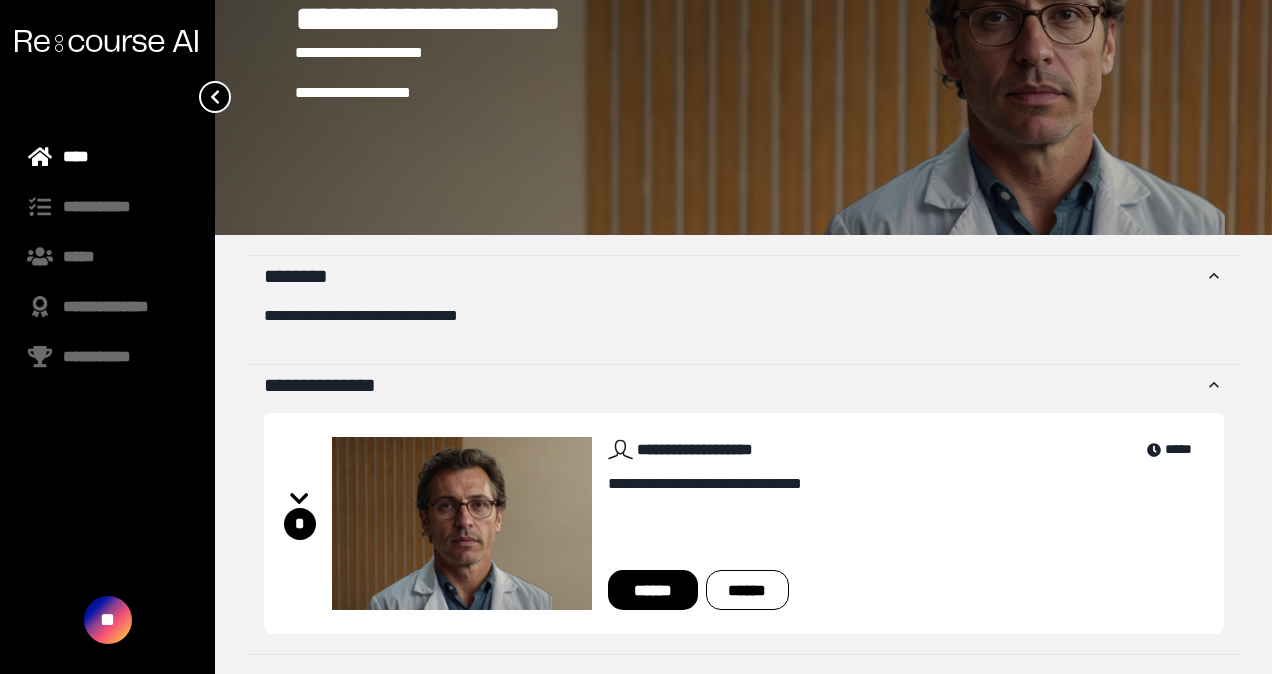 click on "**********" at bounding box center [744, 523] 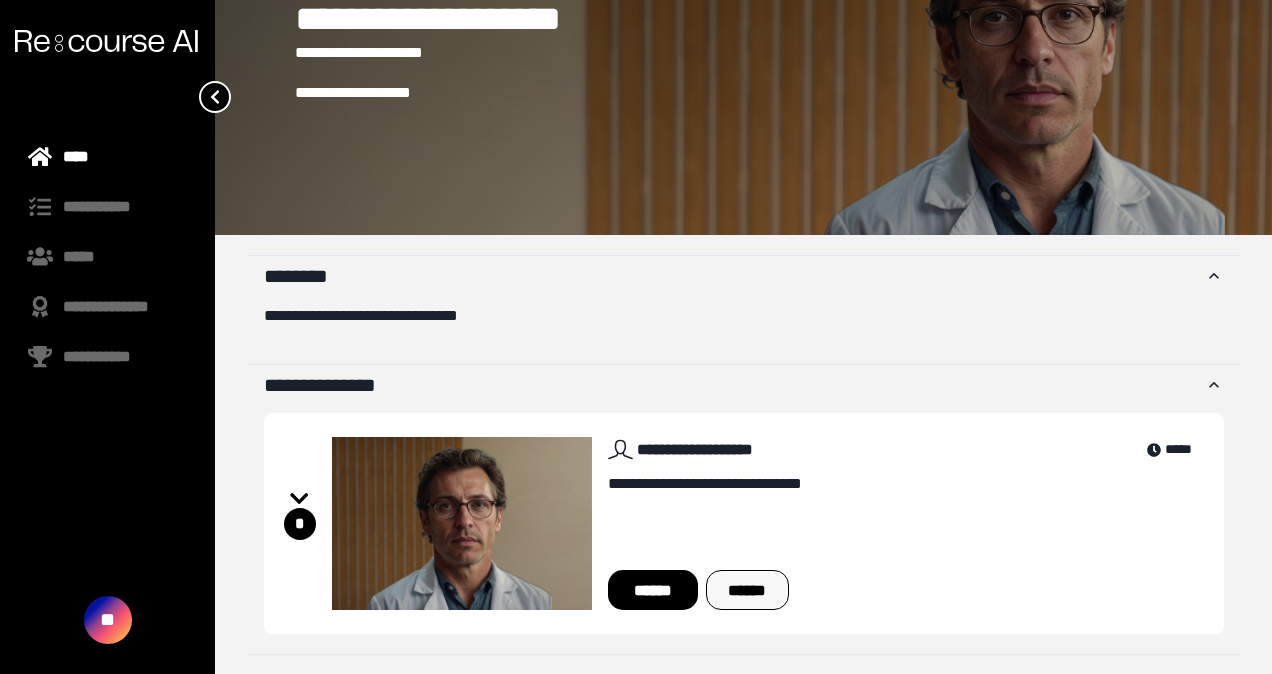 click on "******" at bounding box center (747, 590) 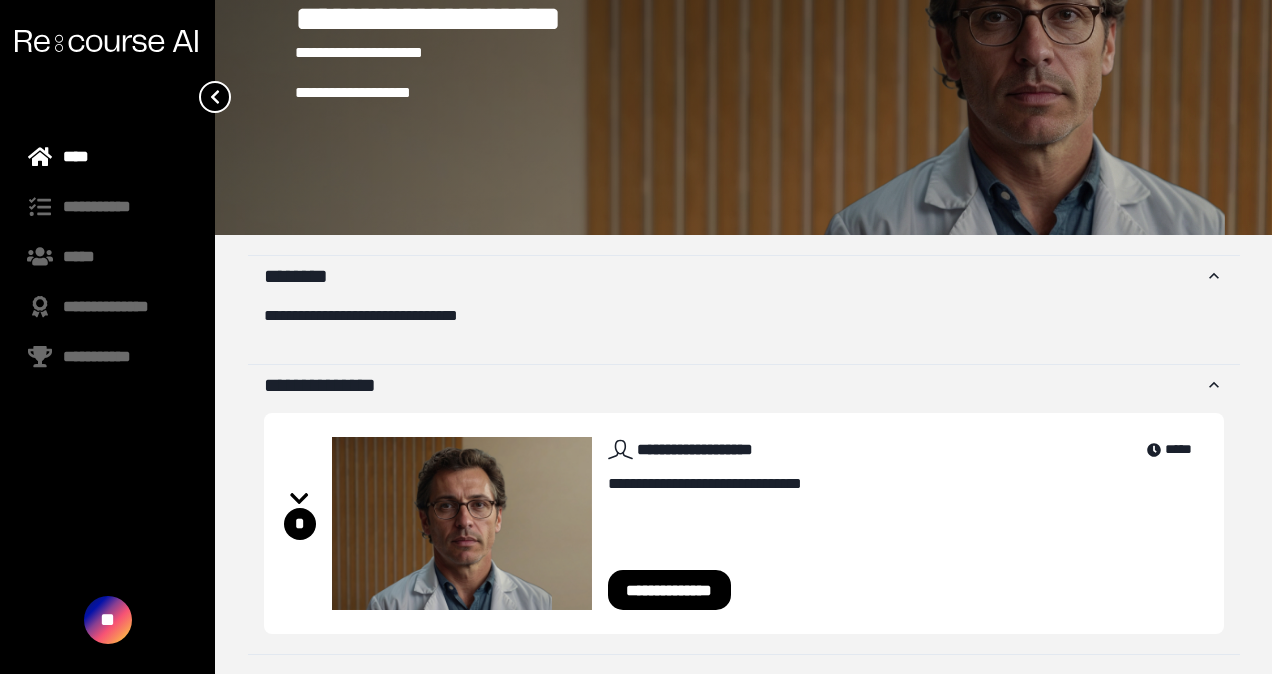 click on "**********" at bounding box center [670, 590] 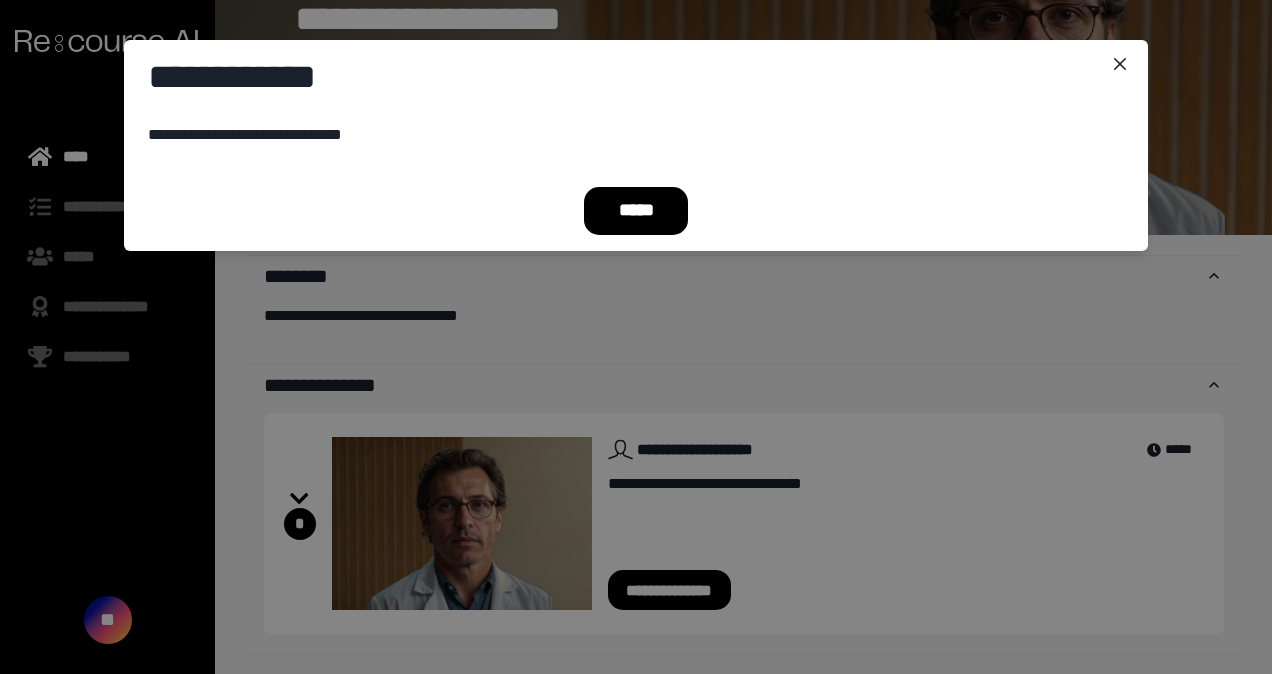 click on "*****" at bounding box center (636, 211) 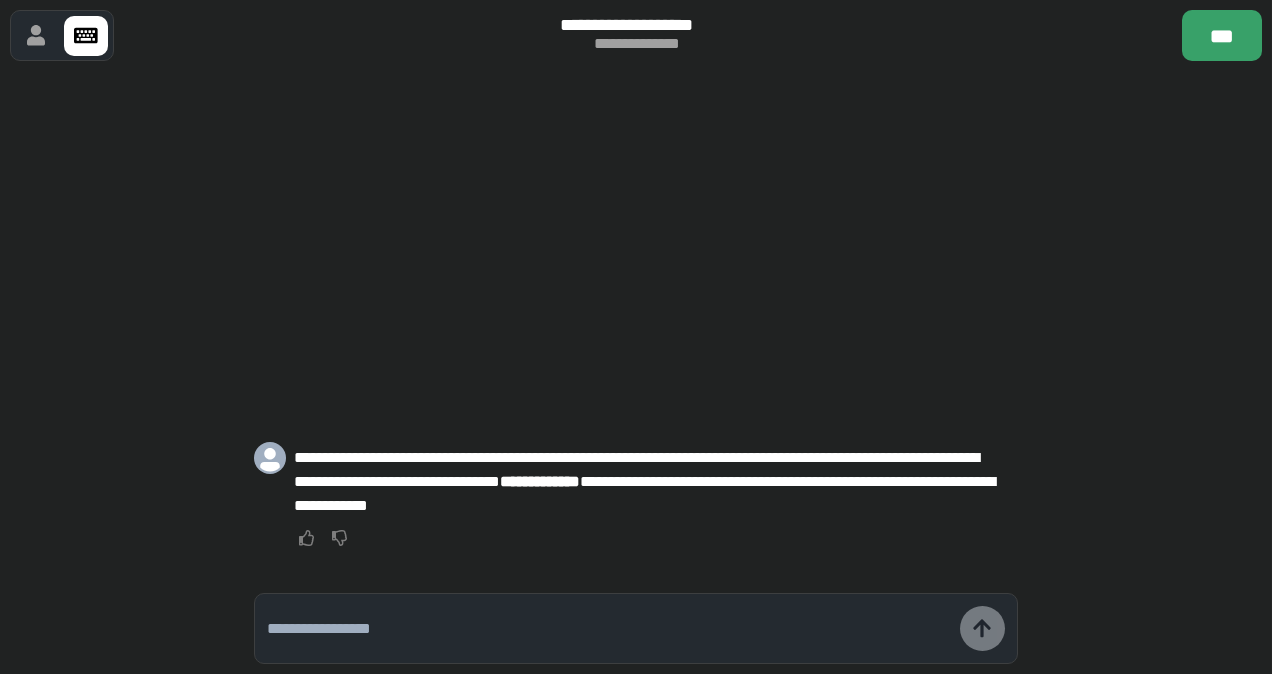 click at bounding box center [608, 629] 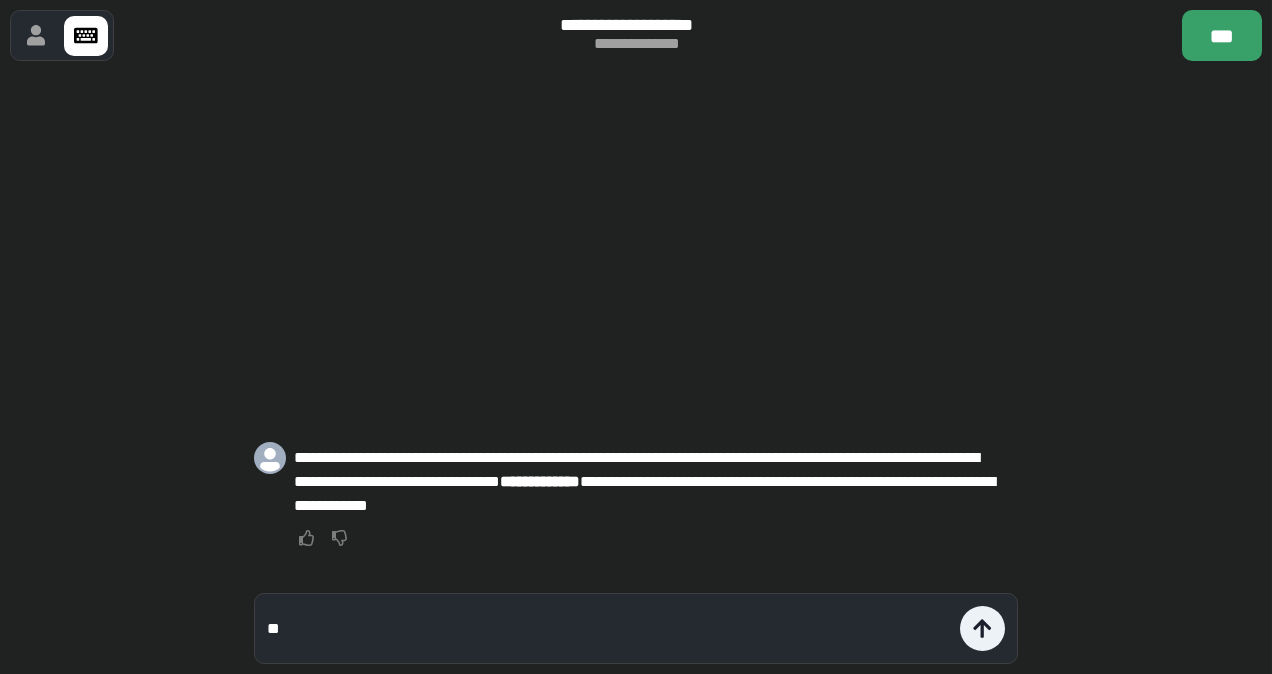 type on "*" 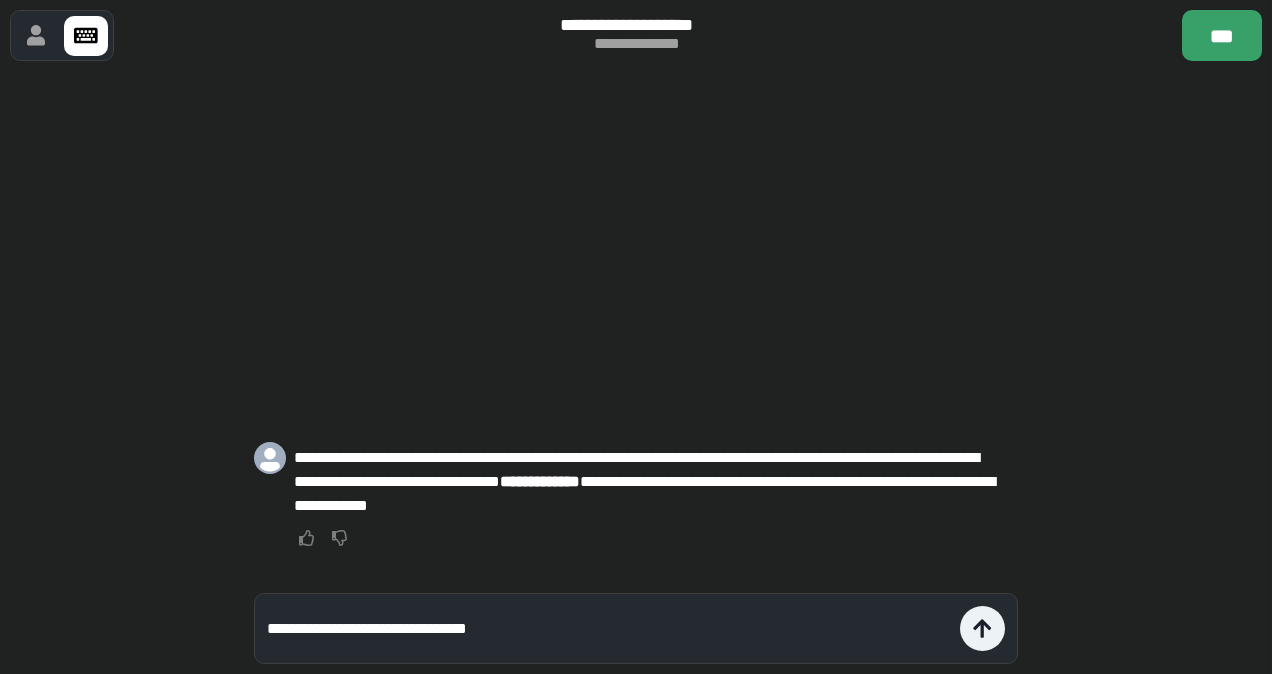 type on "**********" 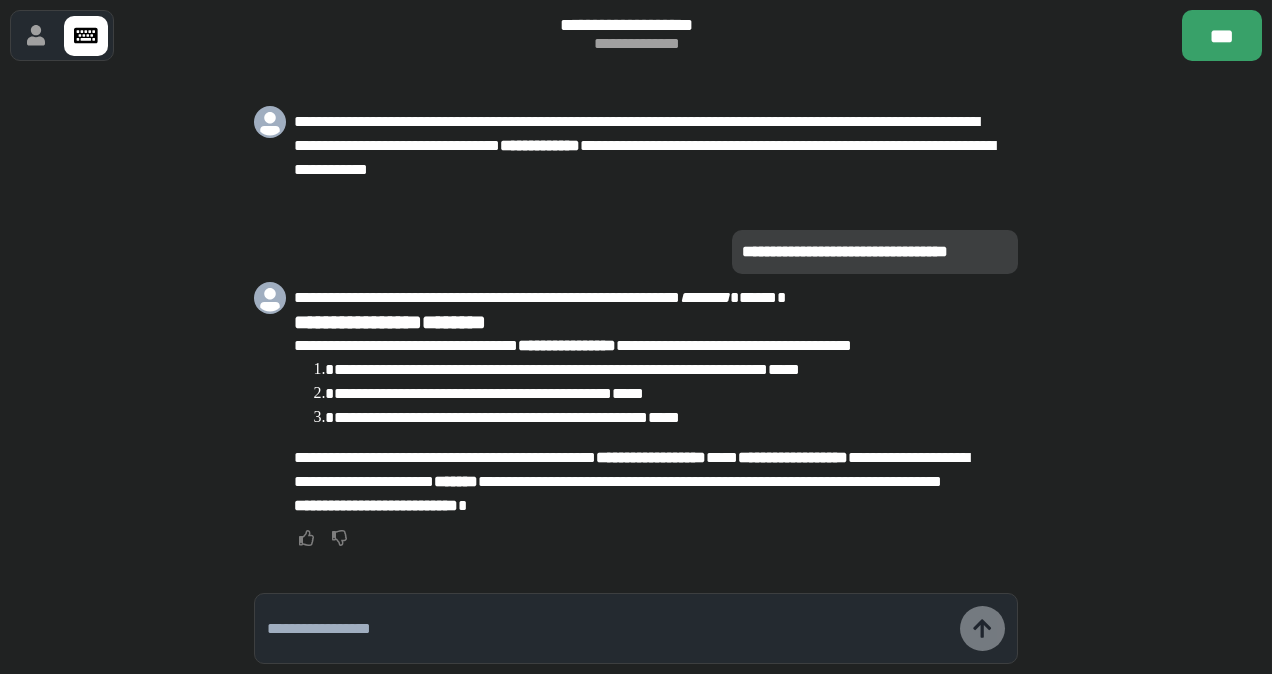 type on "*" 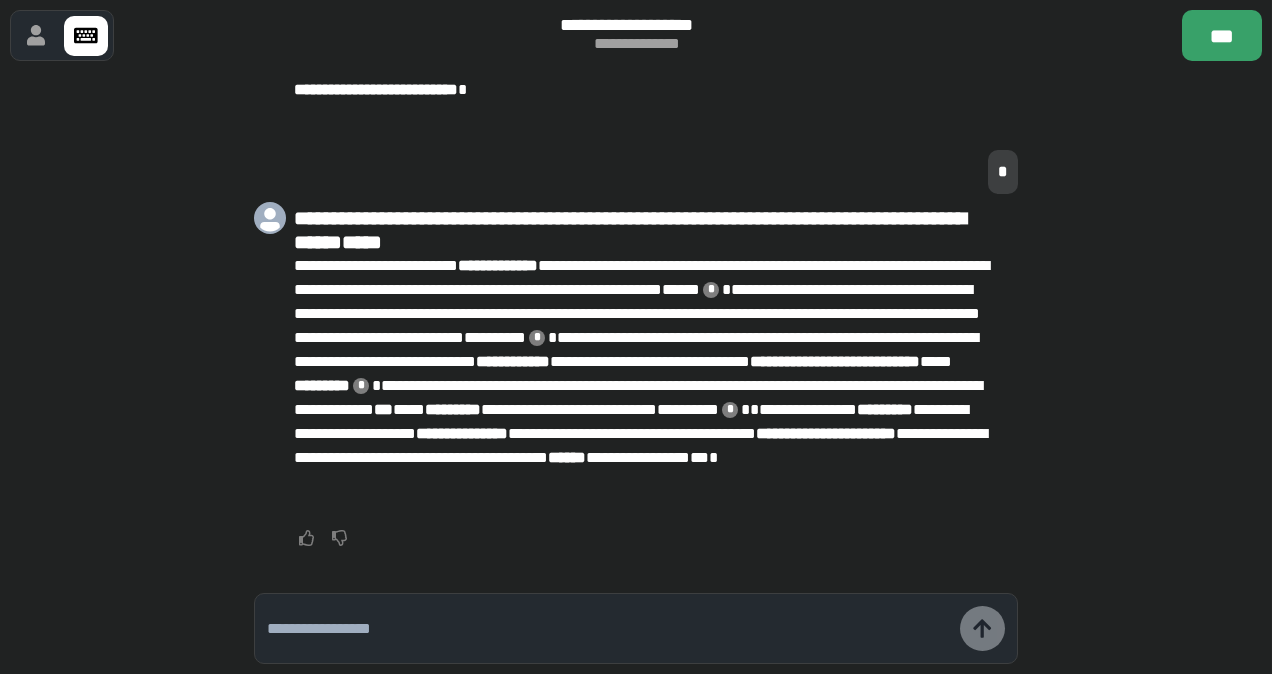 click at bounding box center (608, 629) 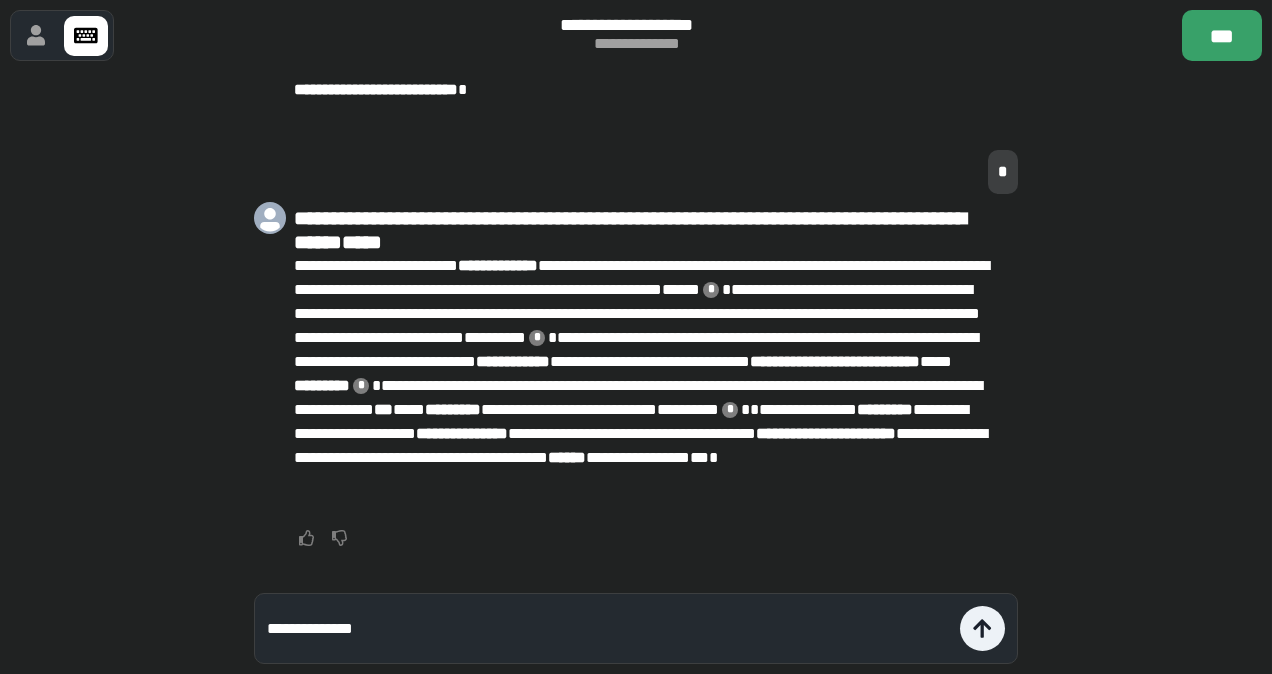 type on "**********" 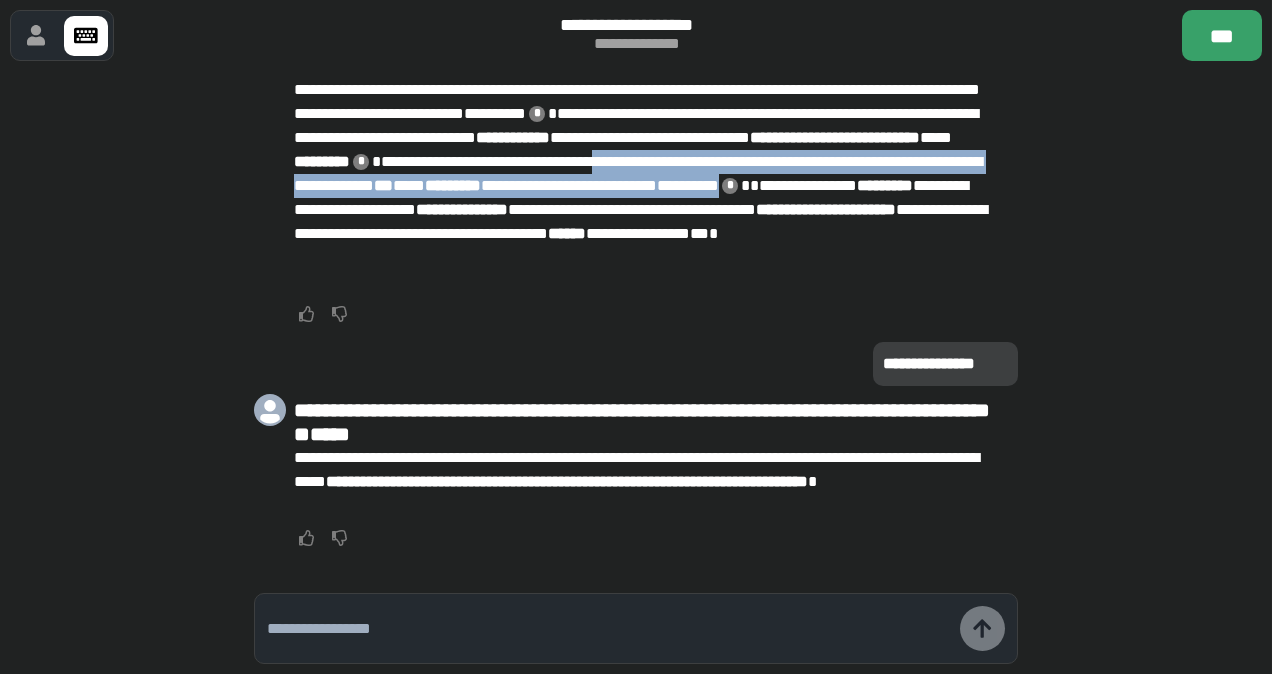drag, startPoint x: 626, startPoint y: 184, endPoint x: 933, endPoint y: 209, distance: 308.01624 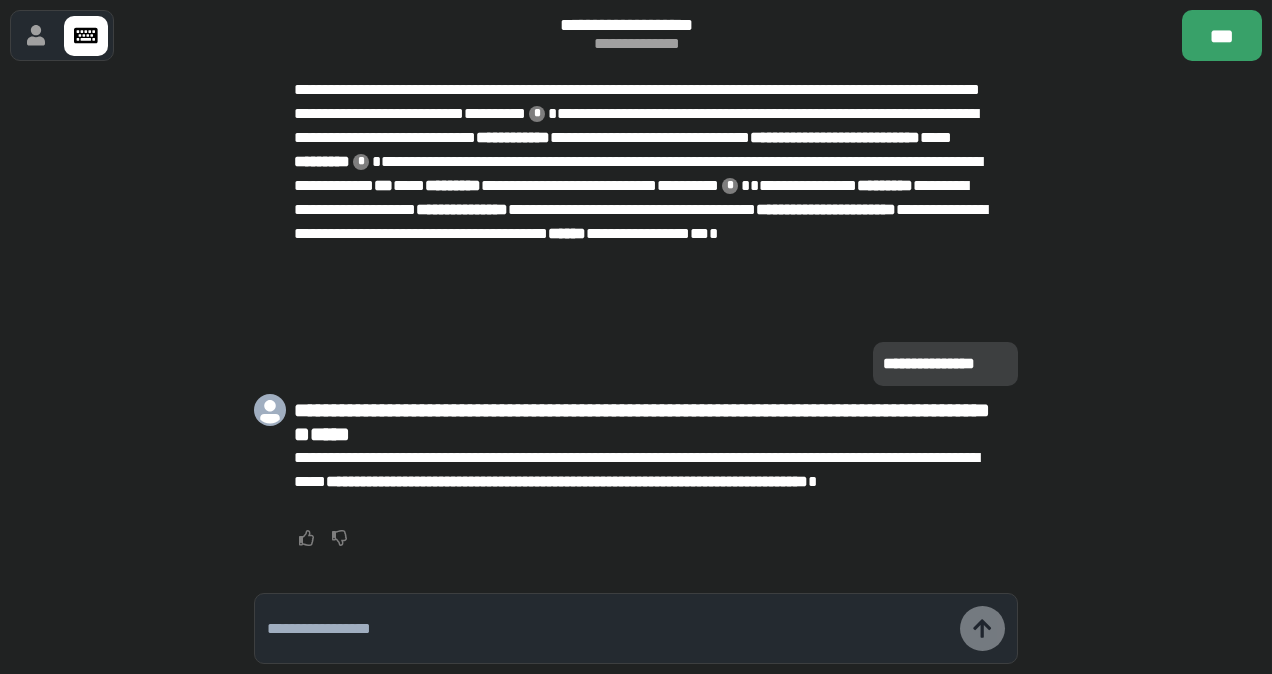 click at bounding box center (608, 629) 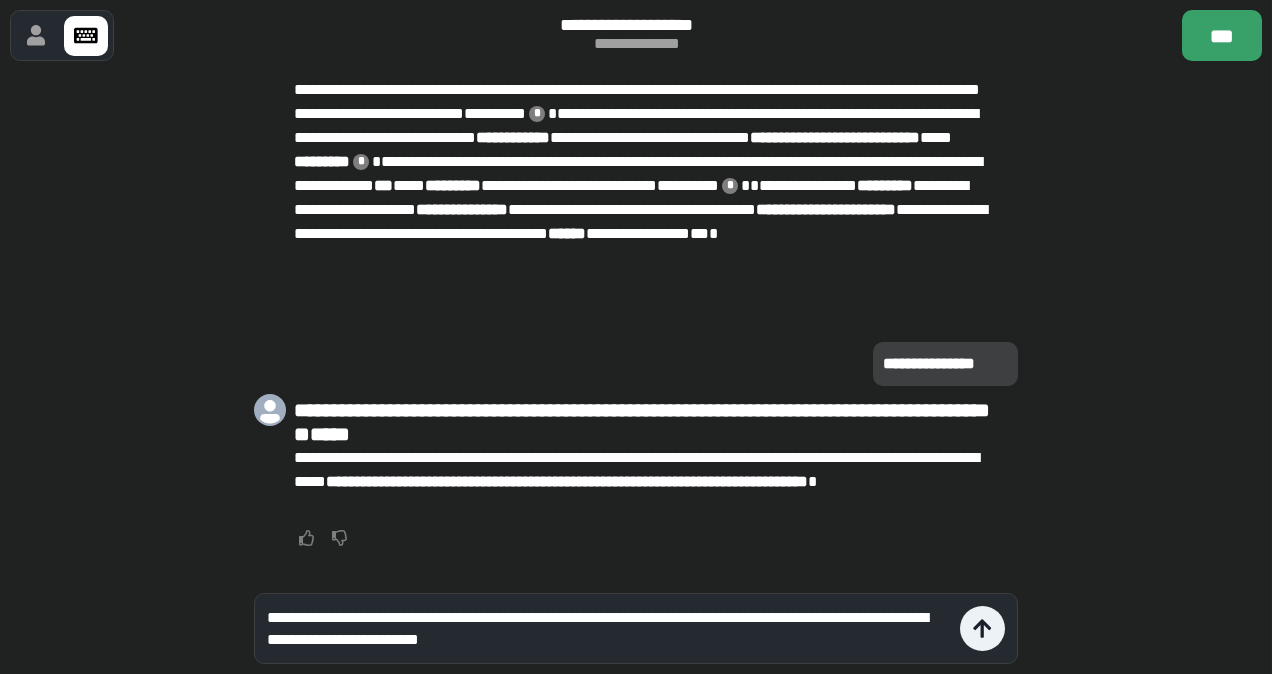 type 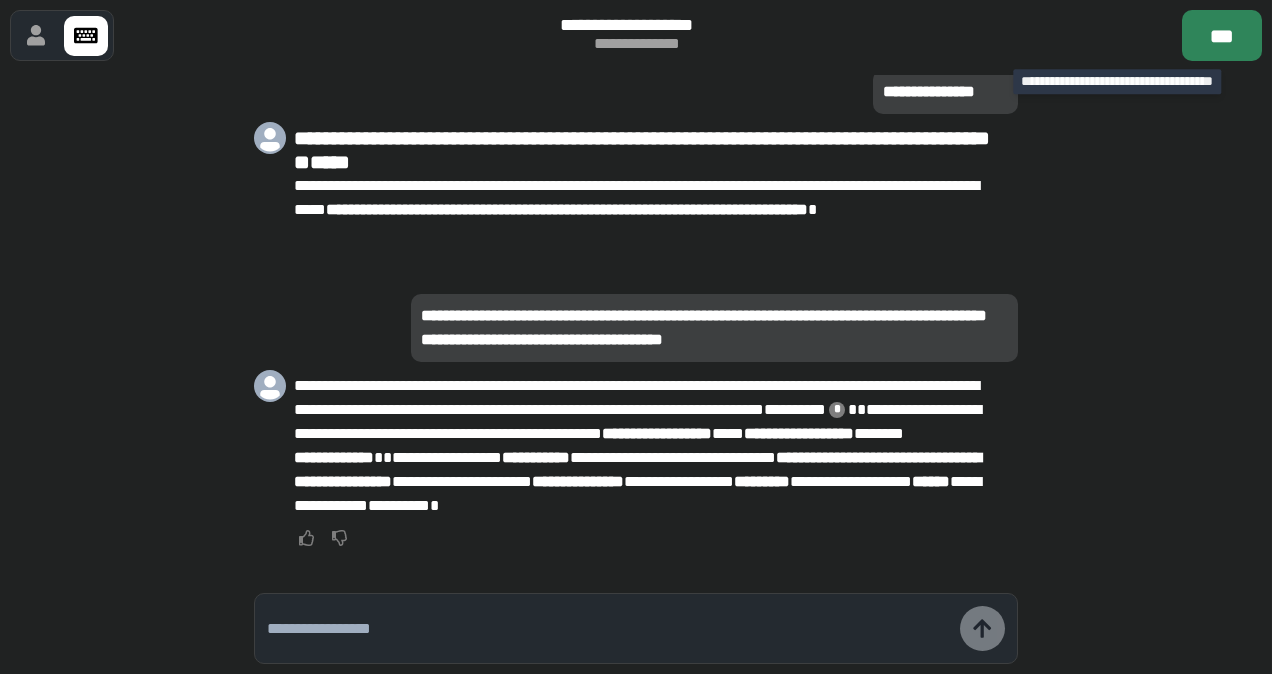 click on "***" at bounding box center [1222, 35] 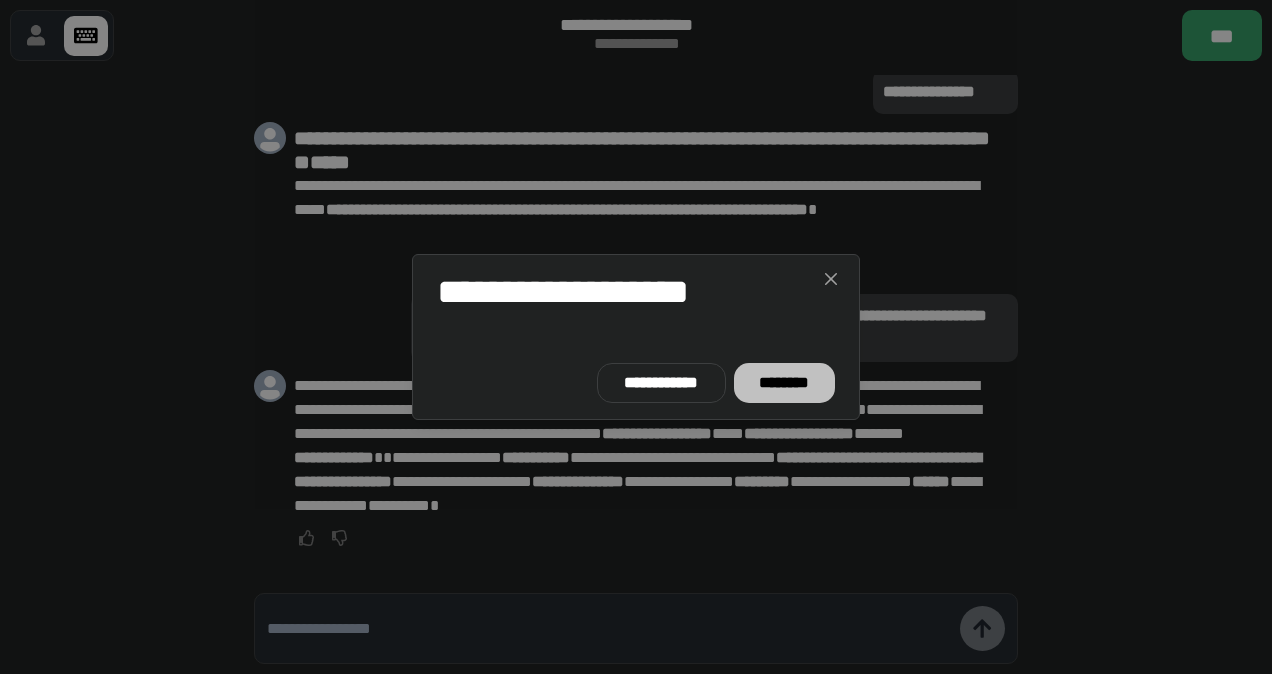 click on "********" at bounding box center (784, 383) 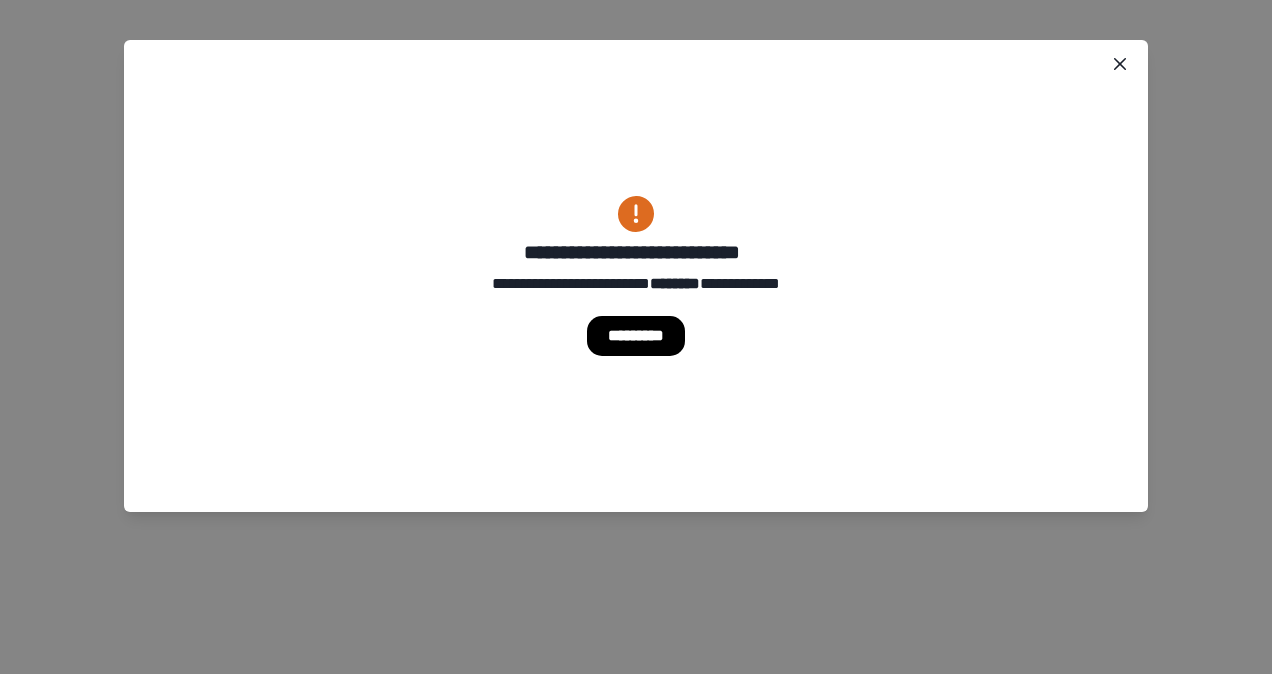click on "**********" at bounding box center [636, 276] 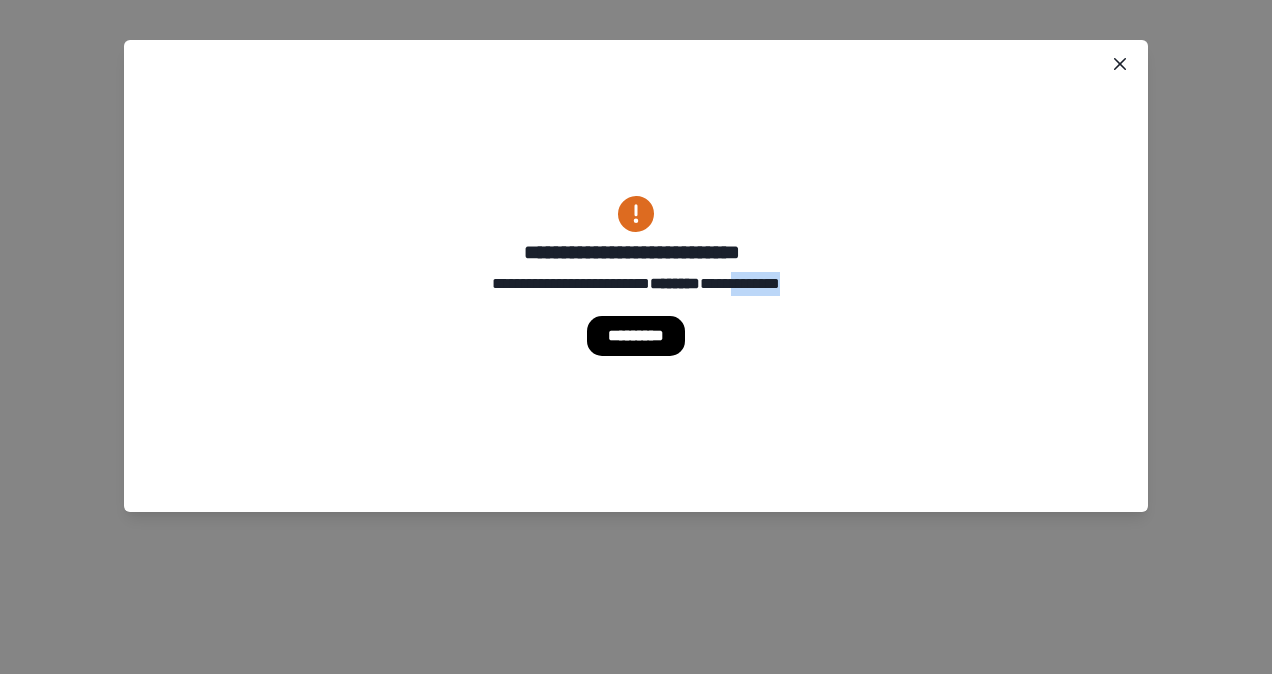 click on "**********" at bounding box center [636, 276] 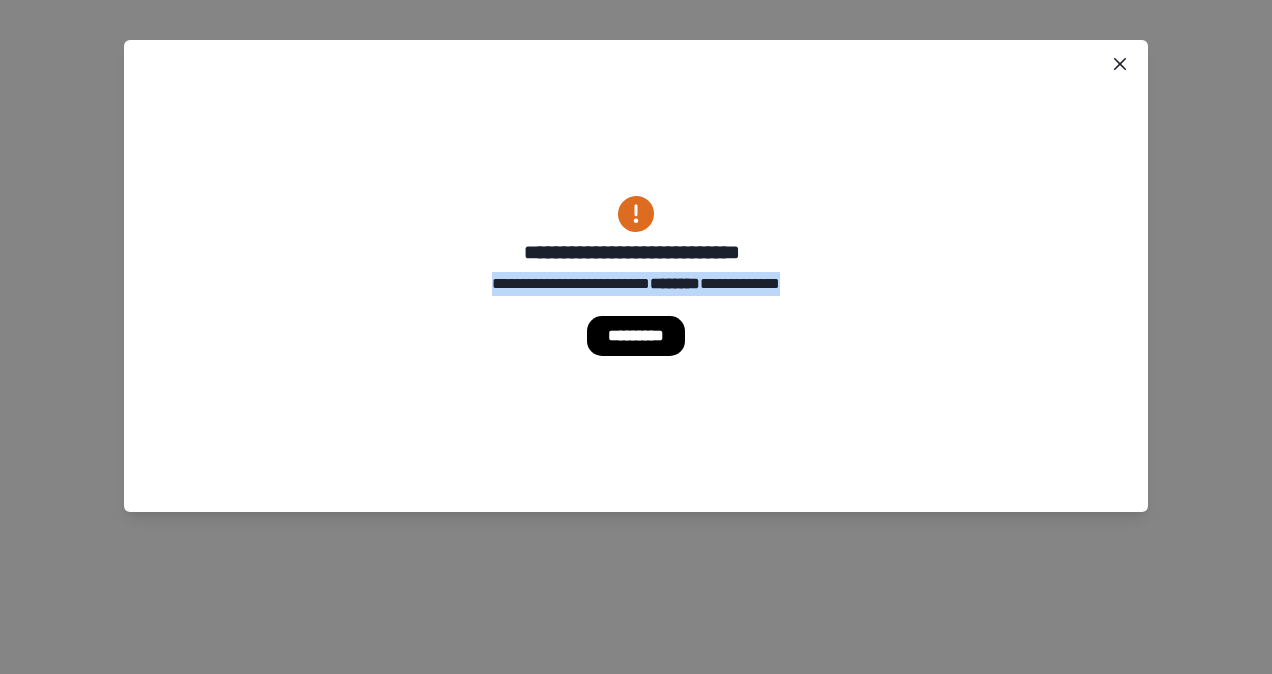 click on "**********" at bounding box center (636, 276) 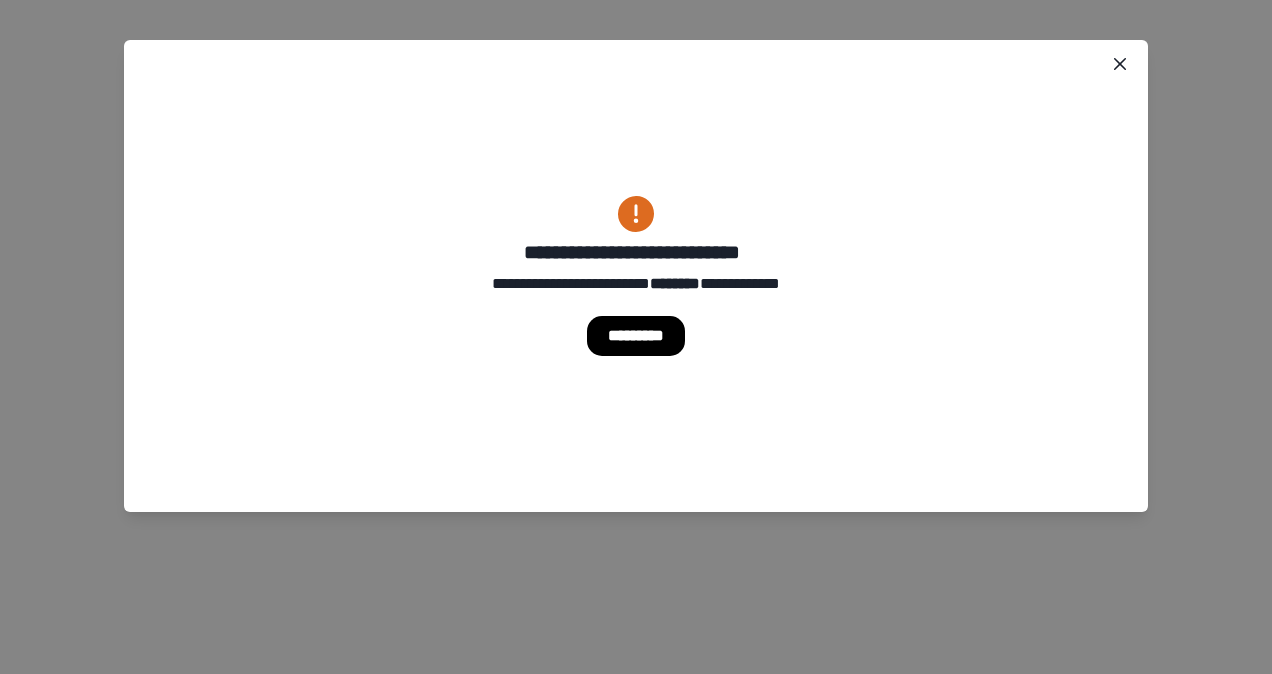 click on "**********" at bounding box center [636, 276] 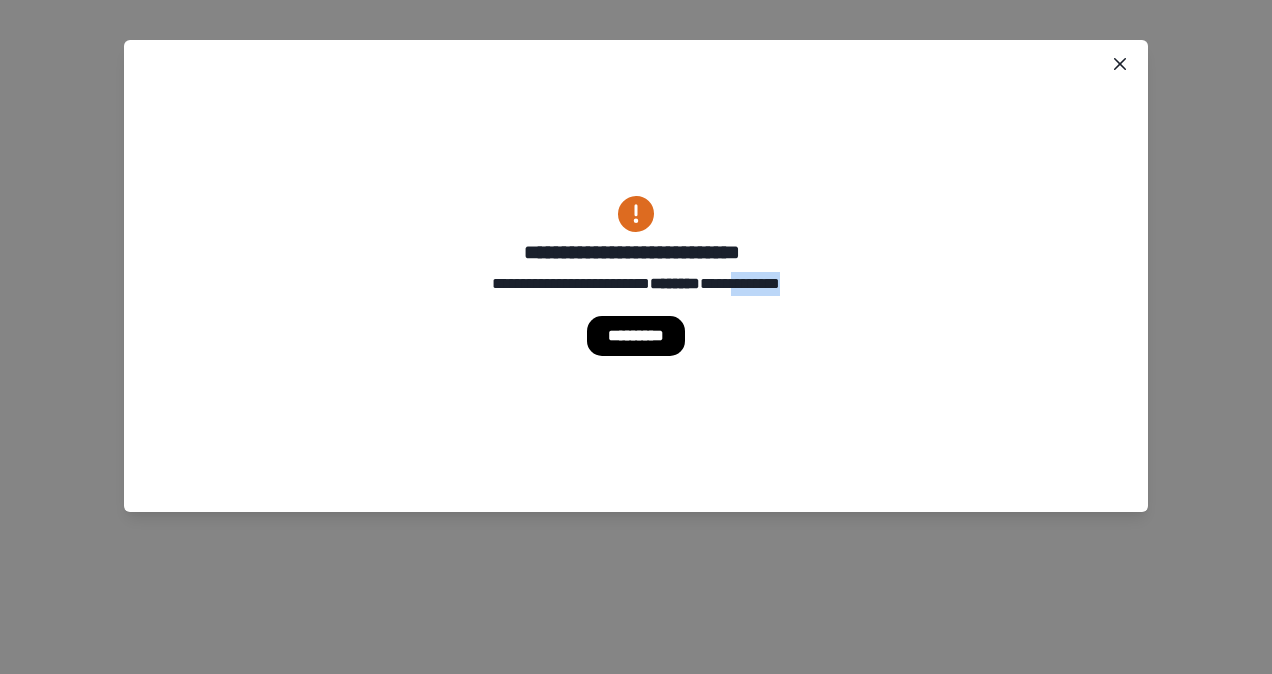 click on "**********" at bounding box center (636, 276) 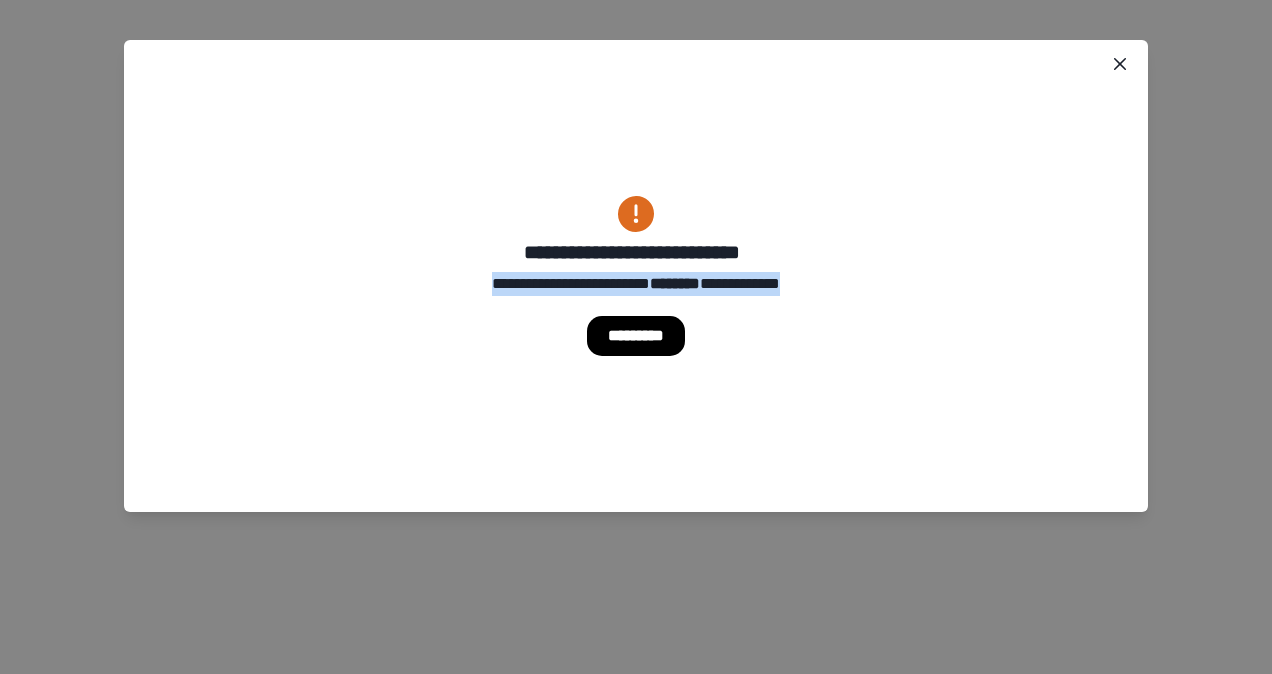click on "**********" at bounding box center (636, 276) 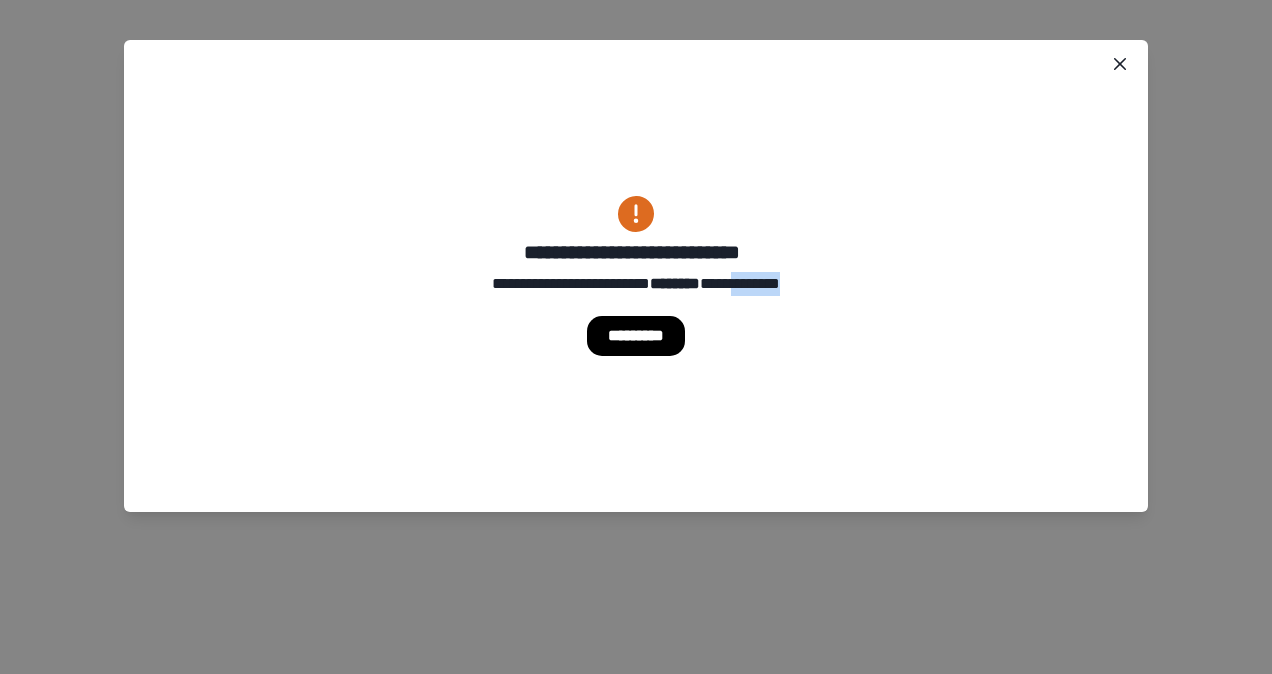 click on "**********" at bounding box center [636, 276] 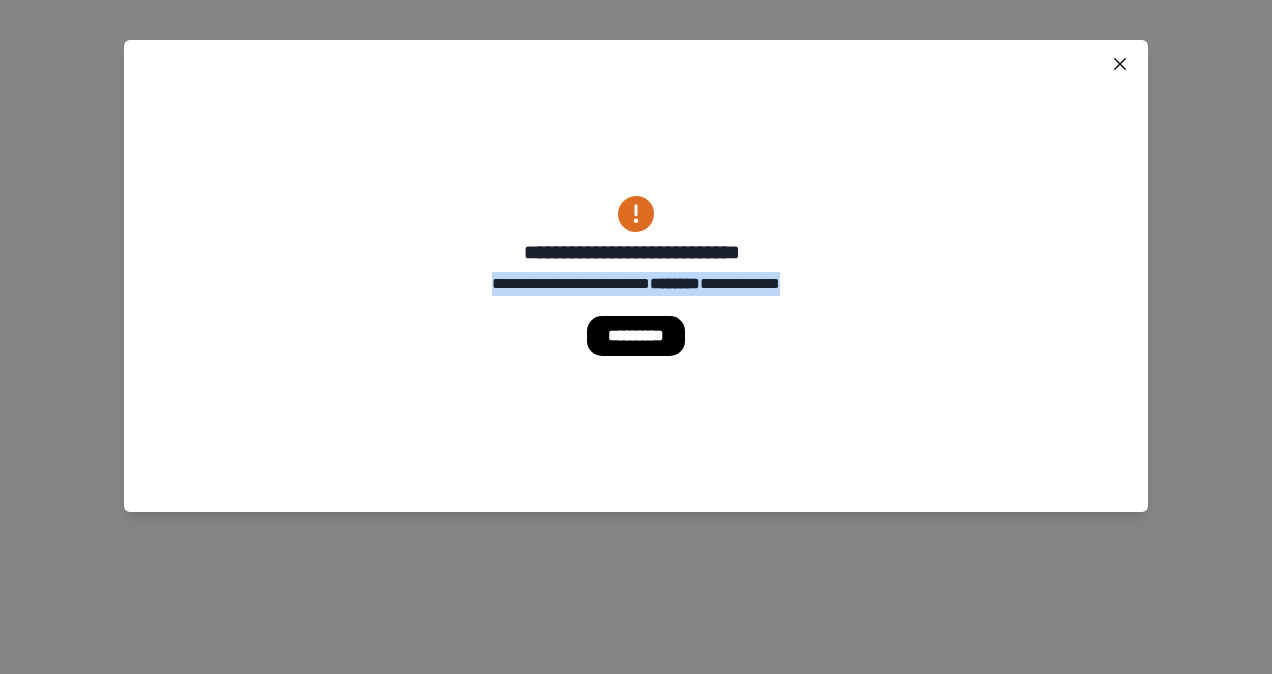 click on "**********" at bounding box center (636, 276) 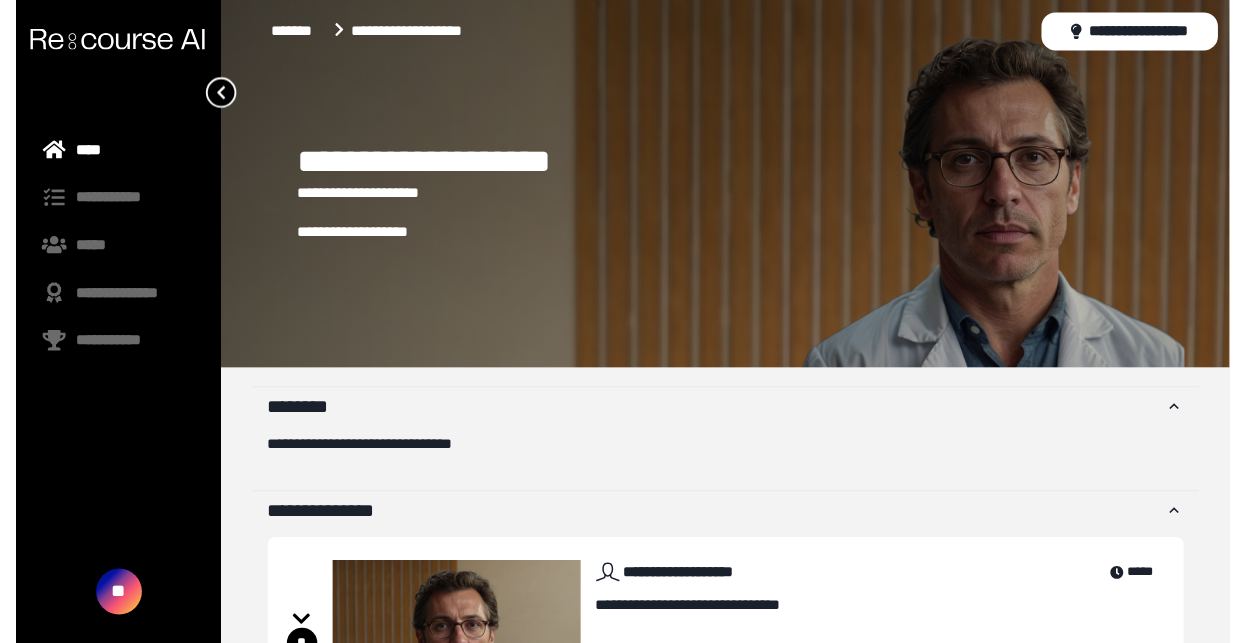 scroll, scrollTop: 0, scrollLeft: 0, axis: both 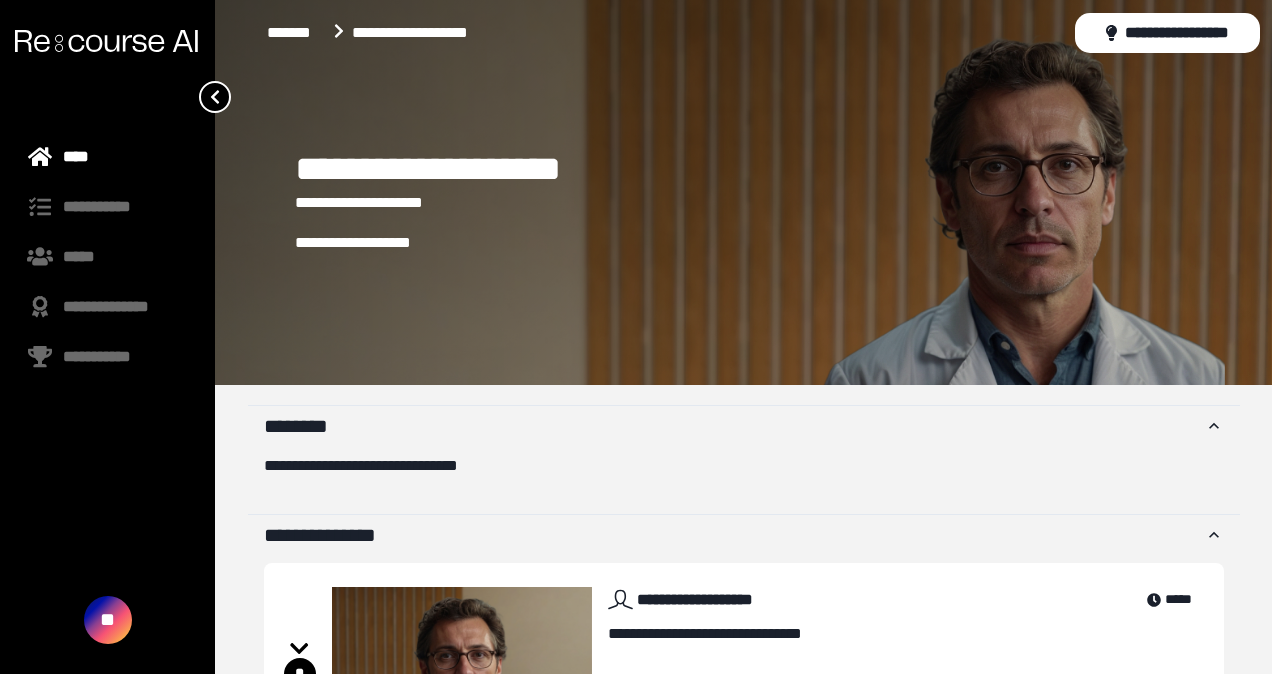 click at bounding box center [215, 97] 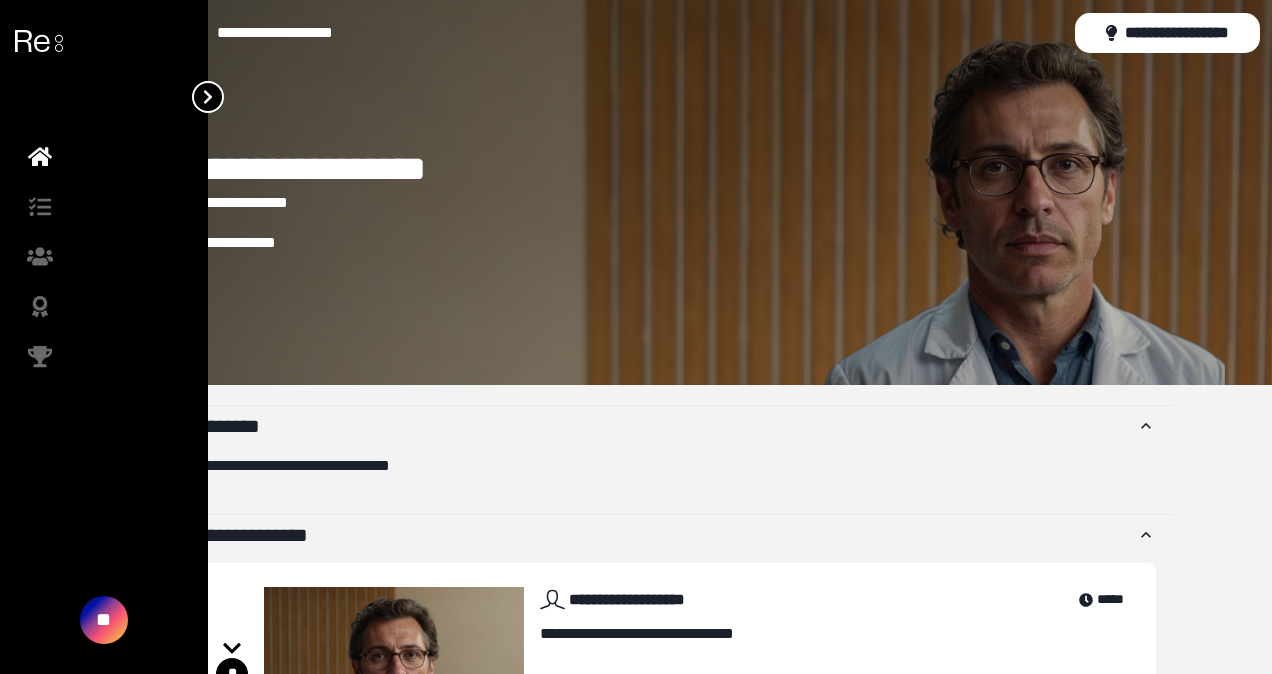 click 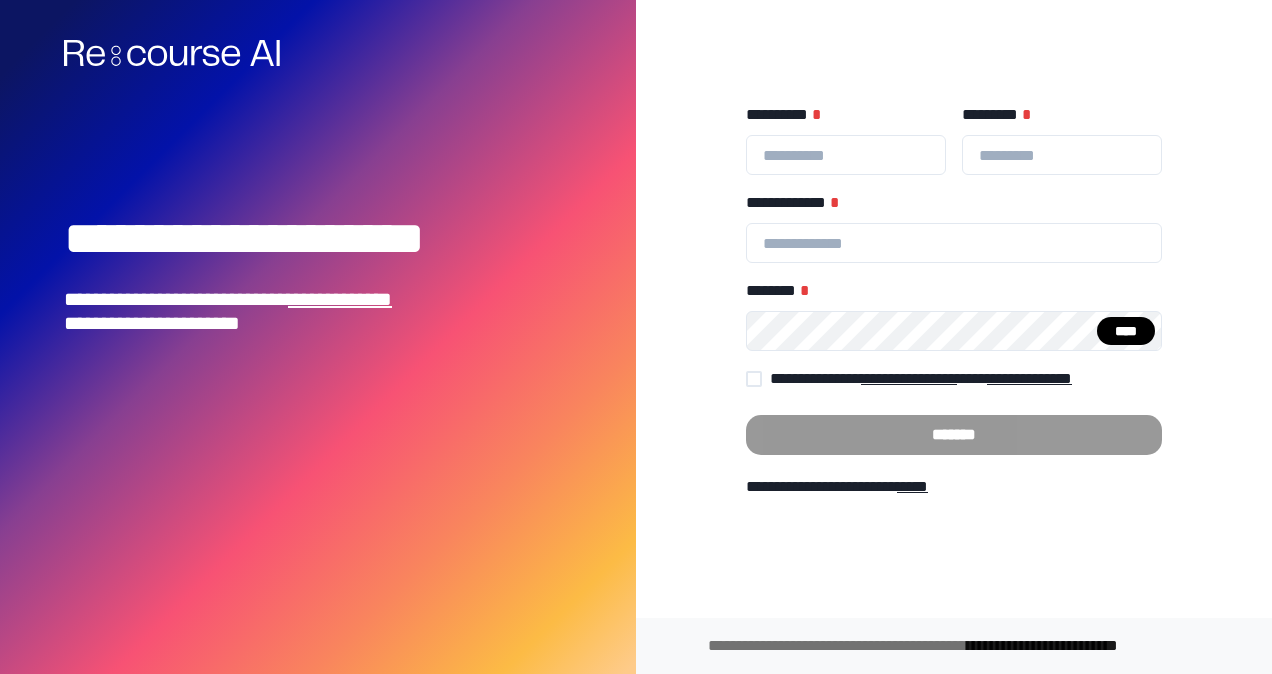 scroll, scrollTop: 0, scrollLeft: 0, axis: both 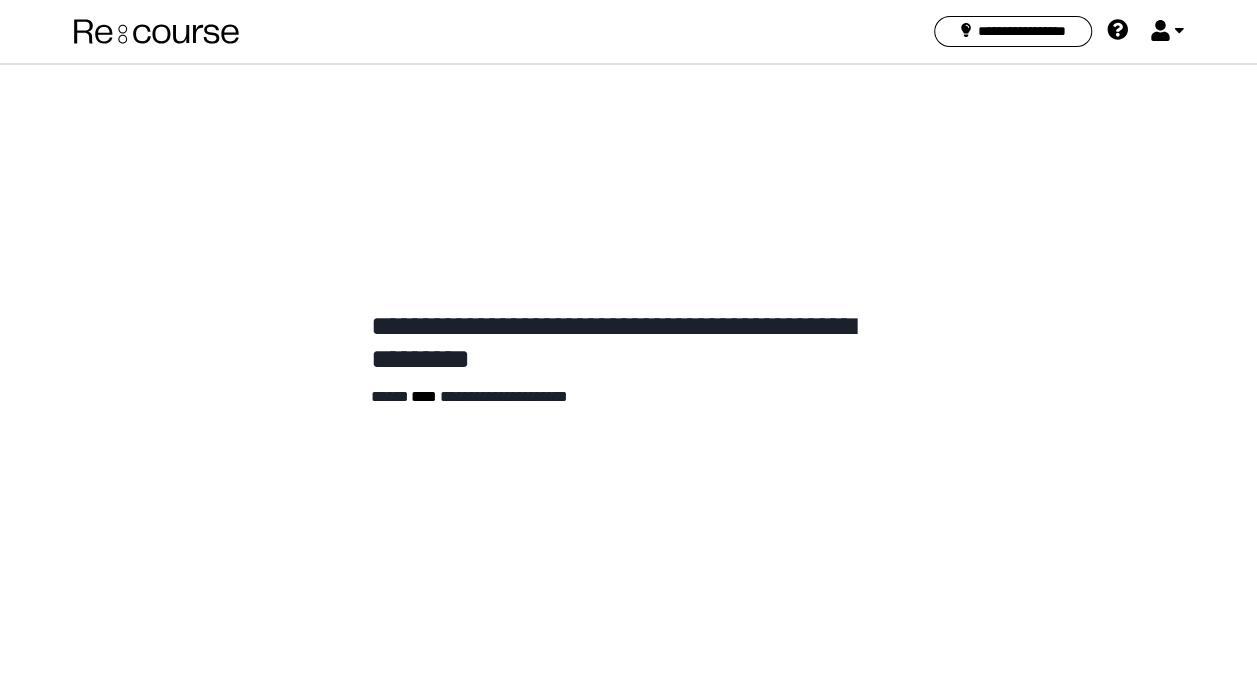 click on "****" at bounding box center (424, 397) 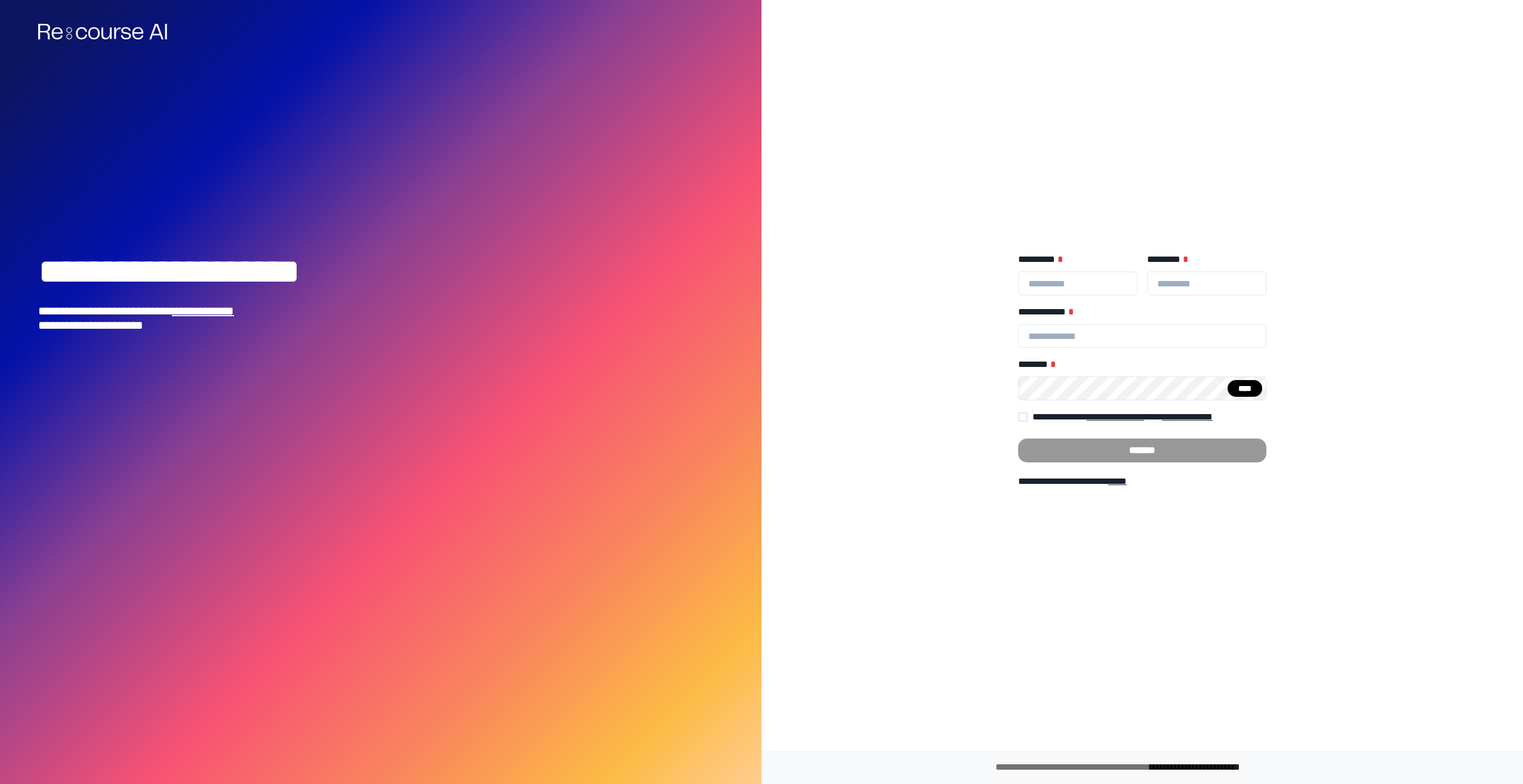 scroll, scrollTop: 0, scrollLeft: 0, axis: both 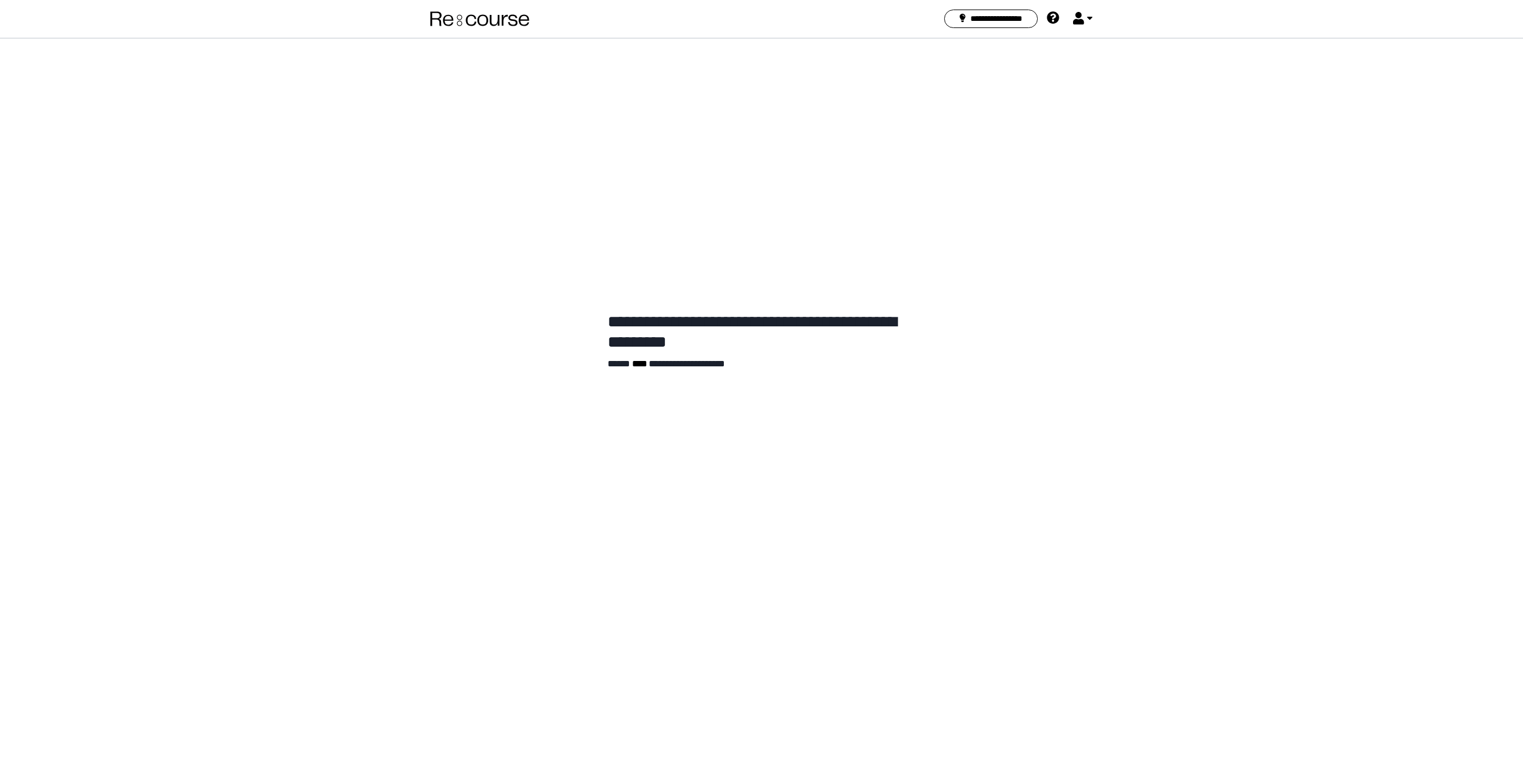 click on "****" at bounding box center (639, 364) 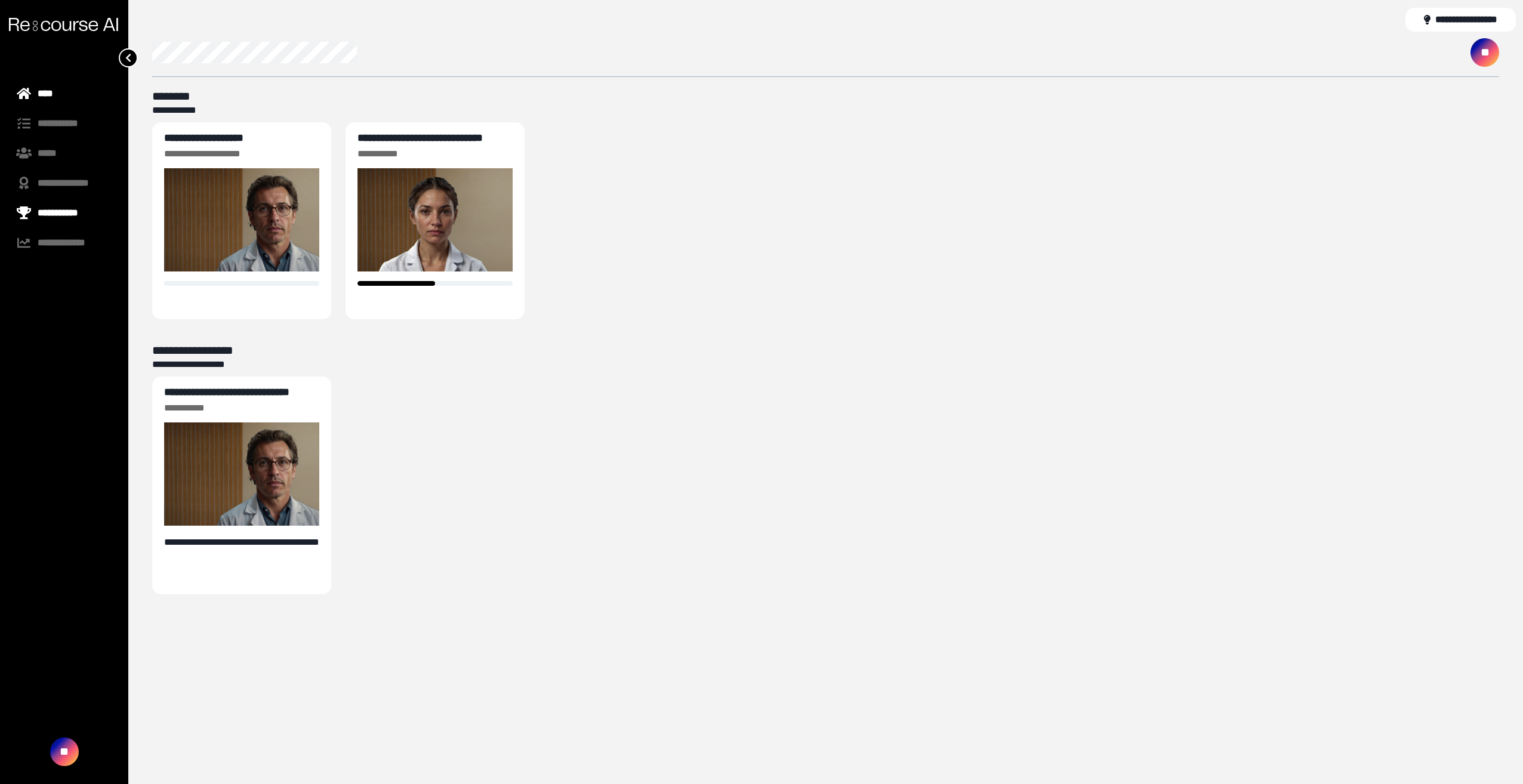click on "**********" at bounding box center (64, 213) 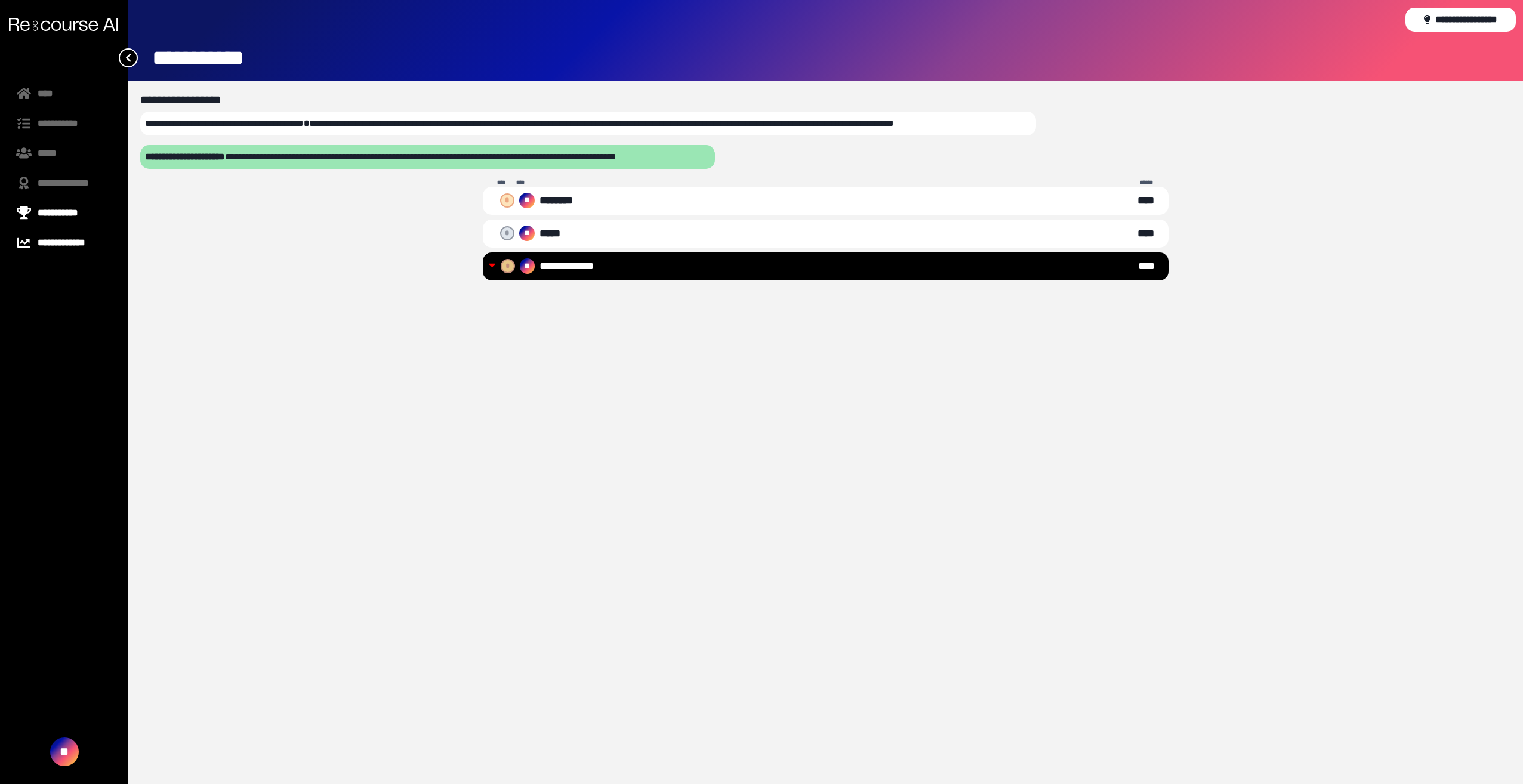 click on "**********" at bounding box center (64, 243) 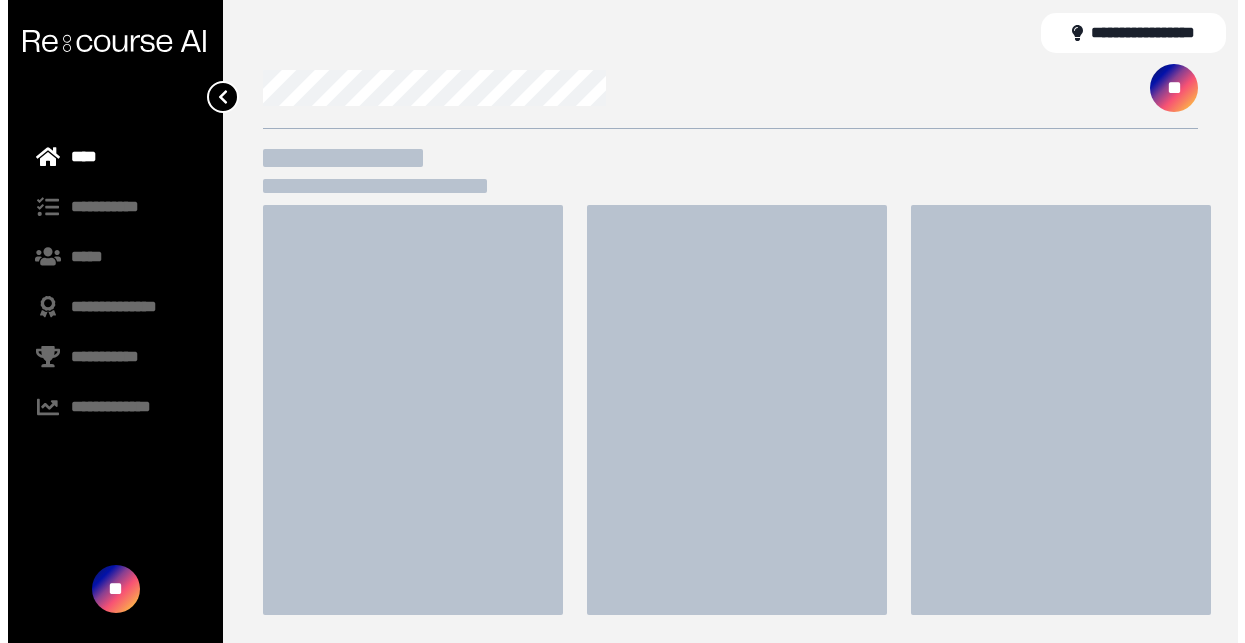scroll, scrollTop: 0, scrollLeft: 0, axis: both 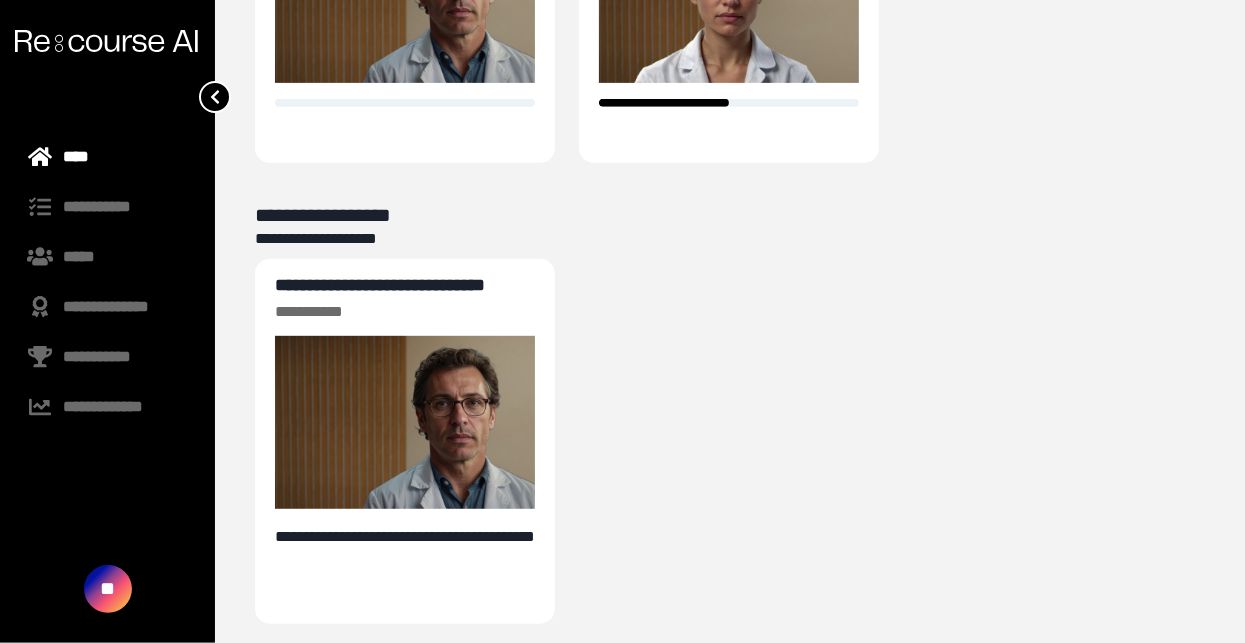 click on "**********" at bounding box center [730, 441] 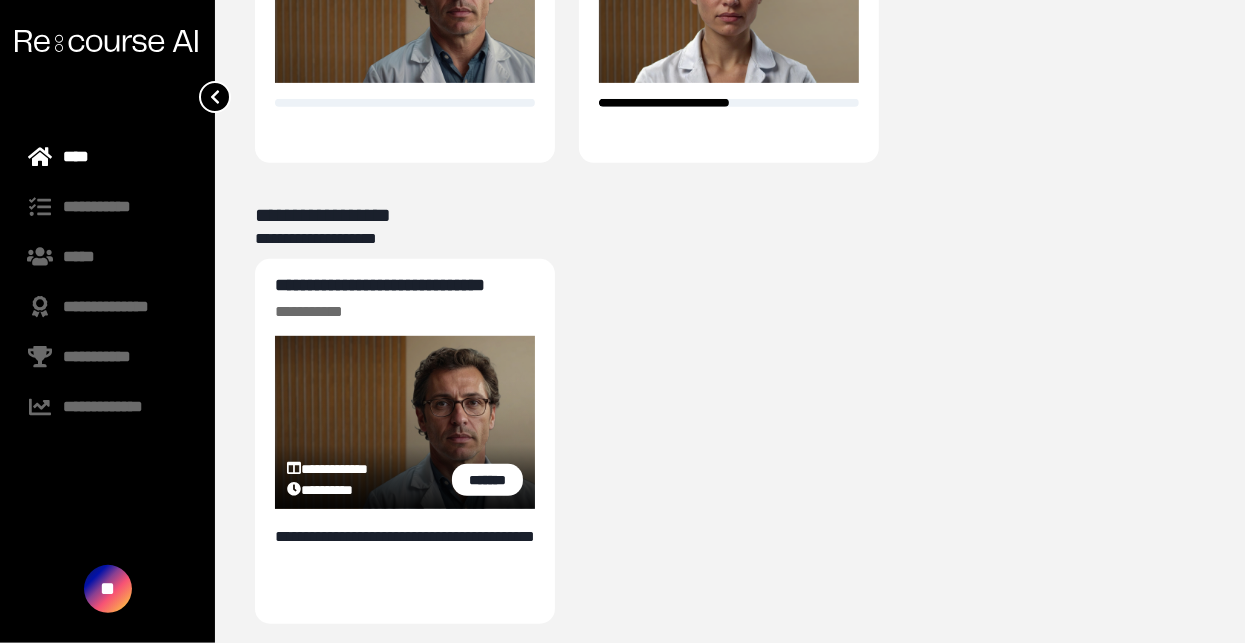 click on "**********" at bounding box center (380, 285) 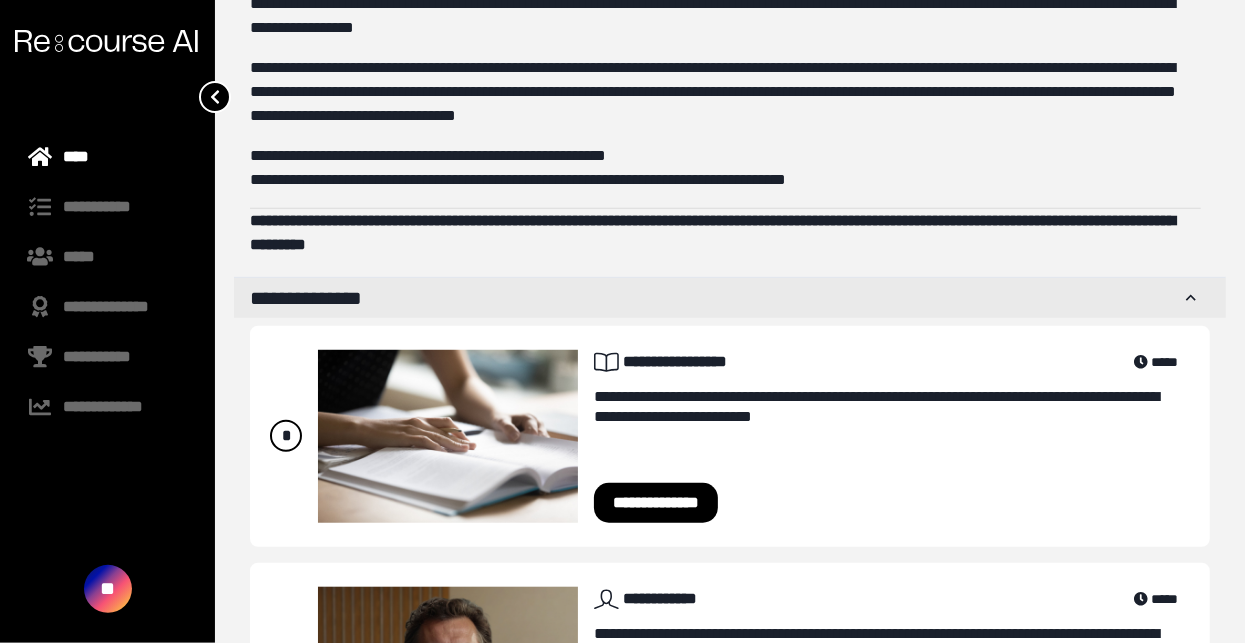 scroll, scrollTop: 698, scrollLeft: 0, axis: vertical 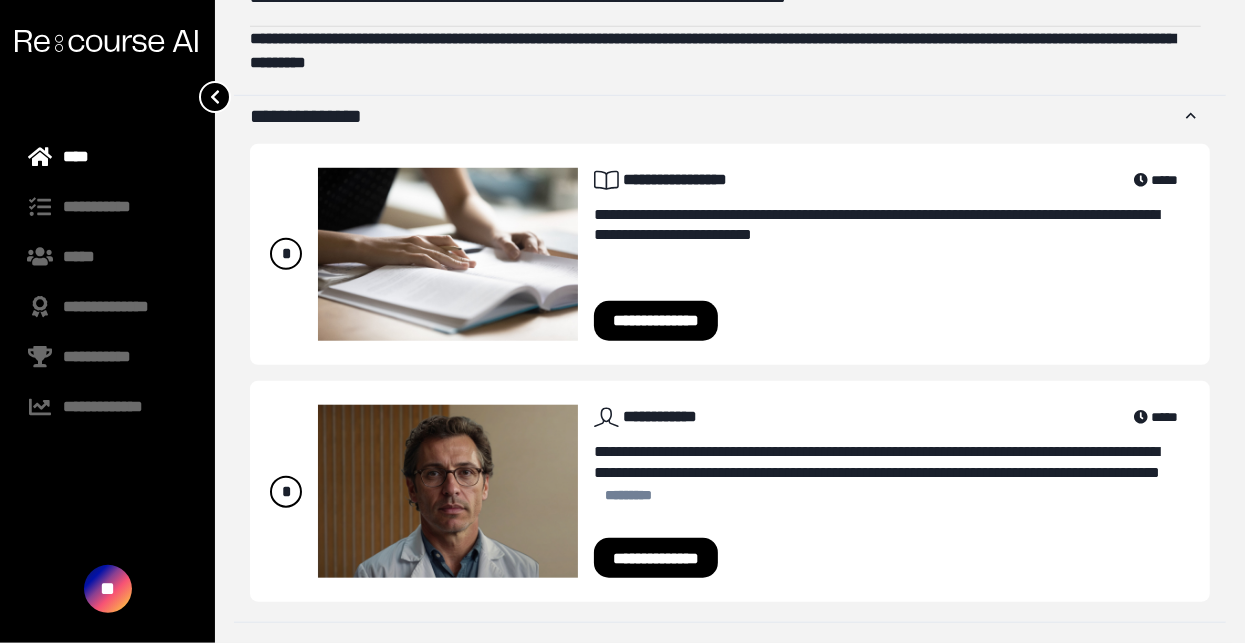 click on "**********" at bounding box center [656, 558] 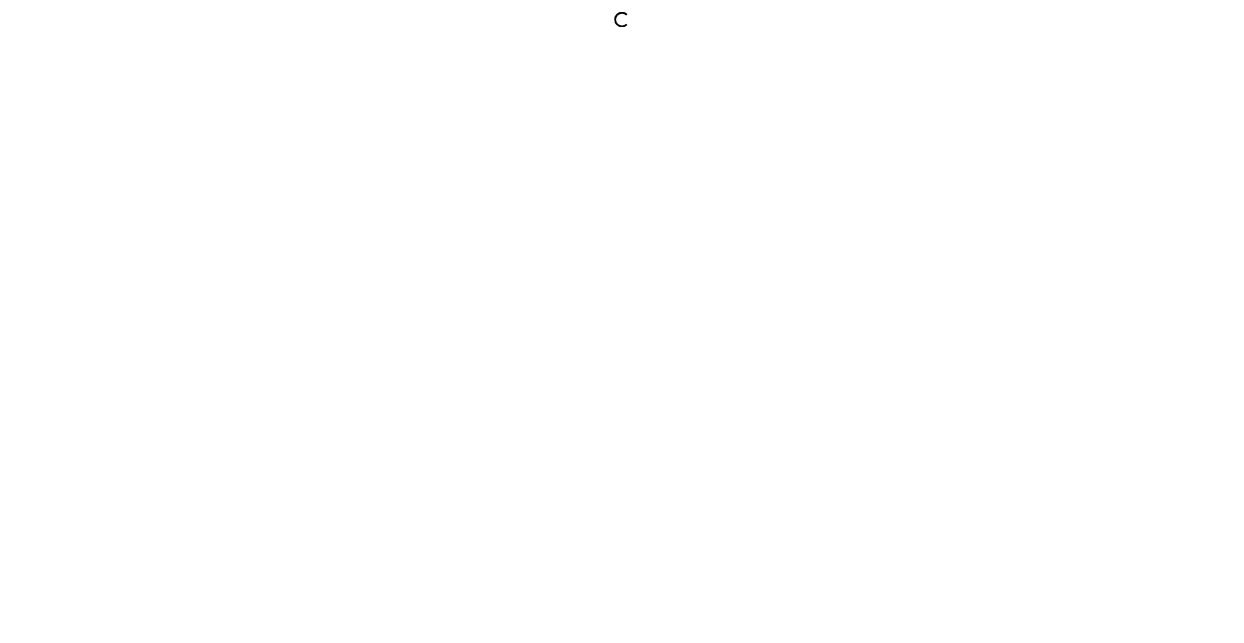 scroll, scrollTop: 0, scrollLeft: 0, axis: both 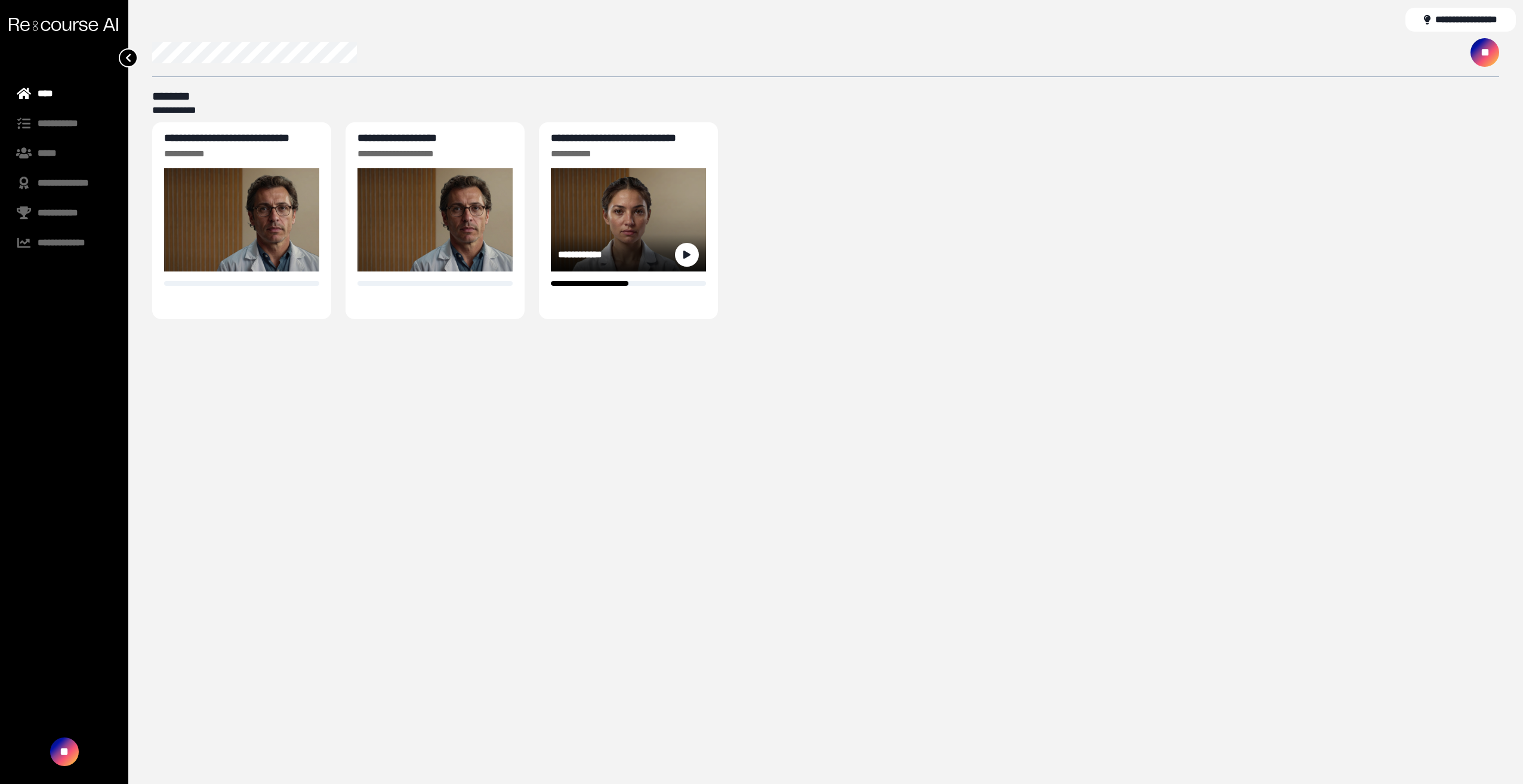 click on "**********" at bounding box center (613, 138) 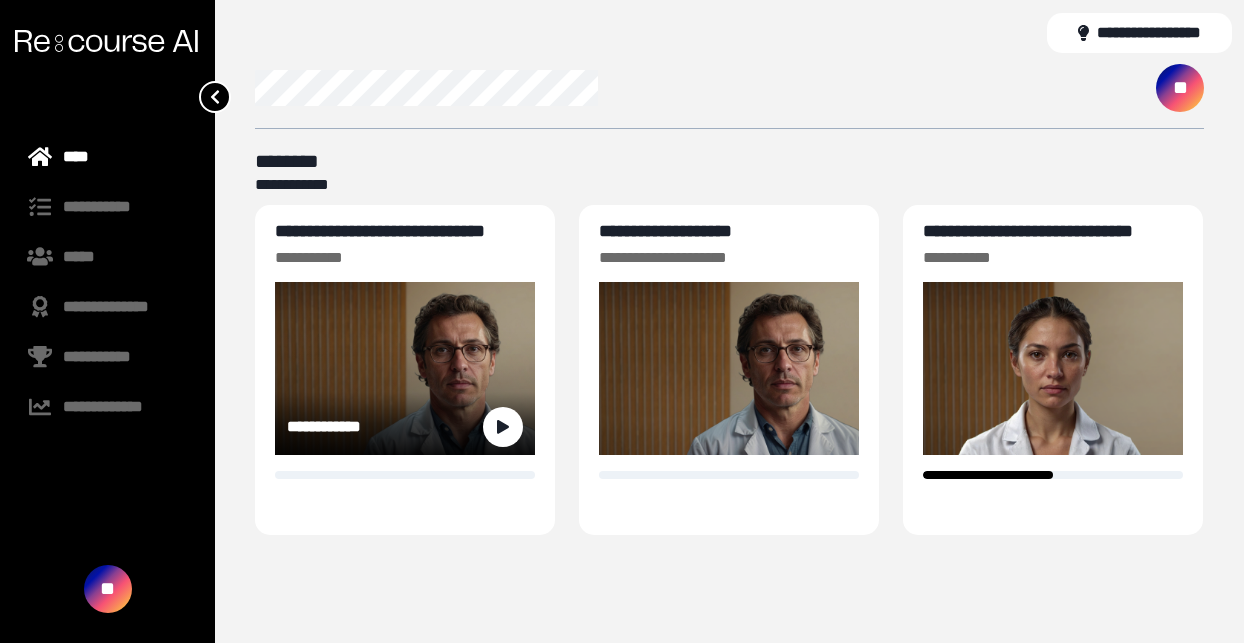click on "**********" at bounding box center [380, 231] 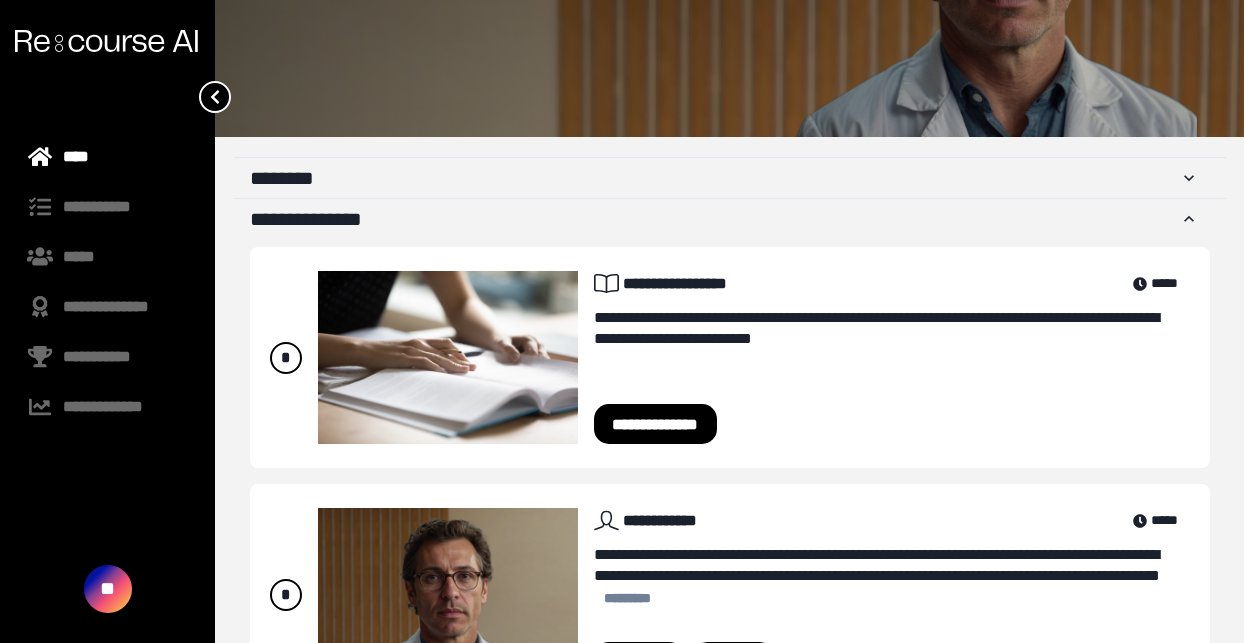 scroll, scrollTop: 300, scrollLeft: 0, axis: vertical 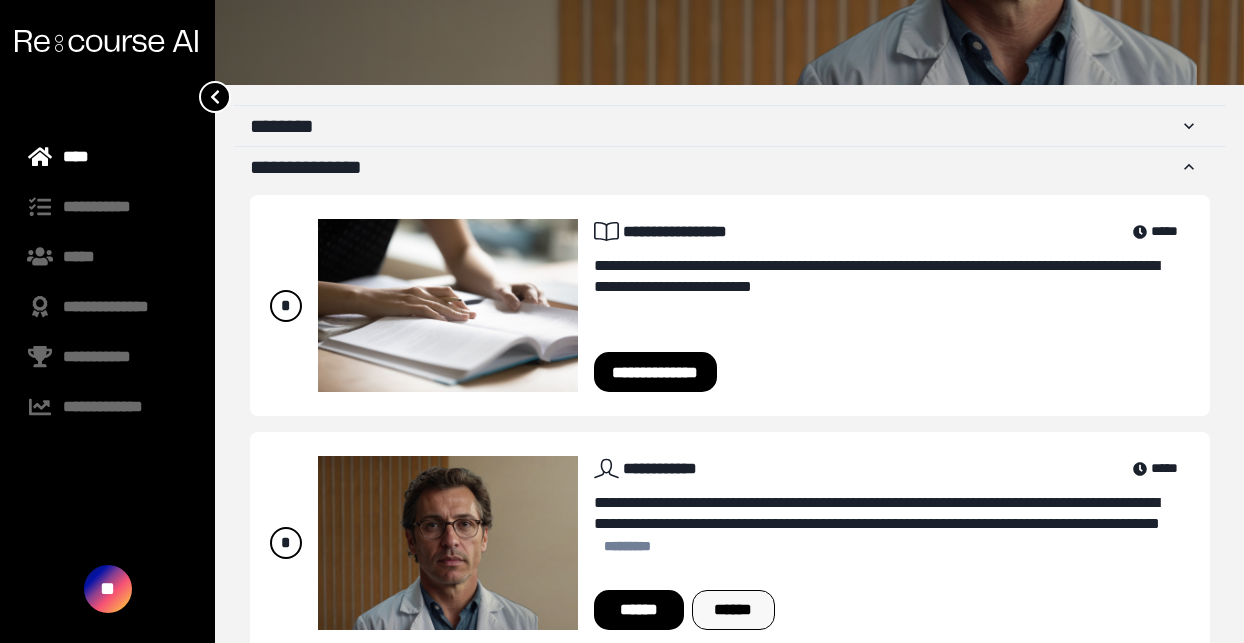 click on "******" at bounding box center [733, 610] 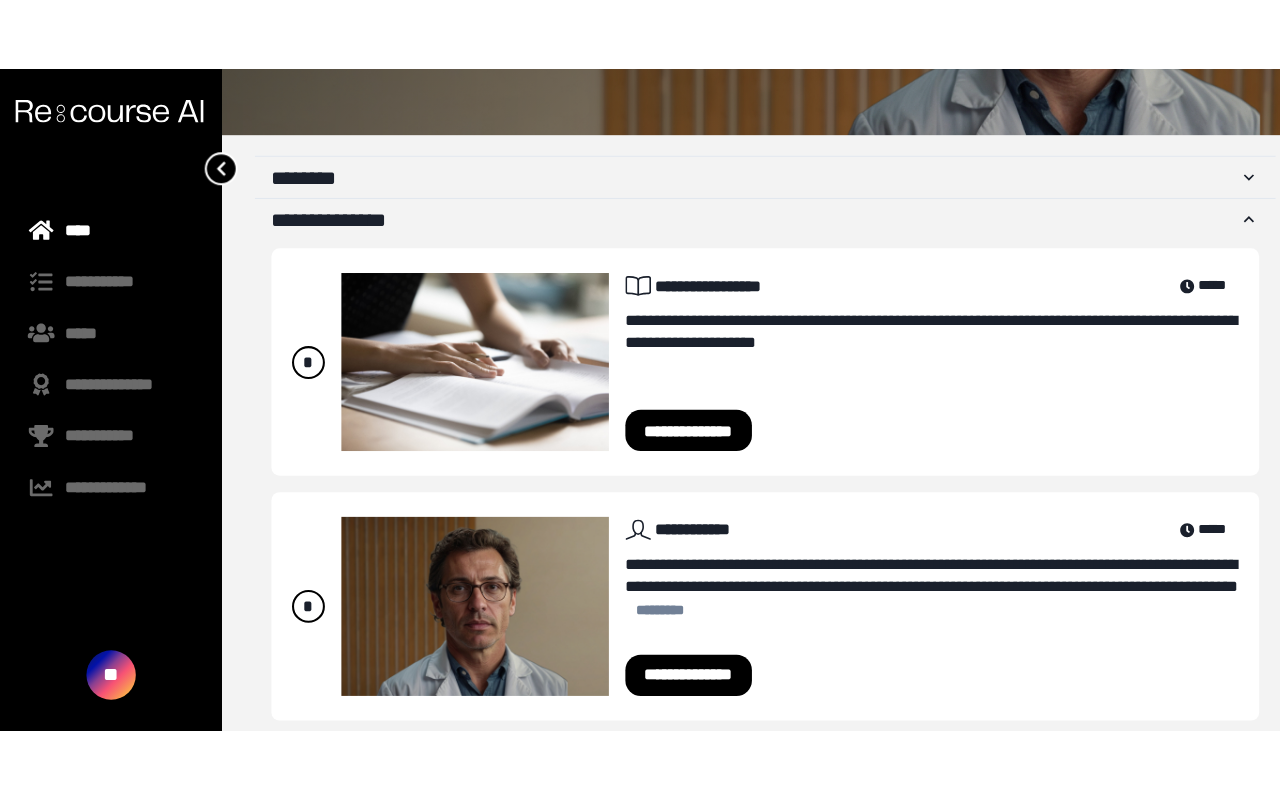scroll, scrollTop: 319, scrollLeft: 0, axis: vertical 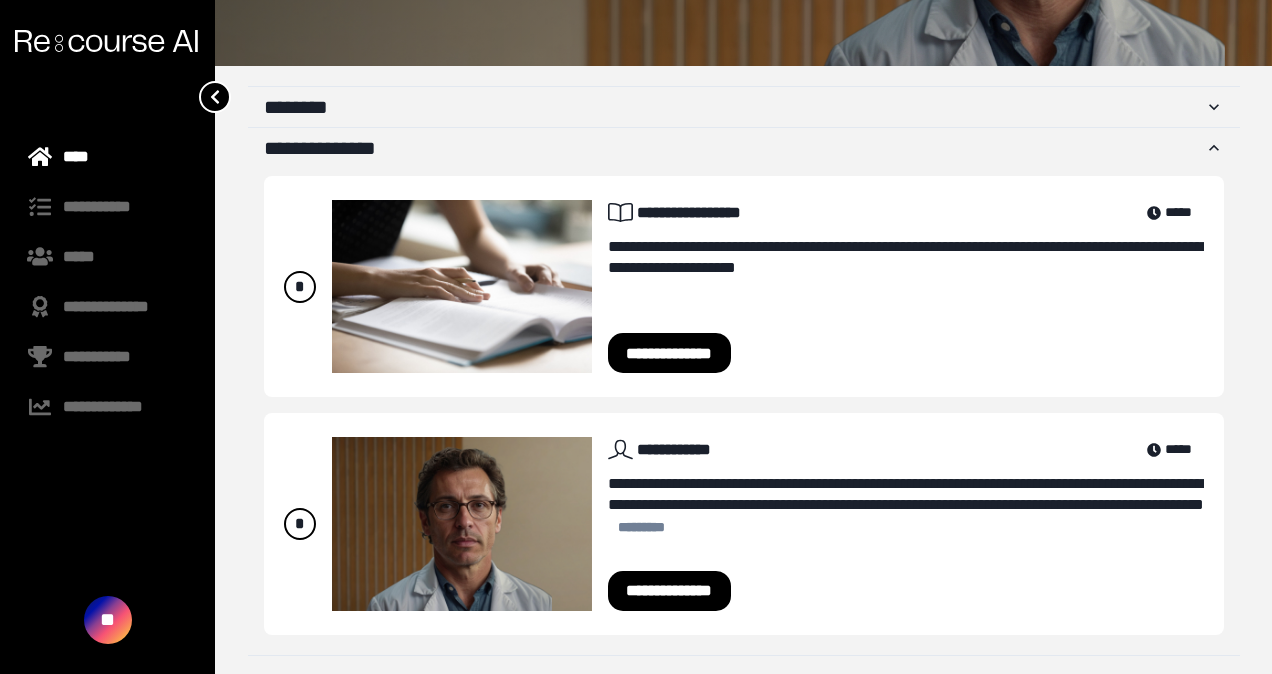 click on "**********" at bounding box center (670, 591) 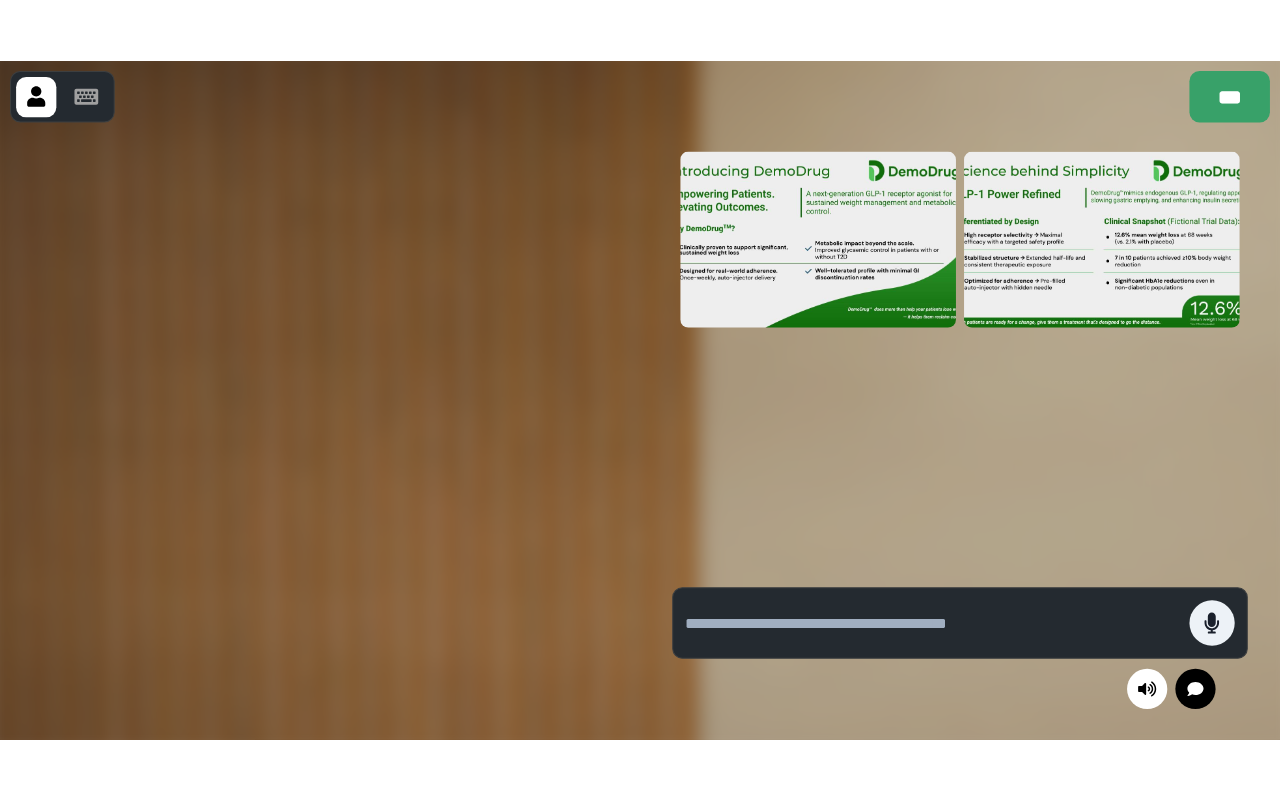 scroll, scrollTop: 193, scrollLeft: 0, axis: vertical 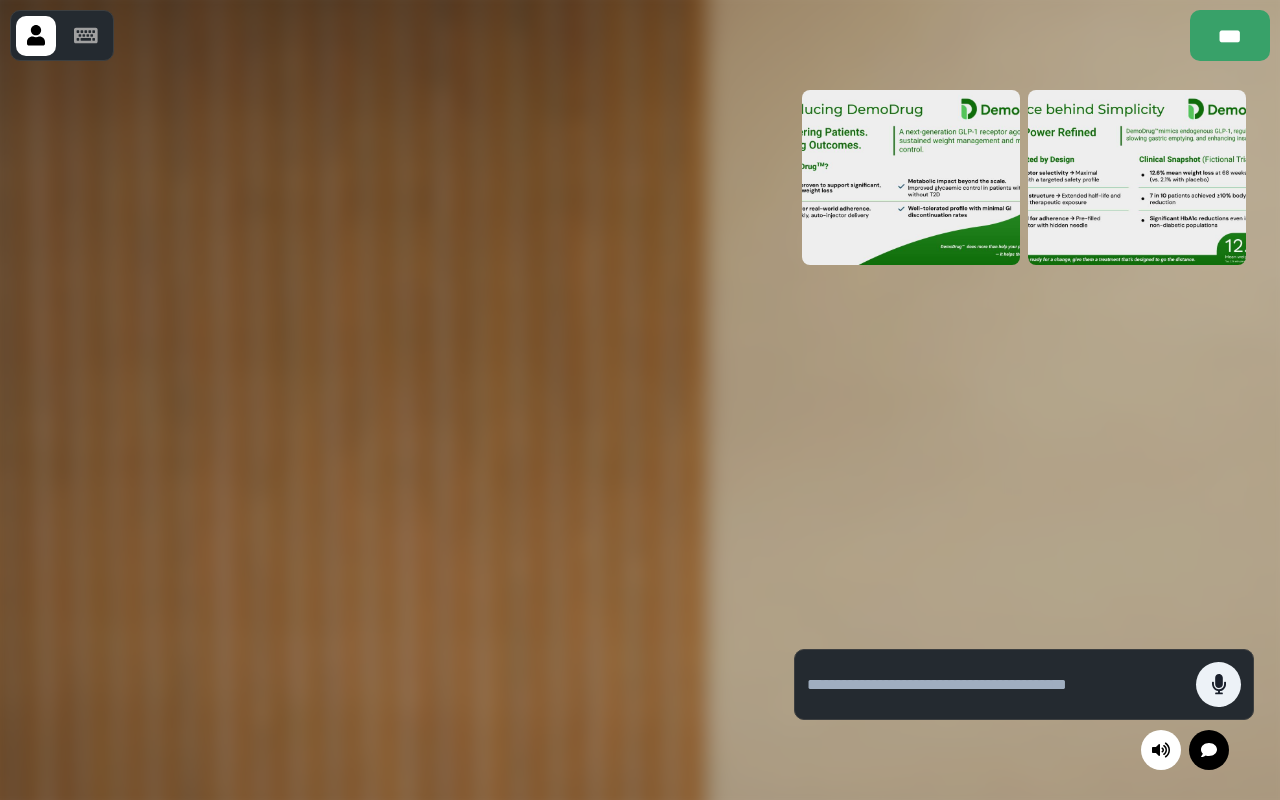 click at bounding box center [1024, 357] 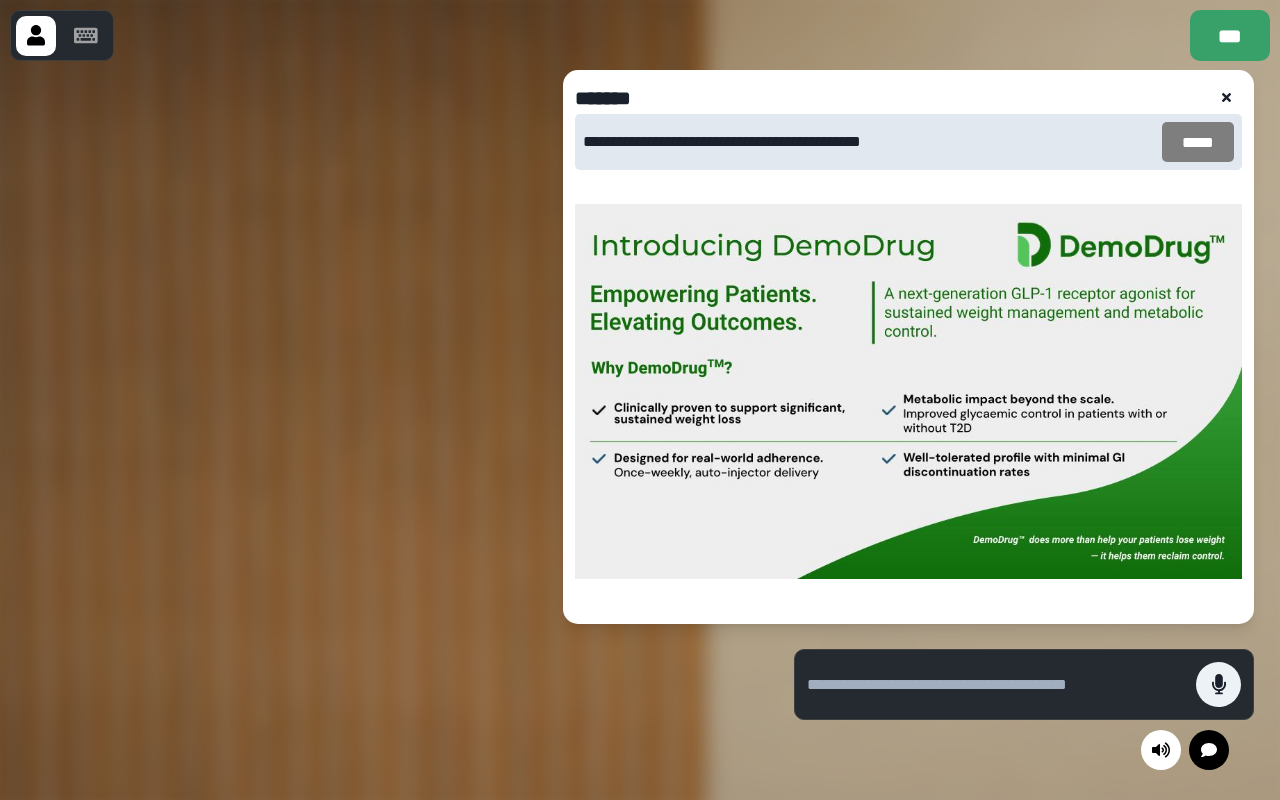 click on "*****" at bounding box center [1198, 142] 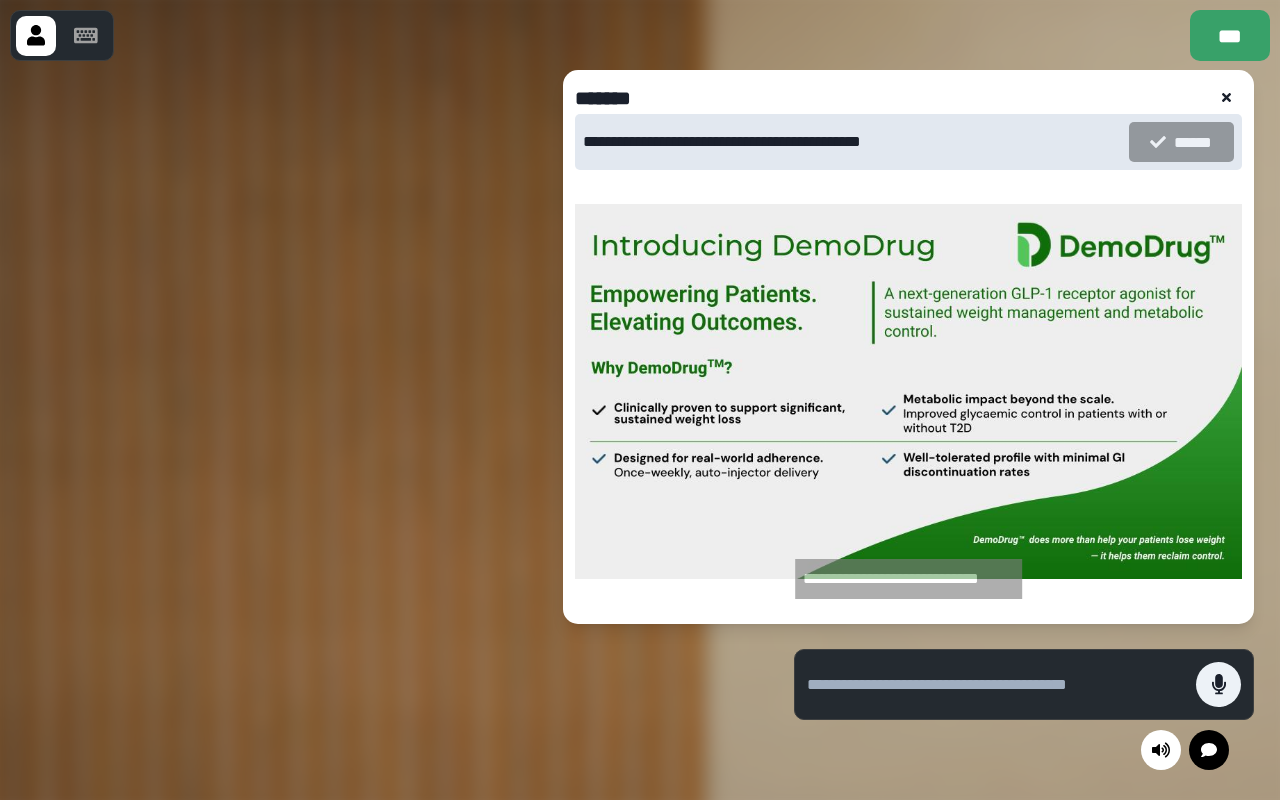 click 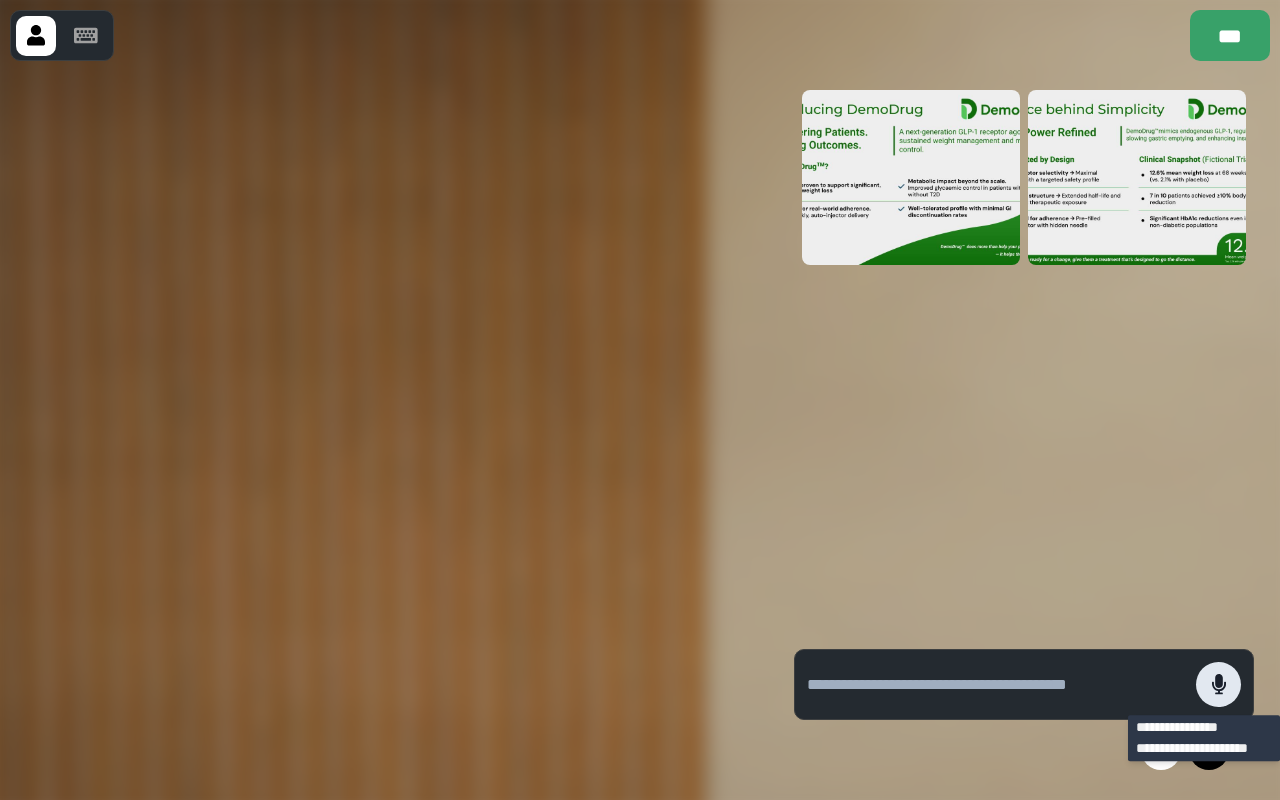 click 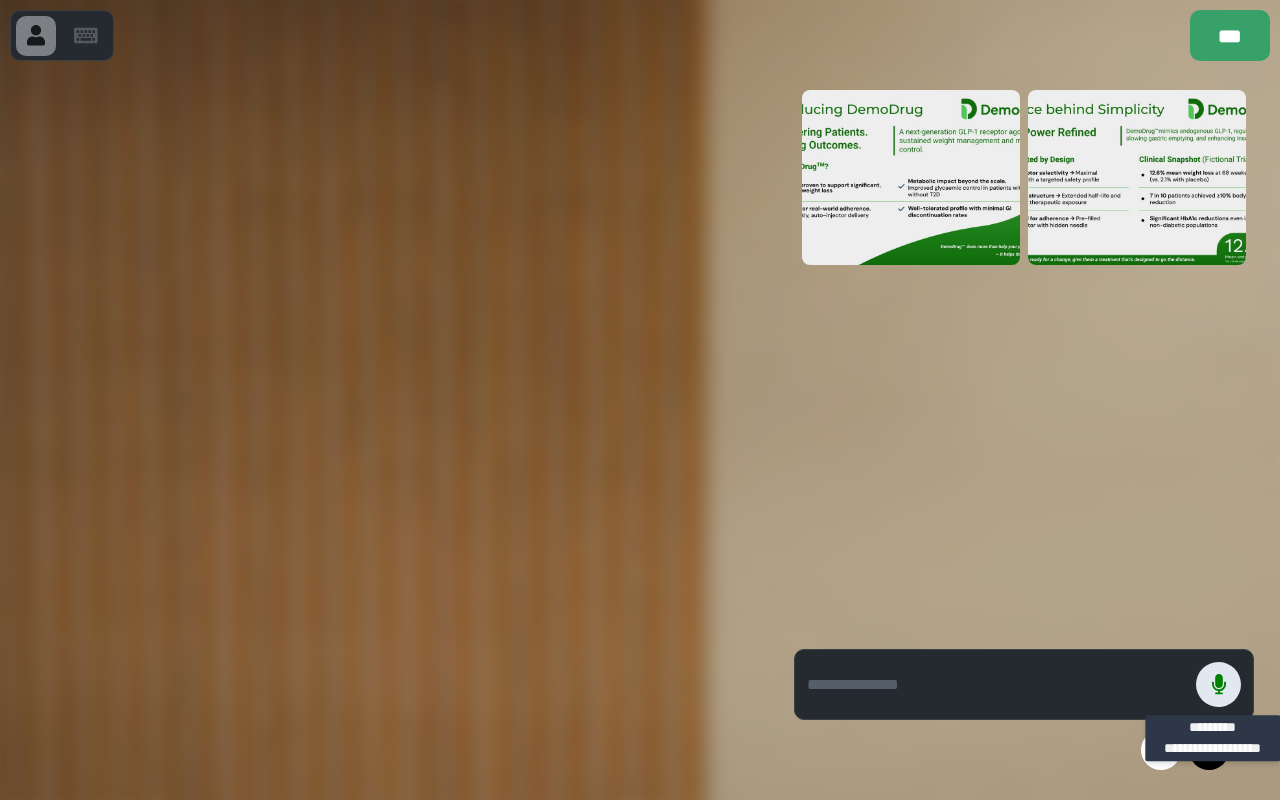 click 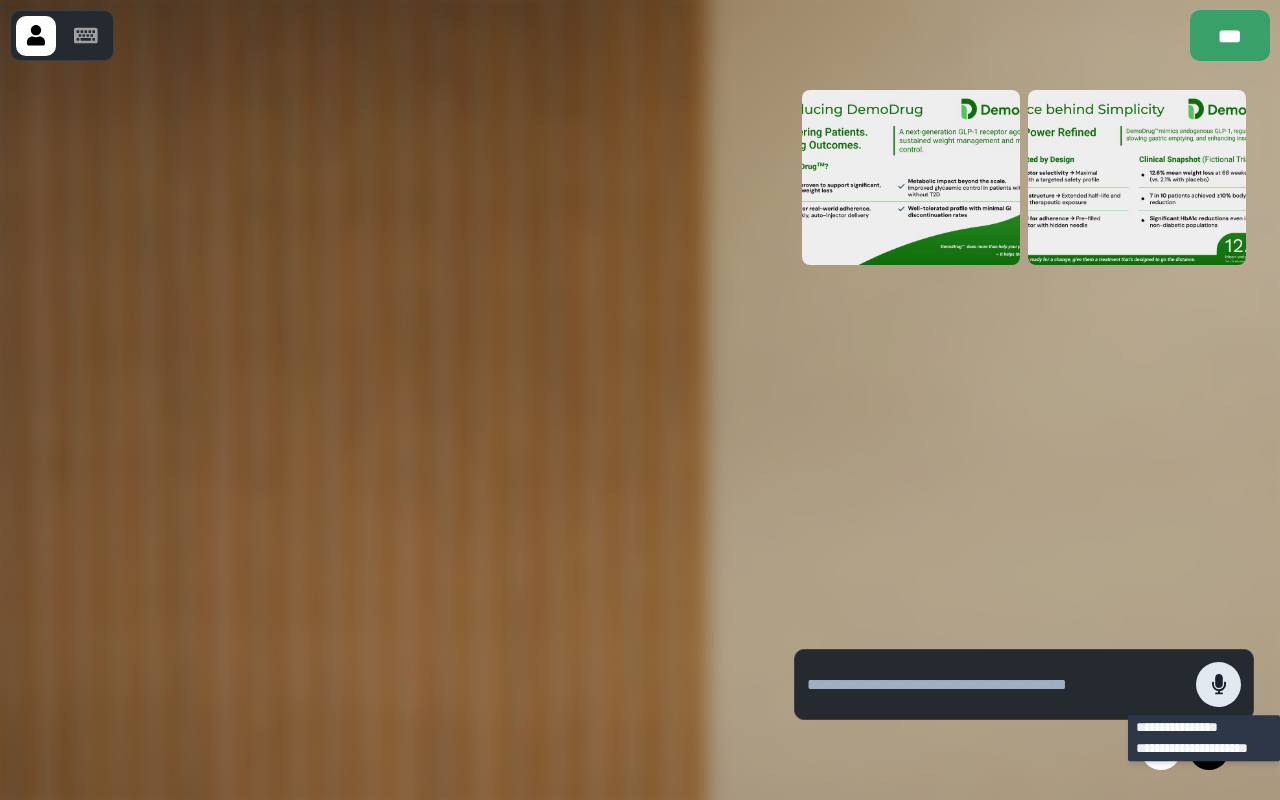 click 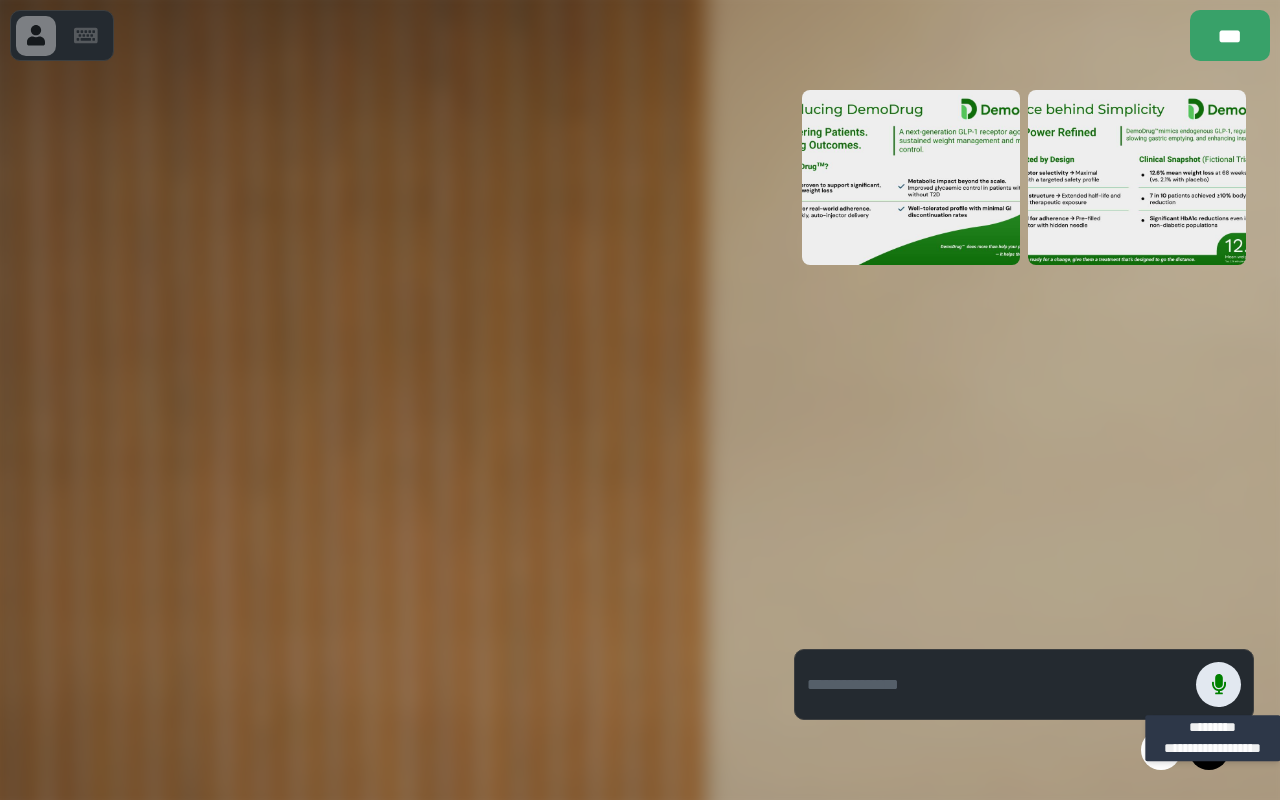 click 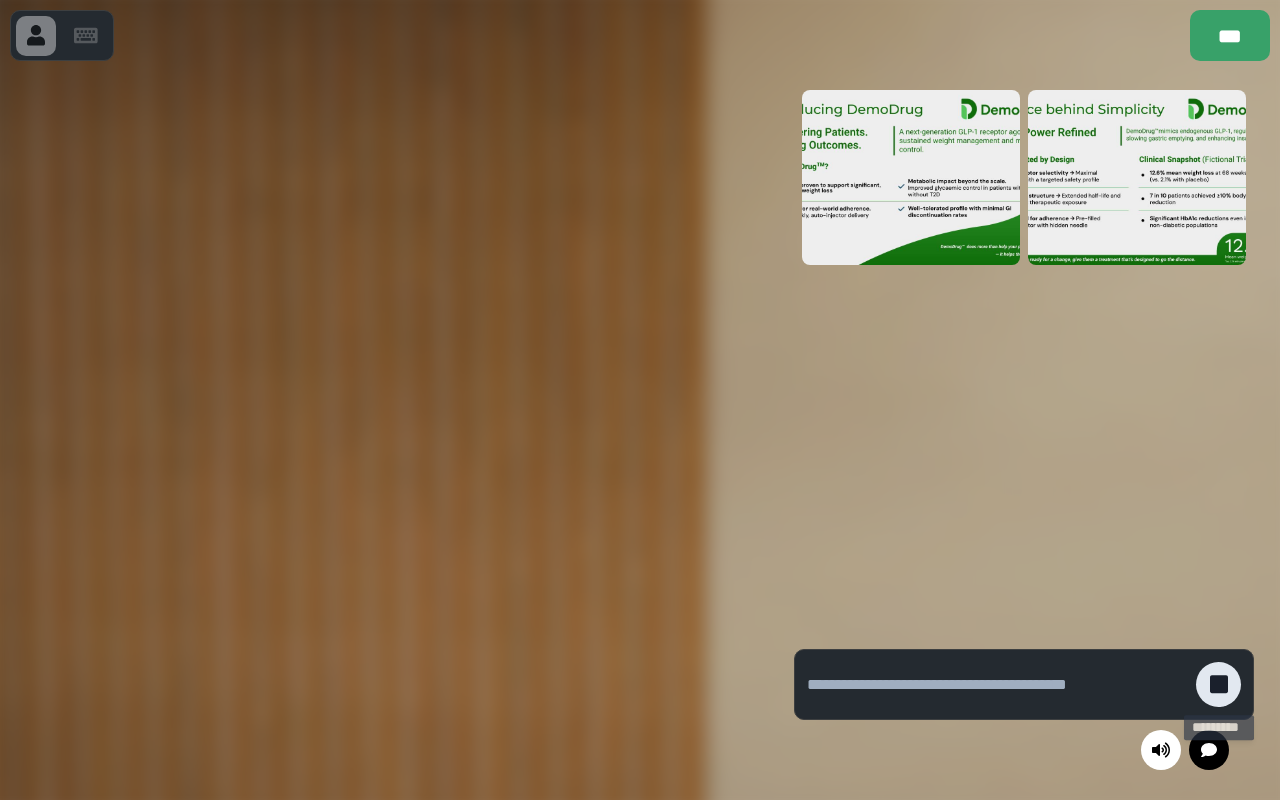 click 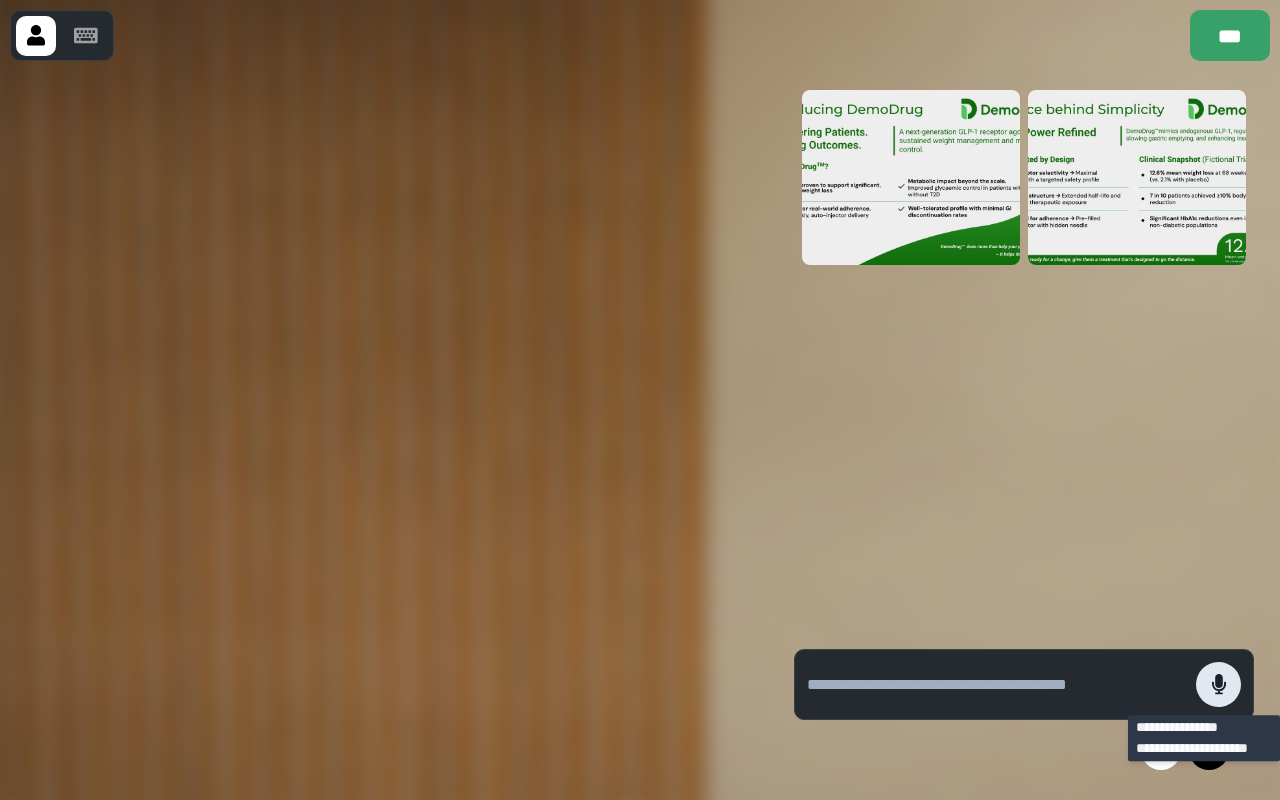 click 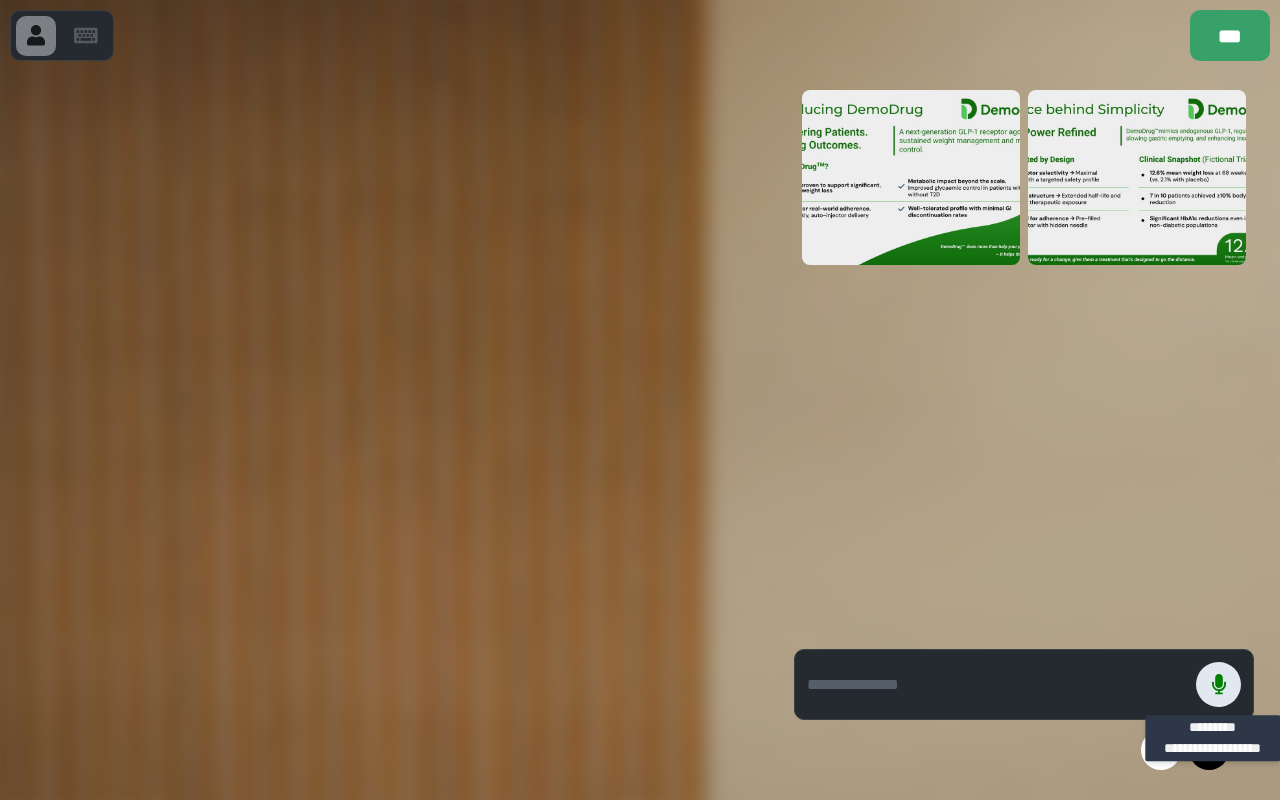 click at bounding box center (1218, 684) 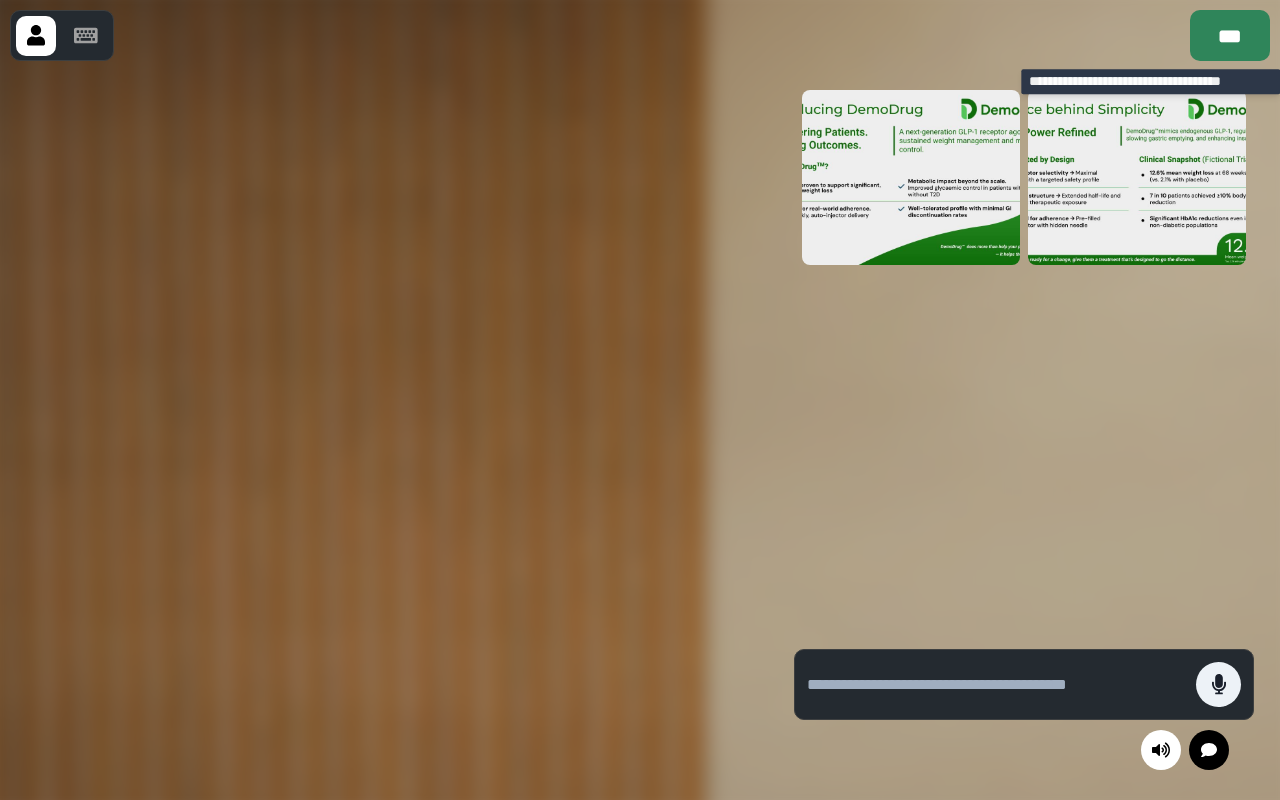 click on "***" at bounding box center (1230, 35) 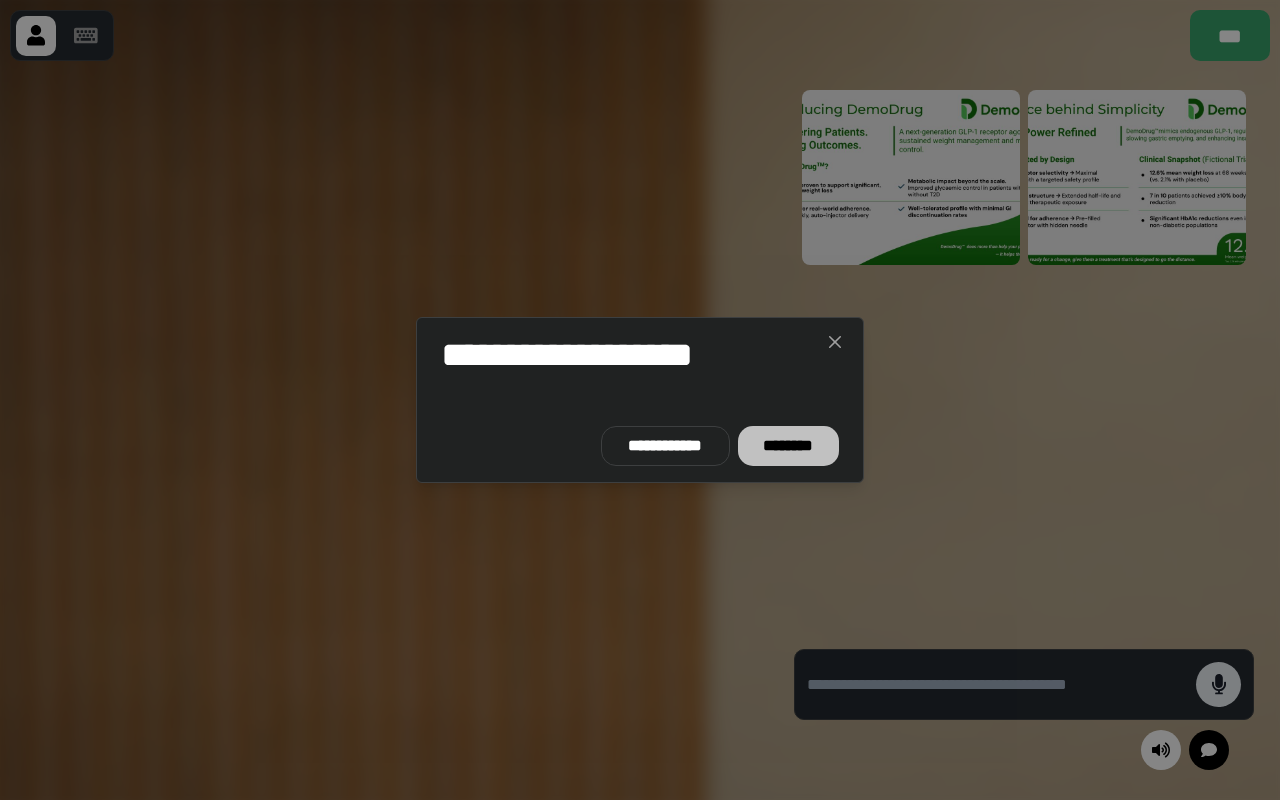 click on "********" at bounding box center [788, 446] 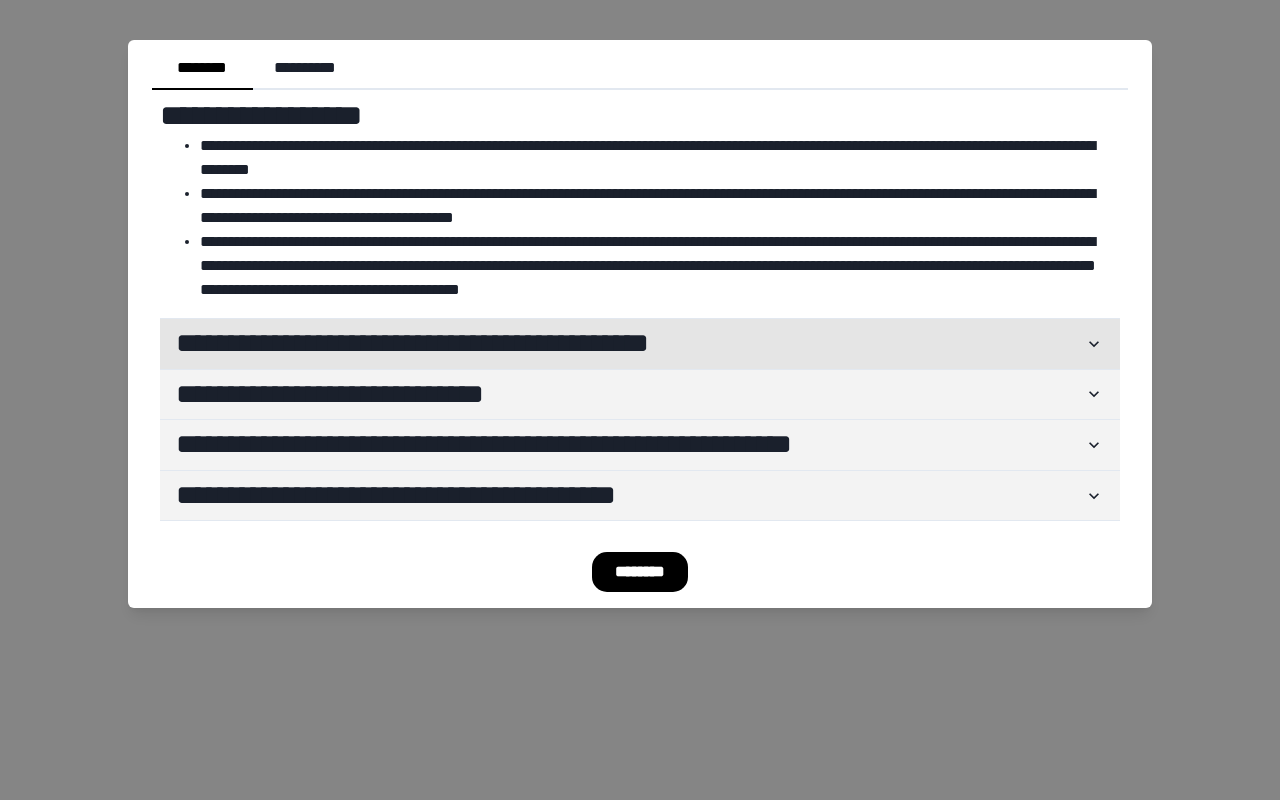 click 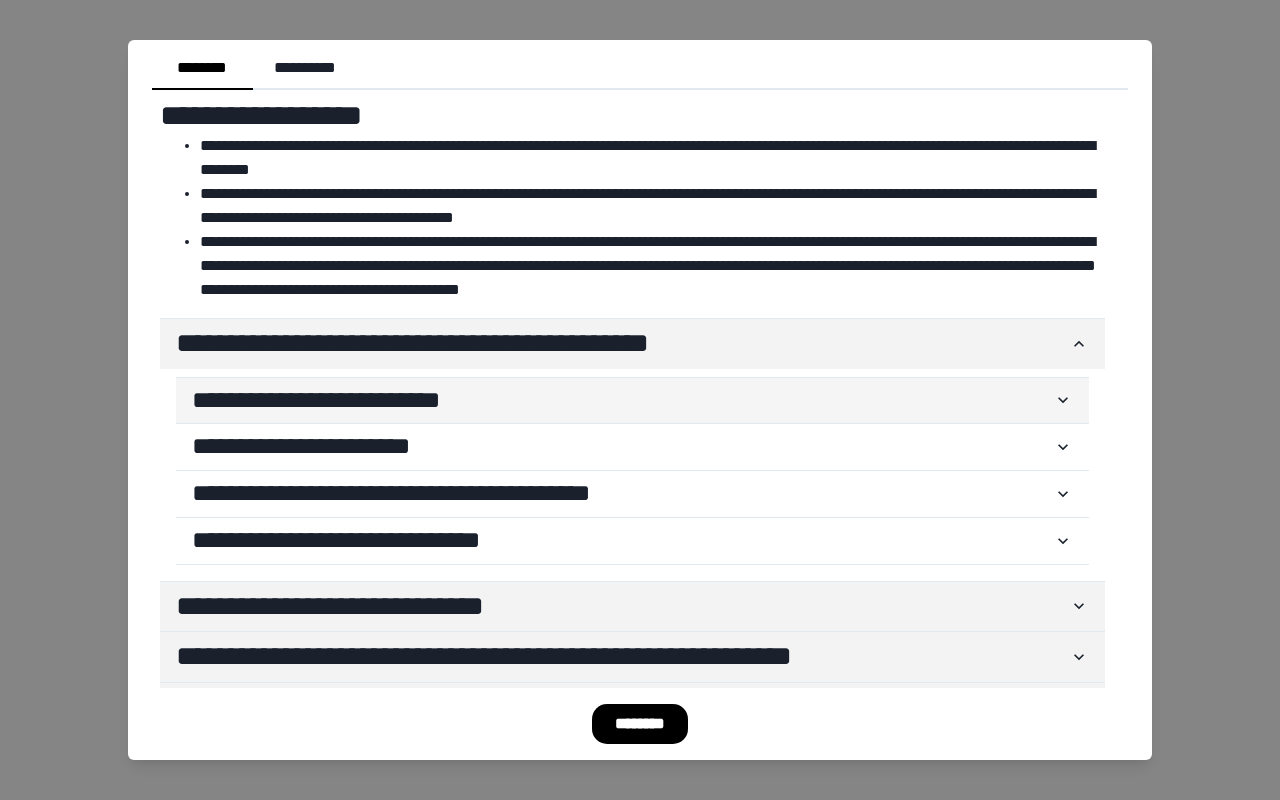 click 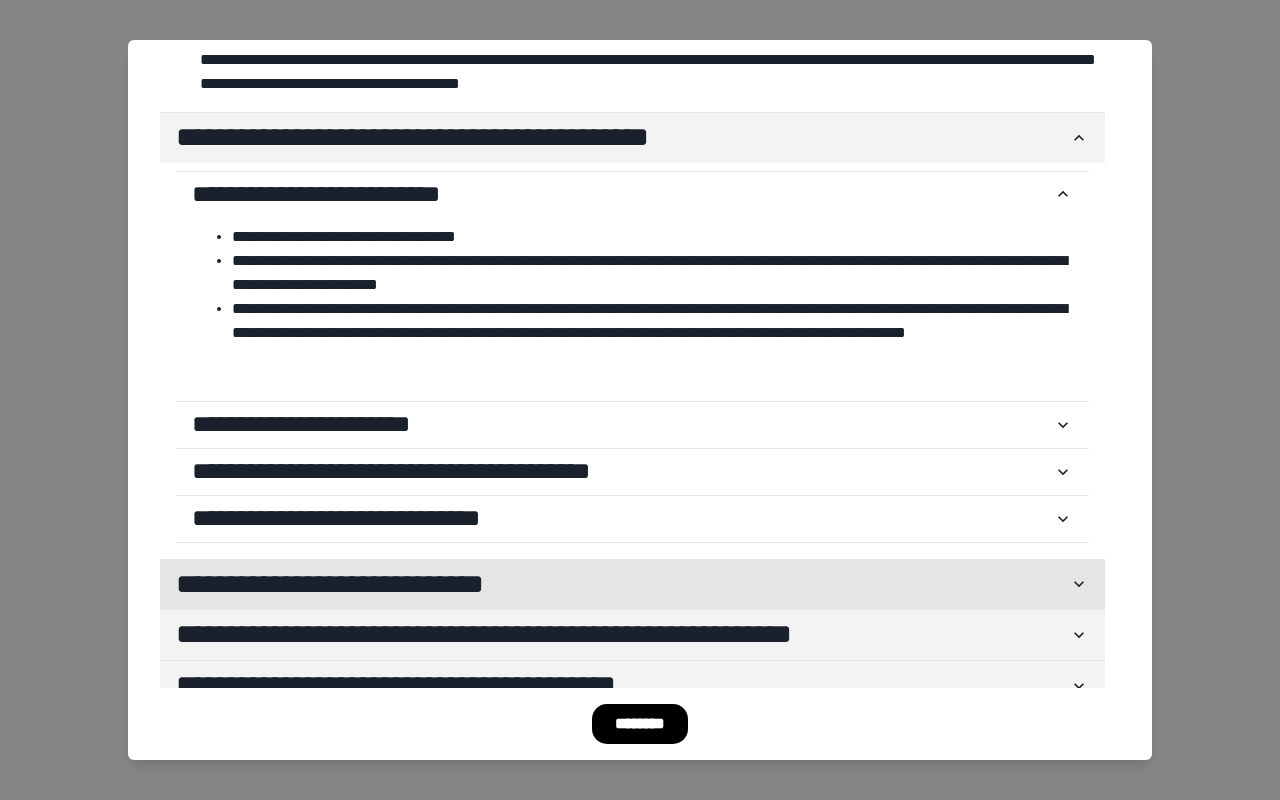 scroll, scrollTop: 242, scrollLeft: 0, axis: vertical 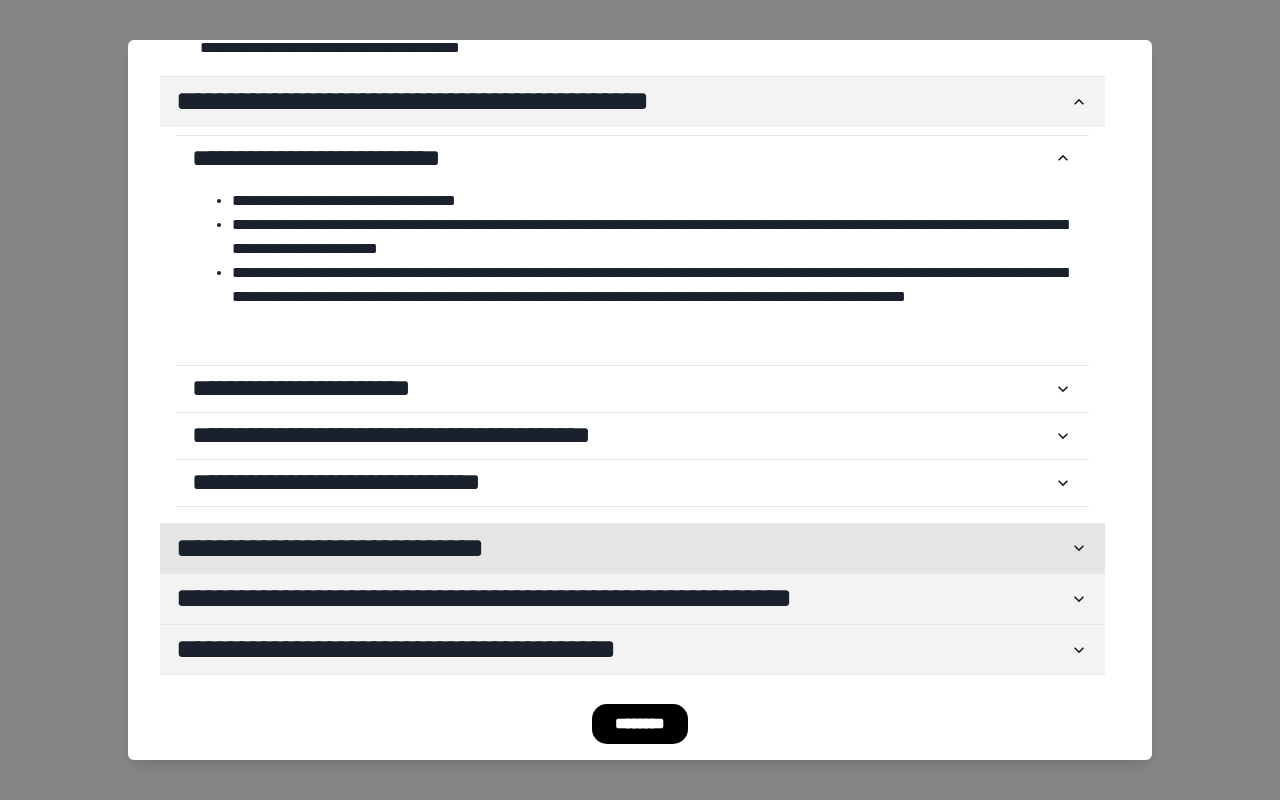 click 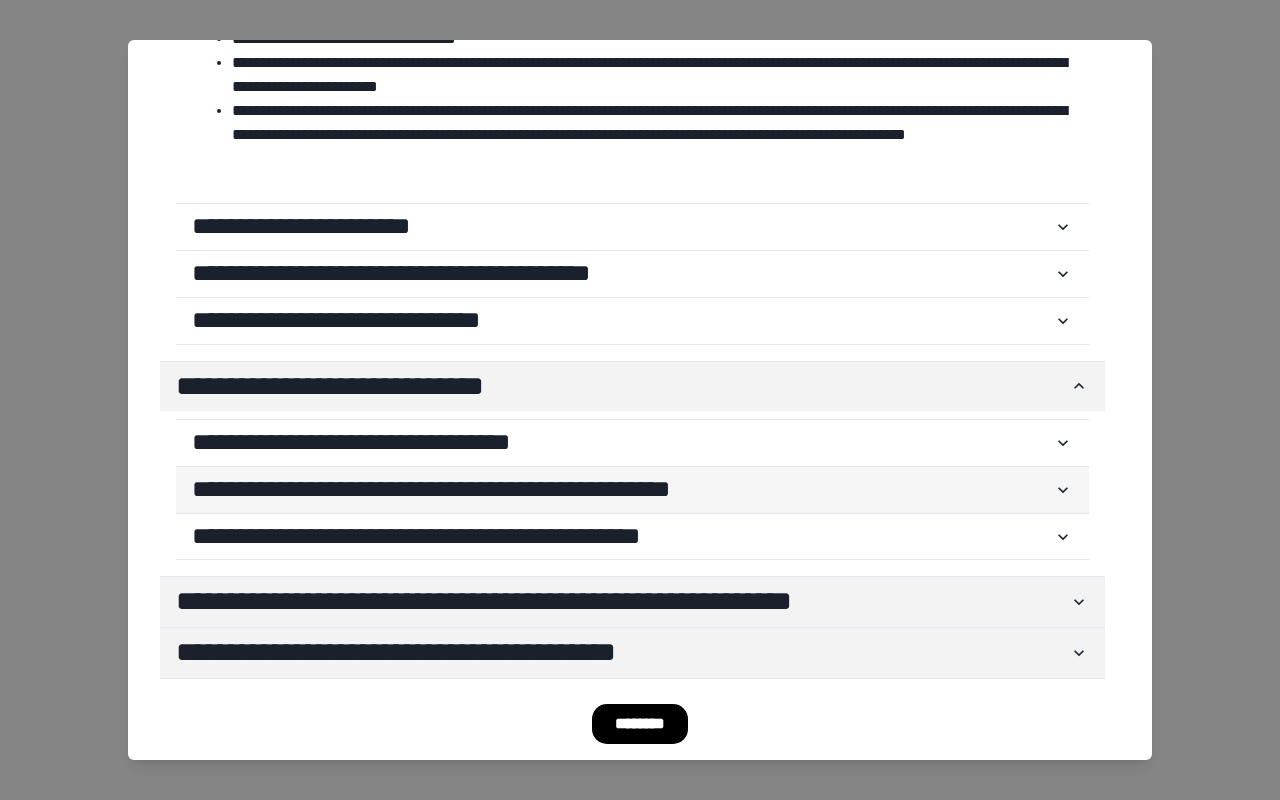 scroll, scrollTop: 406, scrollLeft: 0, axis: vertical 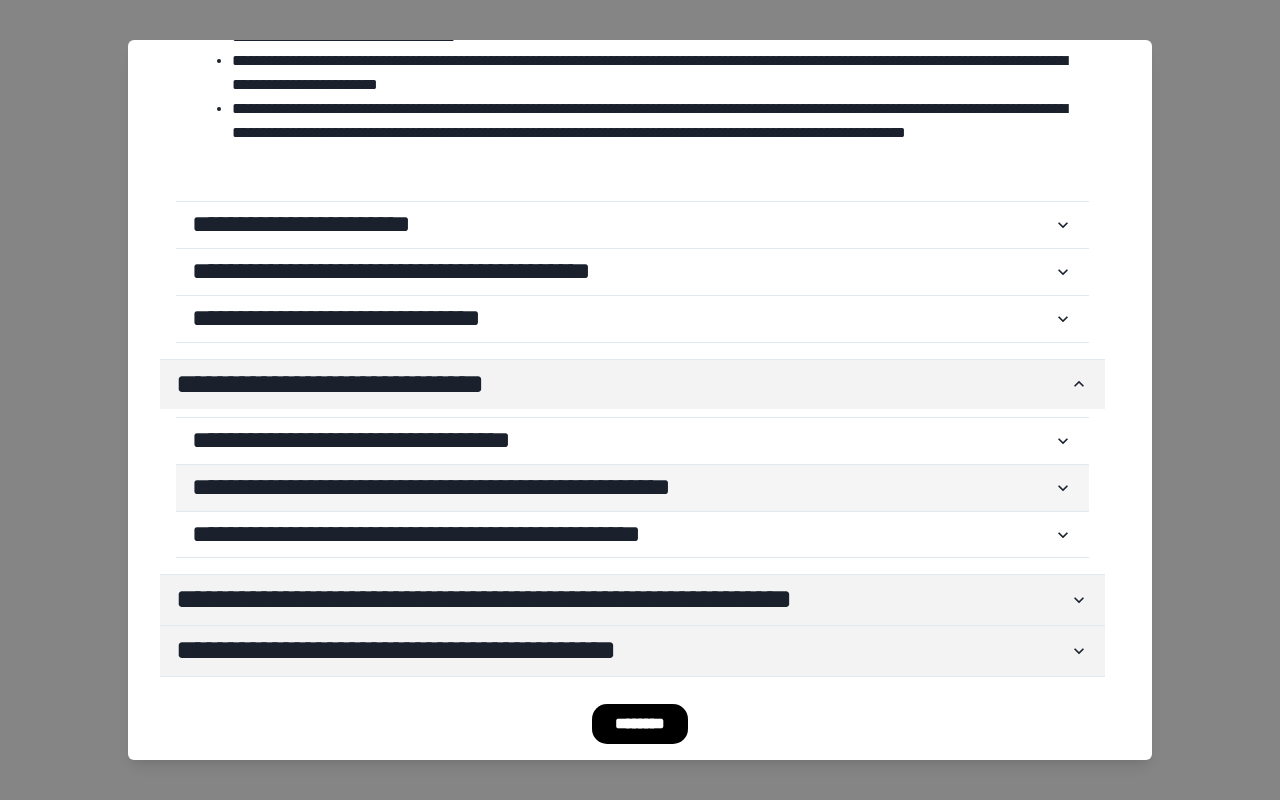 click 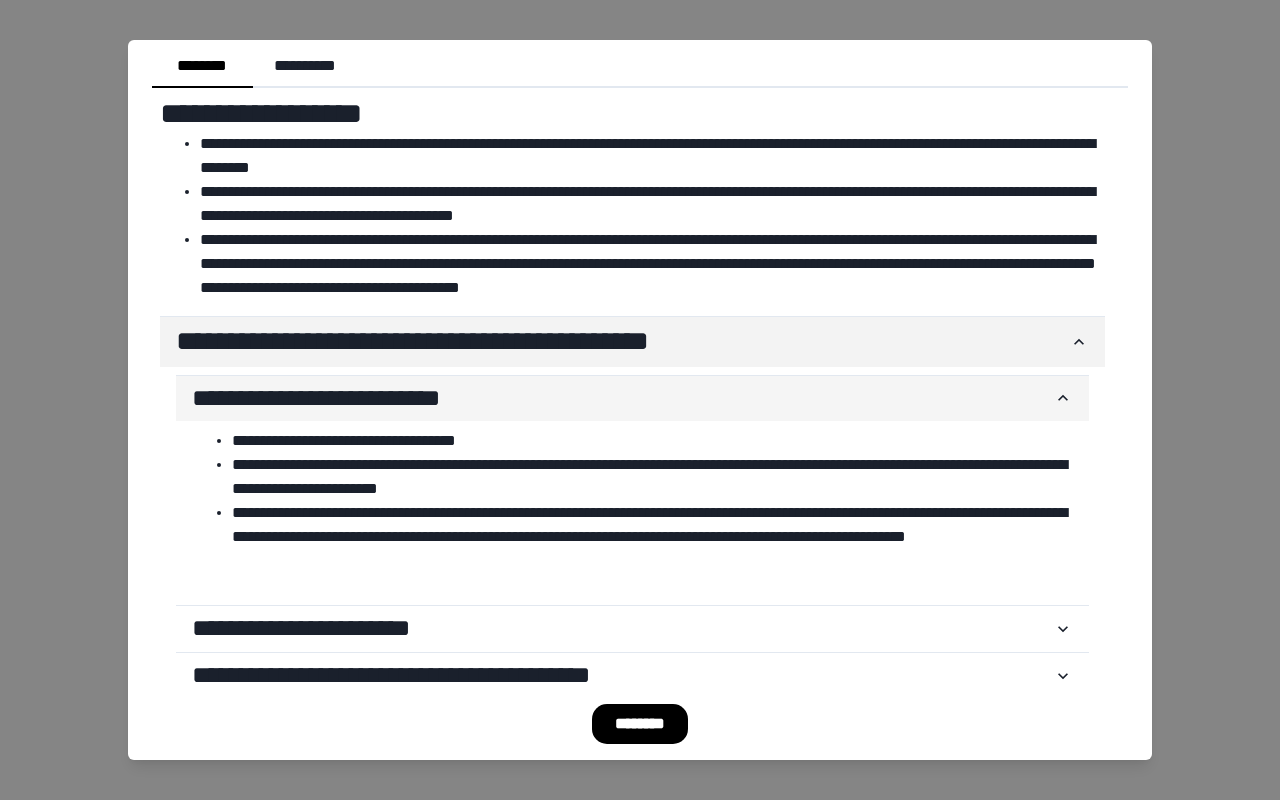 scroll, scrollTop: 0, scrollLeft: 0, axis: both 